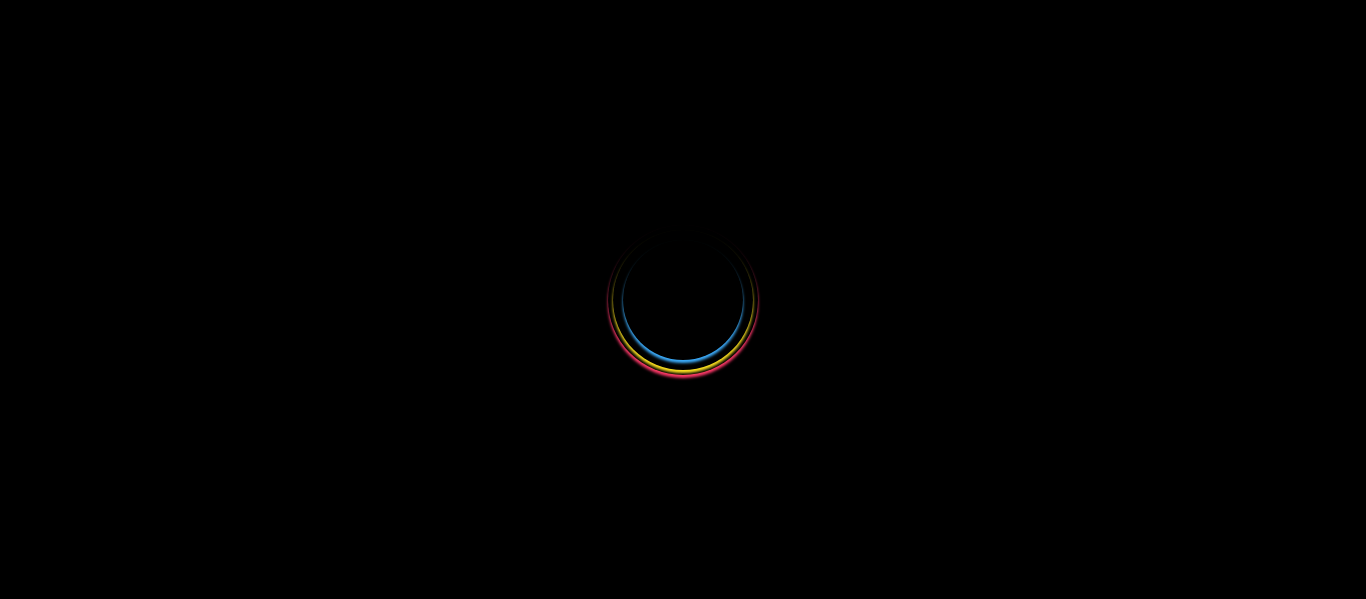 scroll, scrollTop: 0, scrollLeft: 0, axis: both 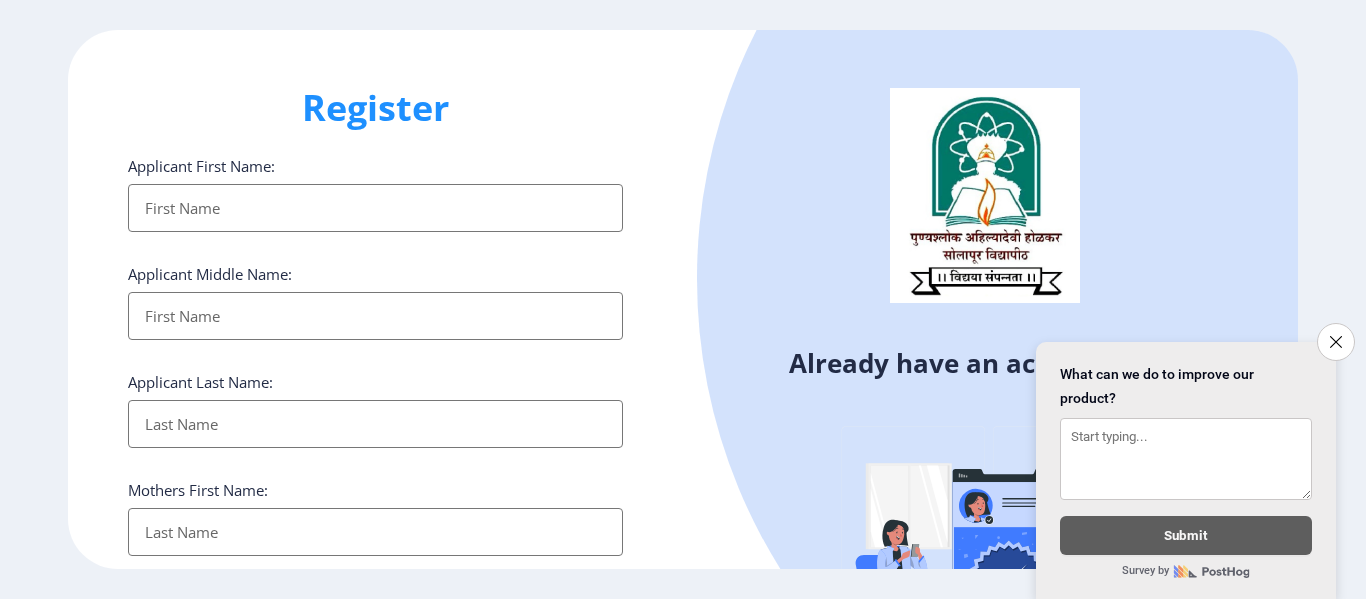 click on "Applicant First Name:" at bounding box center [375, 208] 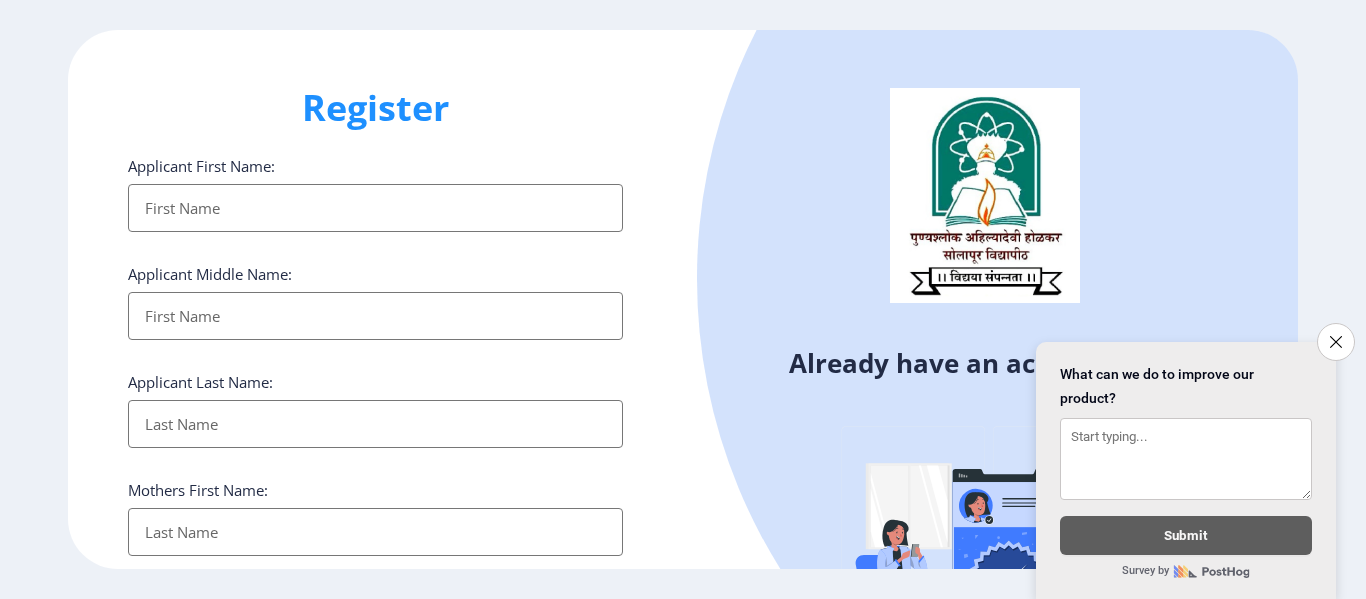 type on "p" 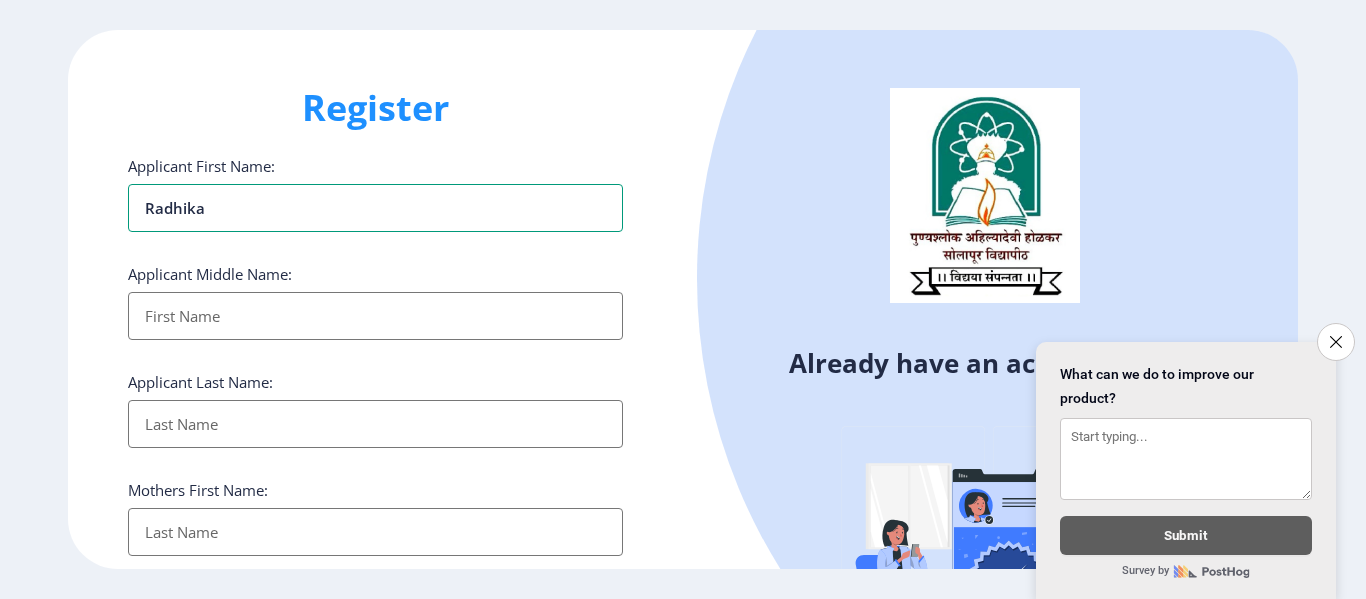 type on "radhika" 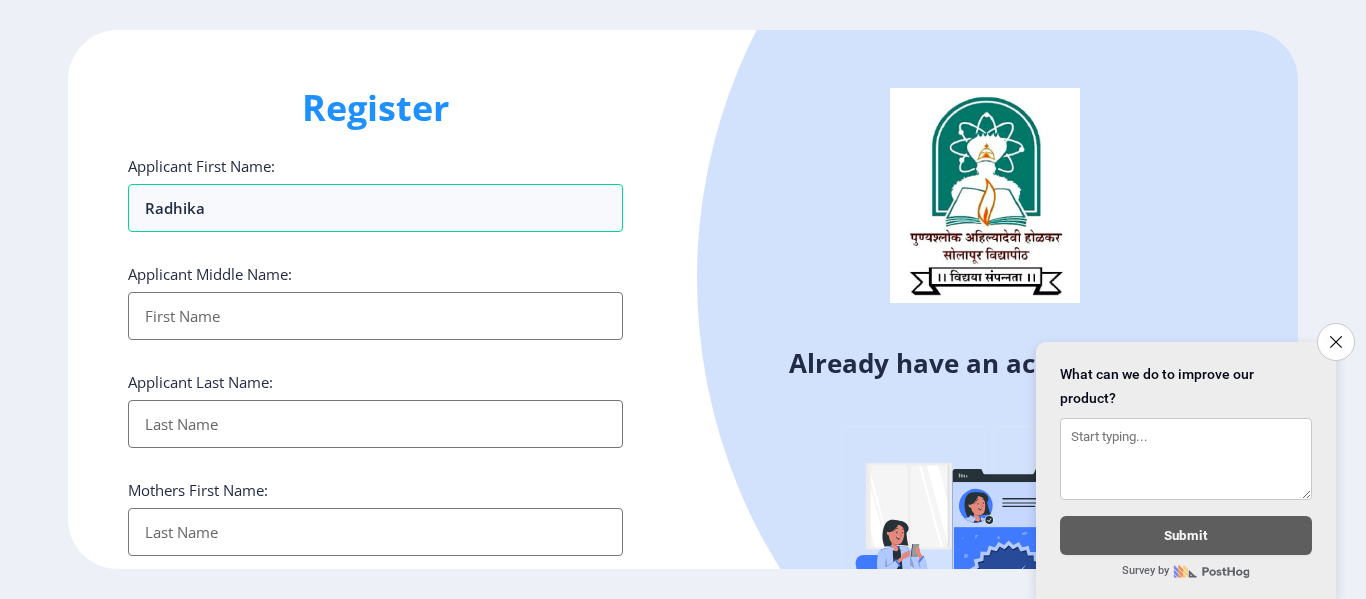 click on "Applicant First Name:" at bounding box center (375, 316) 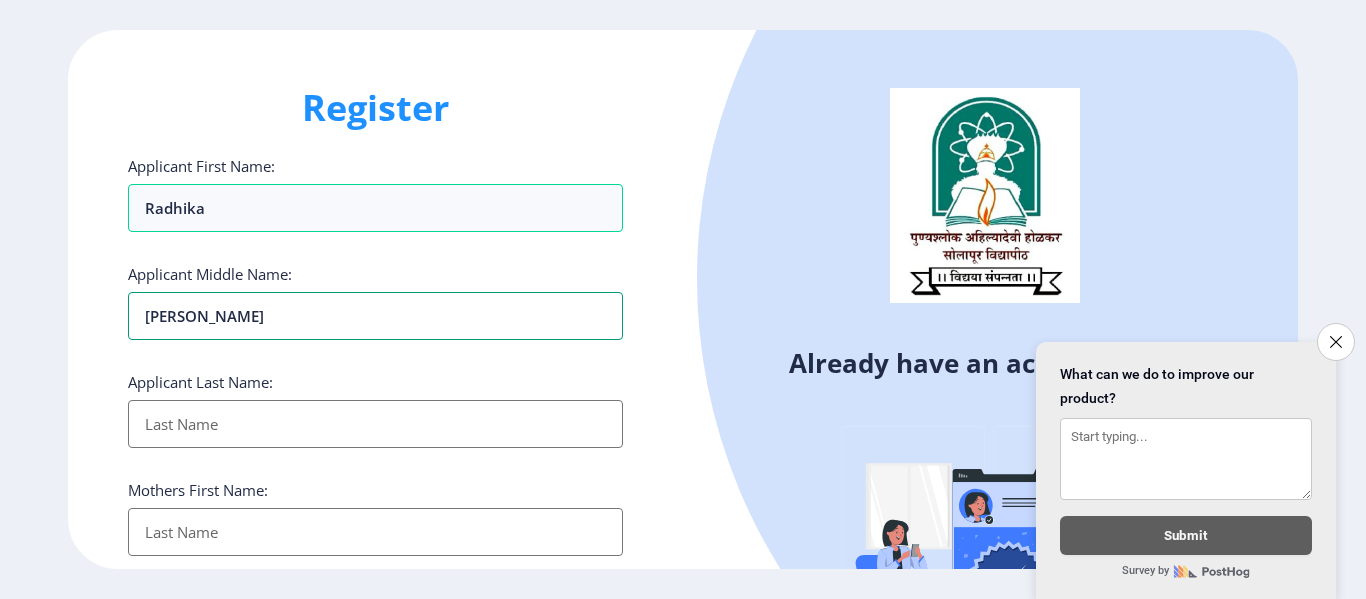 type on "[PERSON_NAME]" 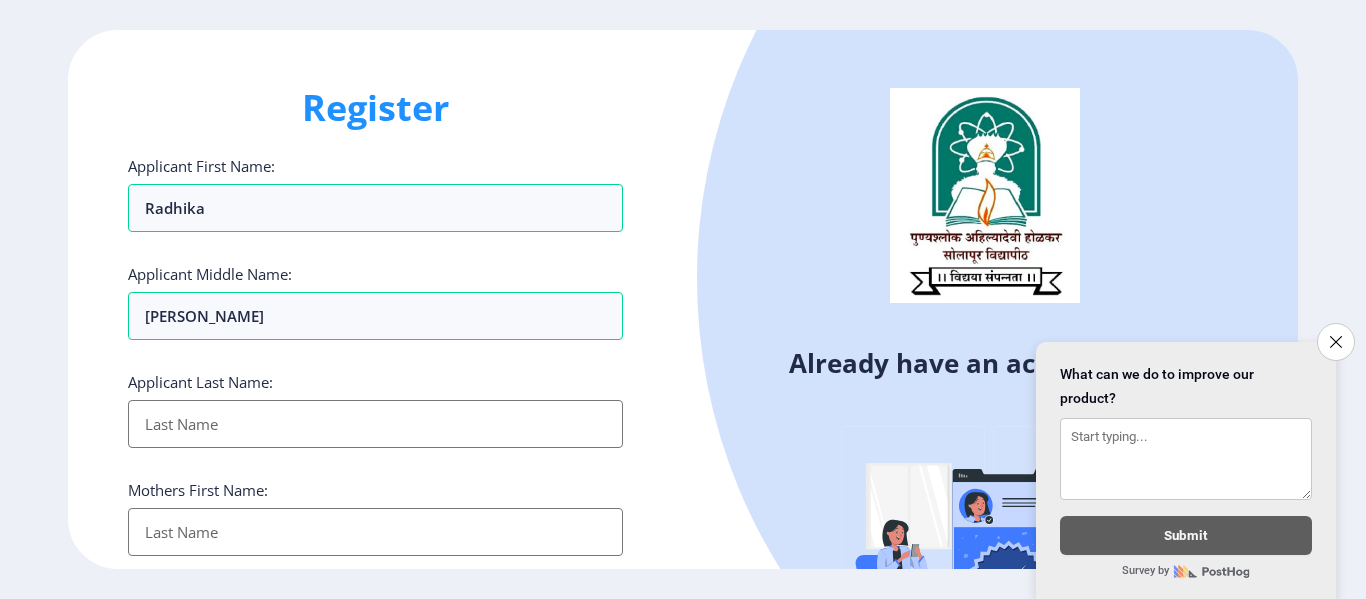 click on "Applicant First Name:" at bounding box center [375, 424] 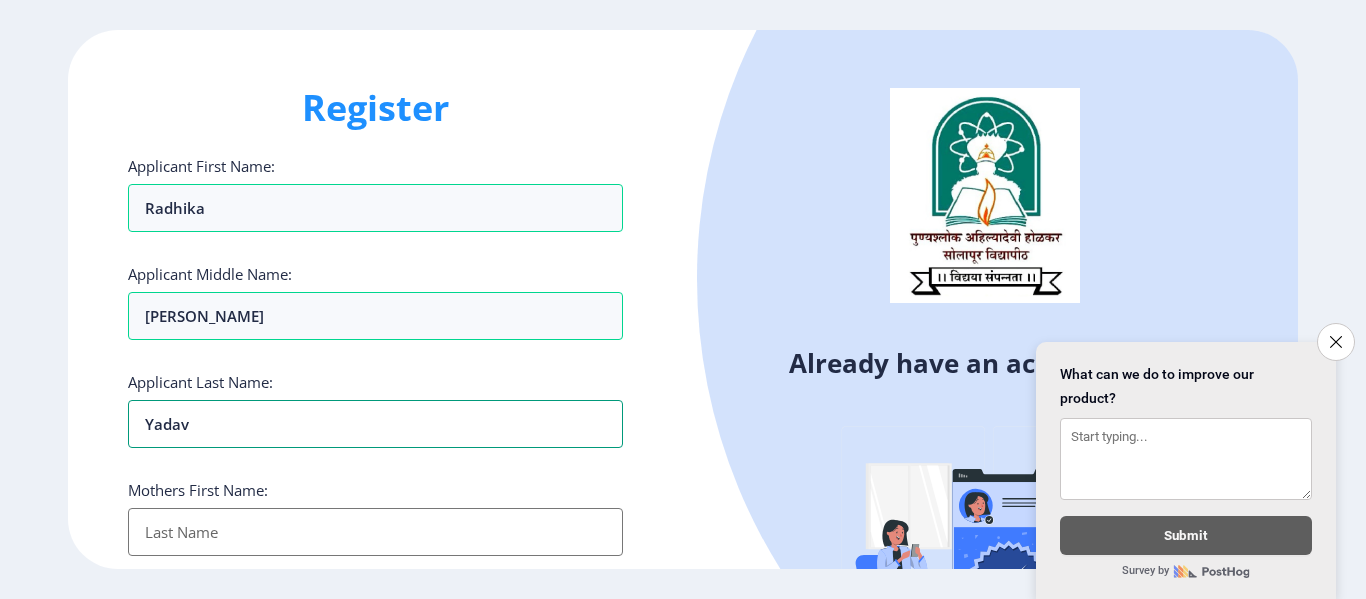 type on "yadav" 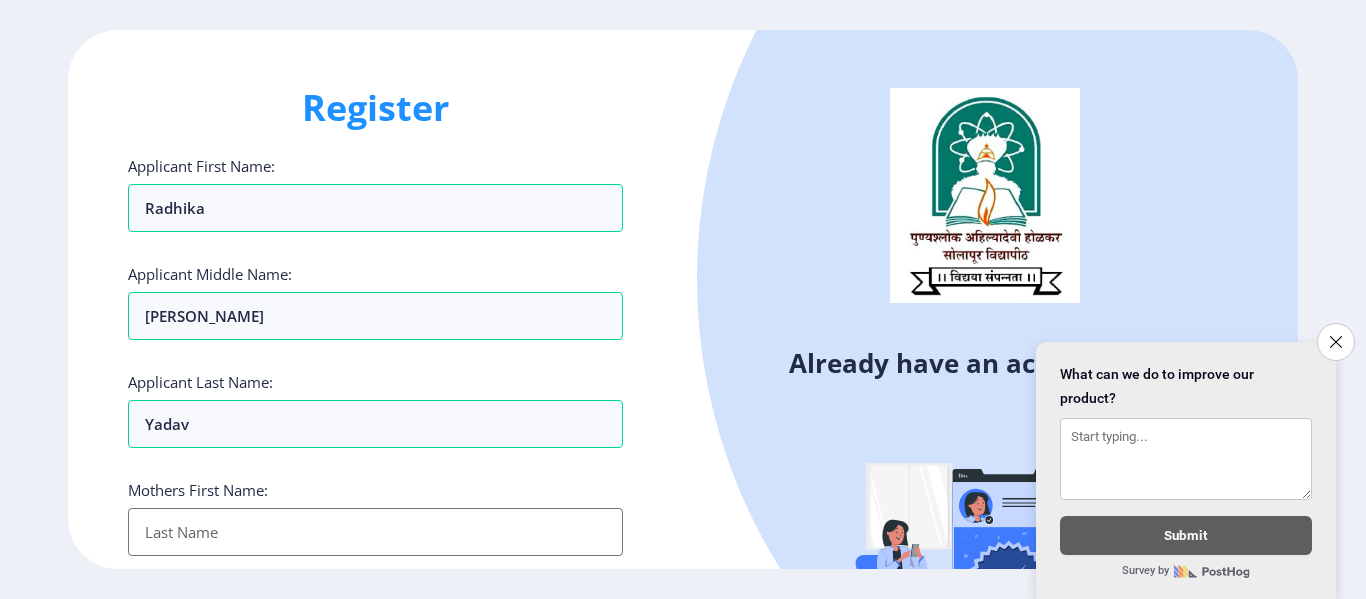 click on "Applicant First Name:" at bounding box center [375, 532] 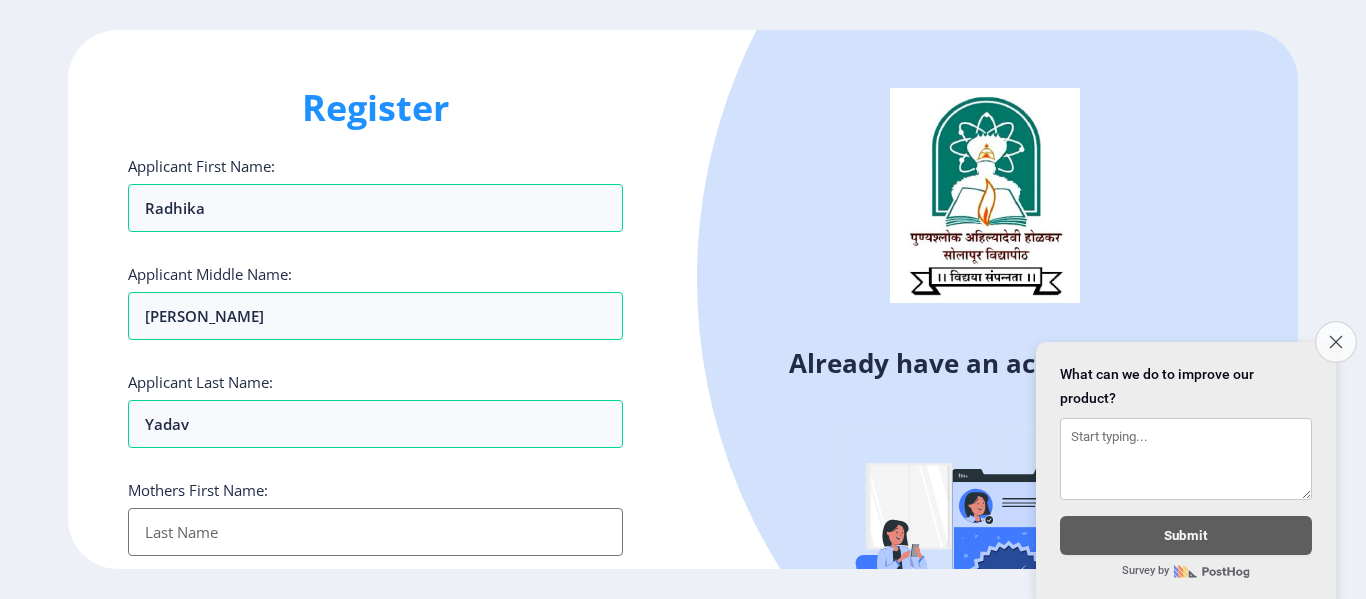 click on "Close survey" 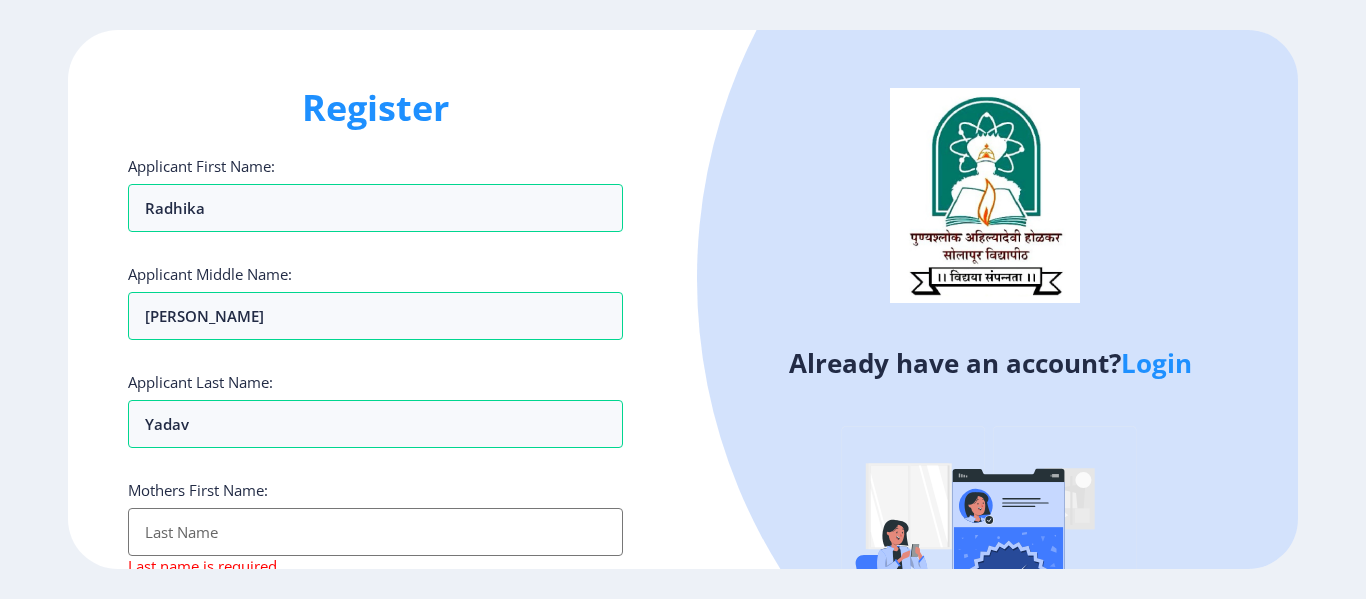 click 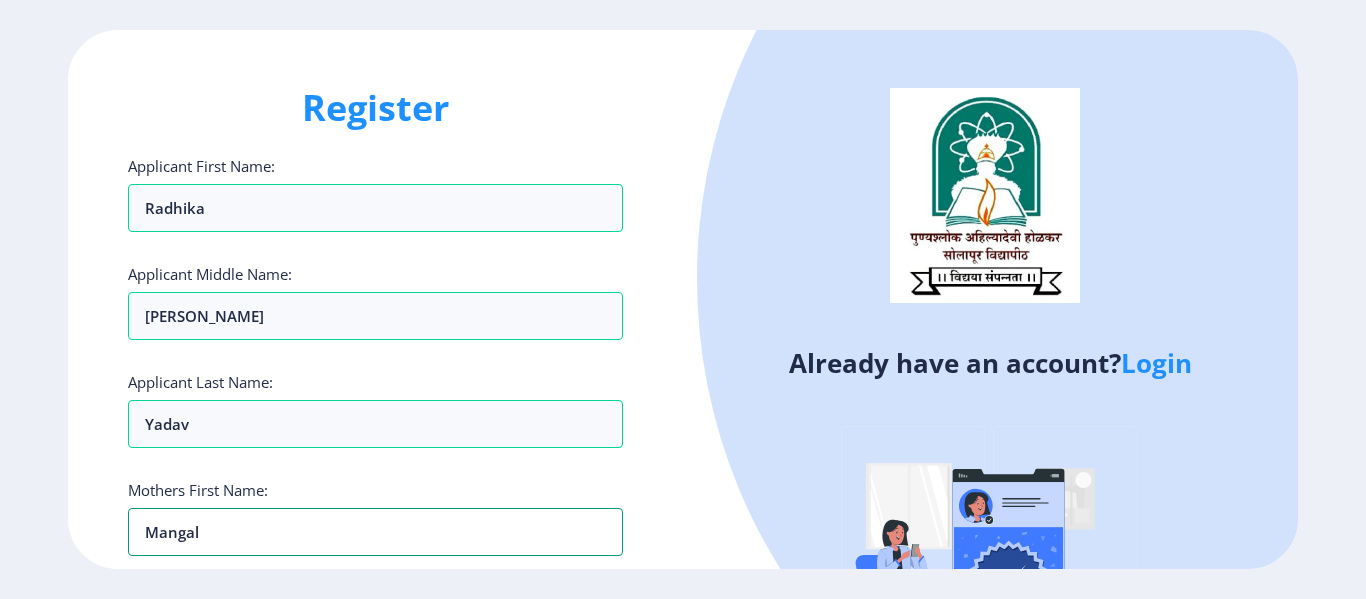type on "mangal" 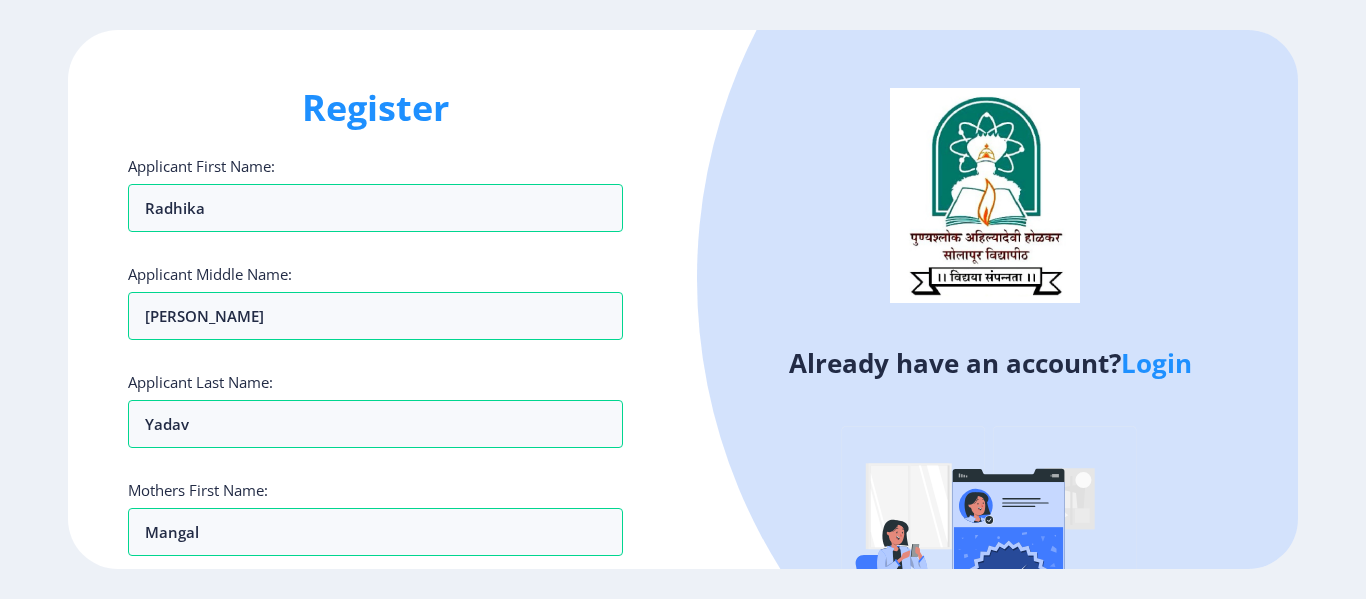 click 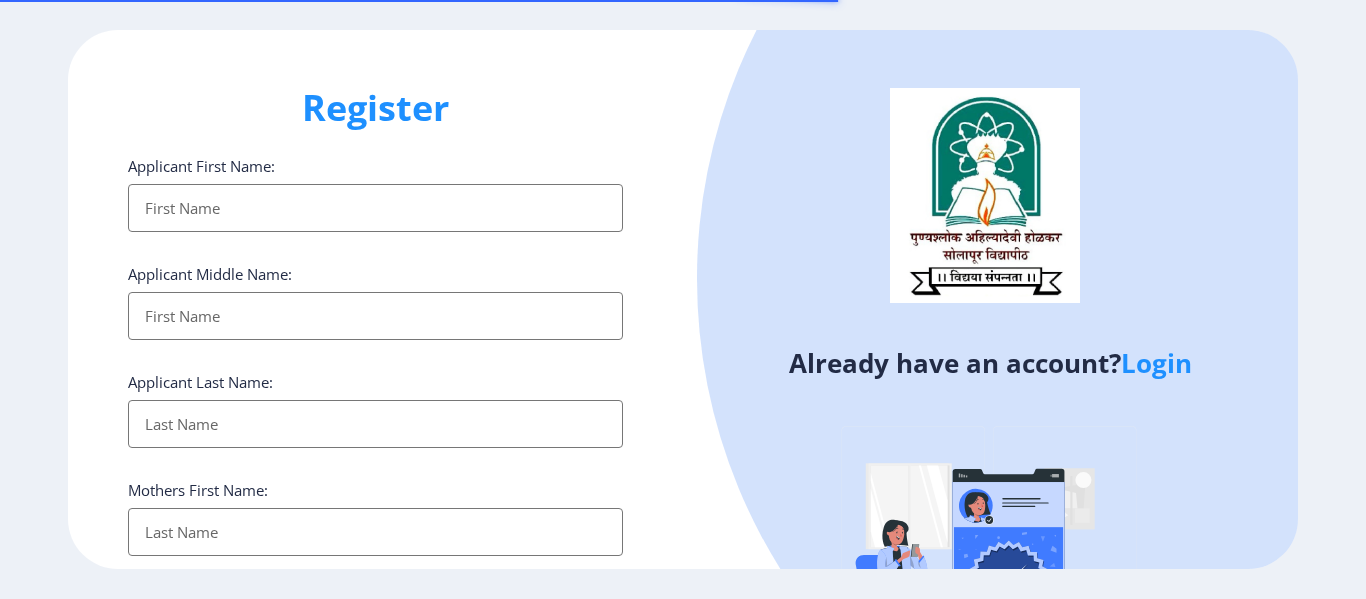 select 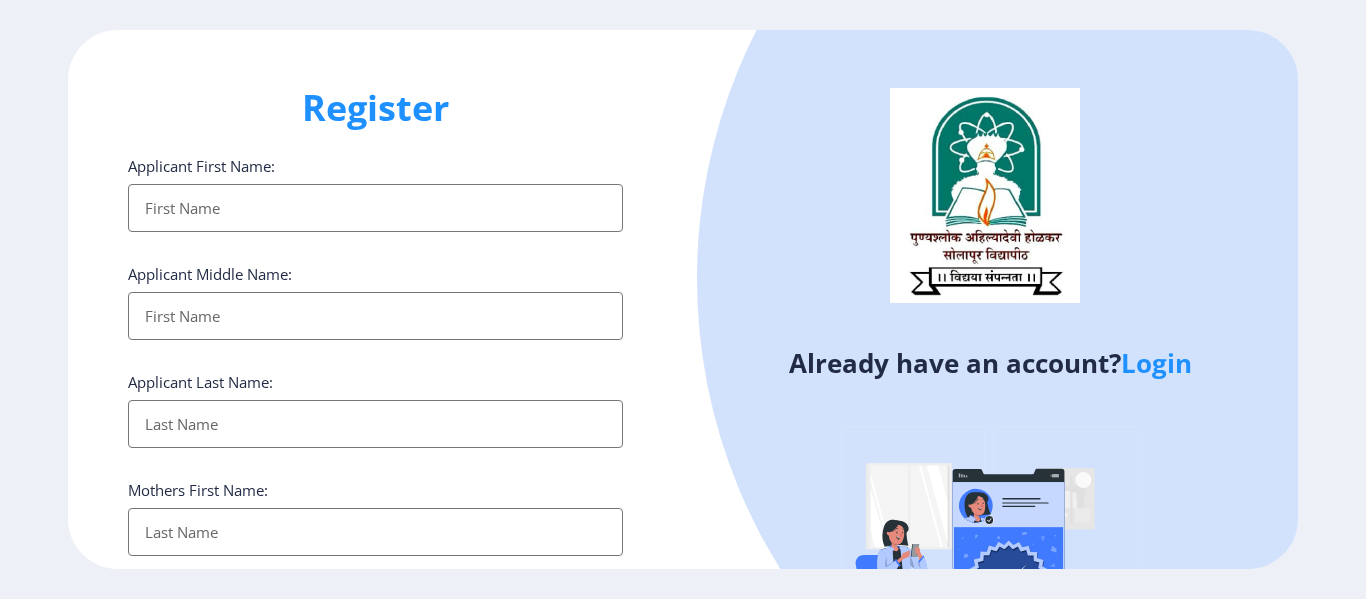 click on "Register Applicant First Name: Applicant Middle Name: Applicant Last Name: Mothers First Name: Applicant Full Name : (As on marksheet) Aadhar Number :  Gender: Select Gender [DEMOGRAPHIC_DATA] [DEMOGRAPHIC_DATA] Other  Country Code and Mobile number  *  +91 [GEOGRAPHIC_DATA] ([GEOGRAPHIC_DATA]) +91 [GEOGRAPHIC_DATA] (‫[GEOGRAPHIC_DATA]‬‎) +93 [GEOGRAPHIC_DATA] ([GEOGRAPHIC_DATA]) +355 [GEOGRAPHIC_DATA] (‫[GEOGRAPHIC_DATA]‬‎) +213 [US_STATE] +1 [GEOGRAPHIC_DATA] +376 [GEOGRAPHIC_DATA] +244 [GEOGRAPHIC_DATA] +1 [GEOGRAPHIC_DATA] +1 [GEOGRAPHIC_DATA] +54 [GEOGRAPHIC_DATA] ([GEOGRAPHIC_DATA]) +374 [GEOGRAPHIC_DATA] +297 [GEOGRAPHIC_DATA] +61 [GEOGRAPHIC_DATA] ([GEOGRAPHIC_DATA]) +43 [GEOGRAPHIC_DATA] ([GEOGRAPHIC_DATA]) +994 [GEOGRAPHIC_DATA] +1 [GEOGRAPHIC_DATA] ([GEOGRAPHIC_DATA][GEOGRAPHIC_DATA]‬‎) +973 [GEOGRAPHIC_DATA] ([GEOGRAPHIC_DATA]) +880 [GEOGRAPHIC_DATA] +1 [GEOGRAPHIC_DATA] ([GEOGRAPHIC_DATA]) +375 [GEOGRAPHIC_DATA] ([GEOGRAPHIC_DATA]) +32 [GEOGRAPHIC_DATA] +501 [GEOGRAPHIC_DATA] ([GEOGRAPHIC_DATA]) +229 [GEOGRAPHIC_DATA] +1 [GEOGRAPHIC_DATA] (འབྲུག) +975 [GEOGRAPHIC_DATA] +591 [GEOGRAPHIC_DATA] ([GEOGRAPHIC_DATA]) +387 [GEOGRAPHIC_DATA] +267 [GEOGRAPHIC_DATA] ([GEOGRAPHIC_DATA]) +55 [GEOGRAPHIC_DATA] +246 [GEOGRAPHIC_DATA] +1 [GEOGRAPHIC_DATA] +673 [GEOGRAPHIC_DATA] ([GEOGRAPHIC_DATA]) +359" 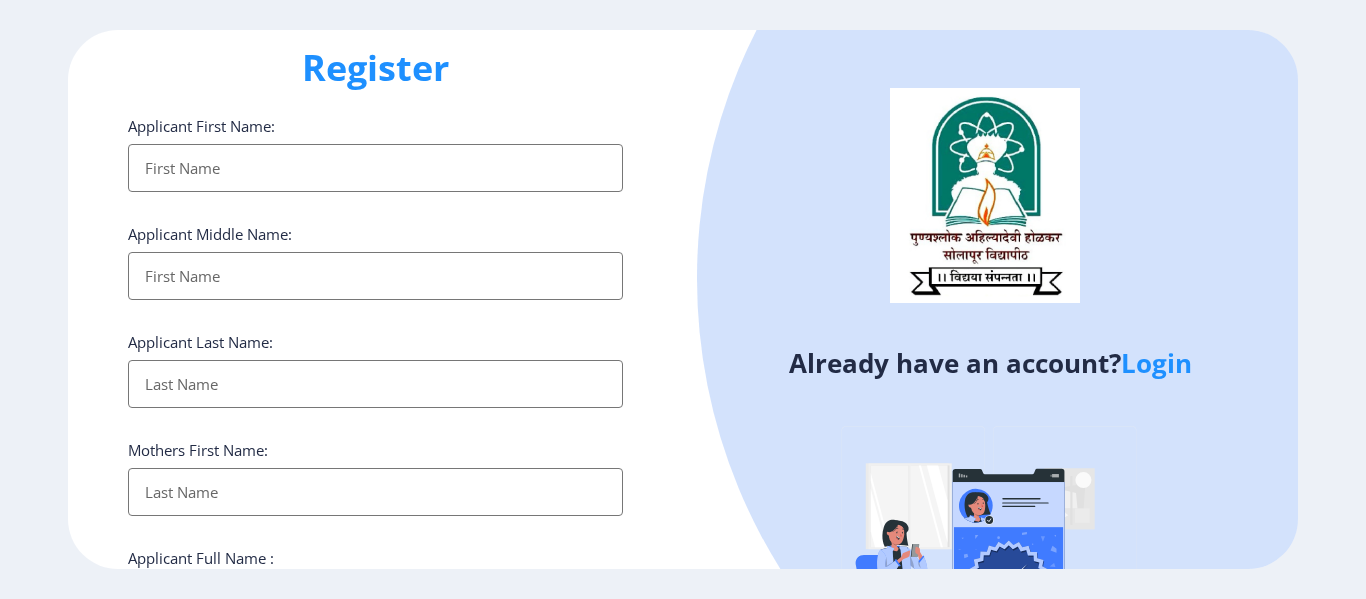scroll, scrollTop: 0, scrollLeft: 0, axis: both 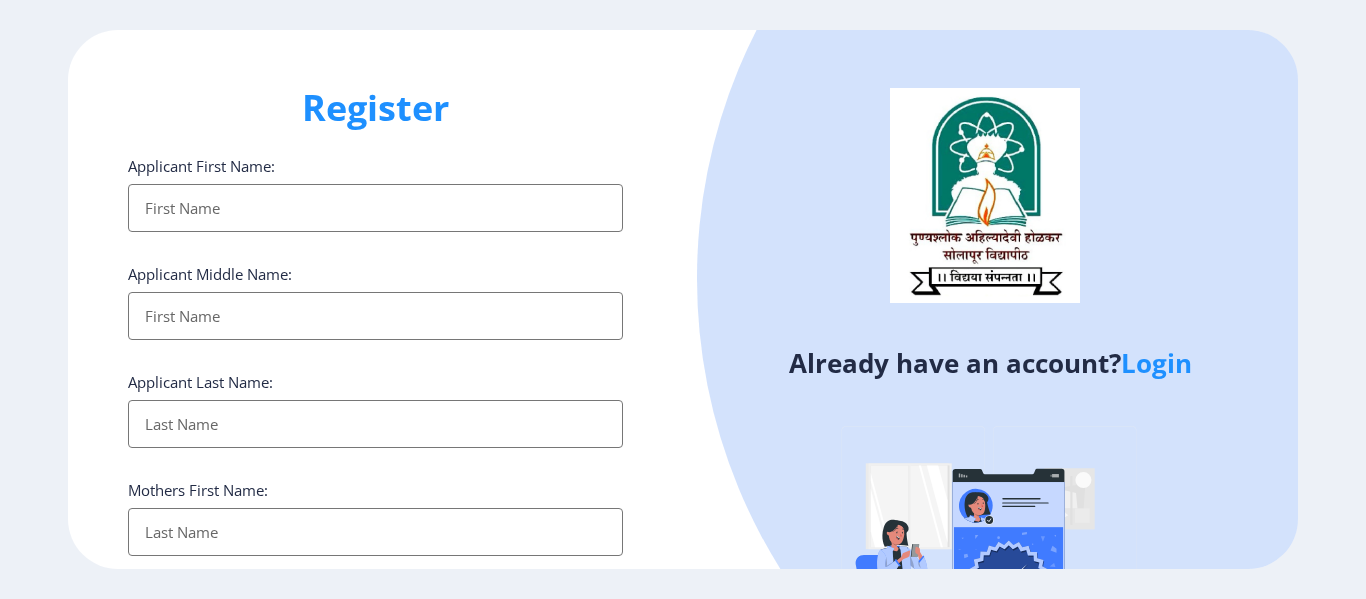 click on "Applicant First Name:" at bounding box center (375, 208) 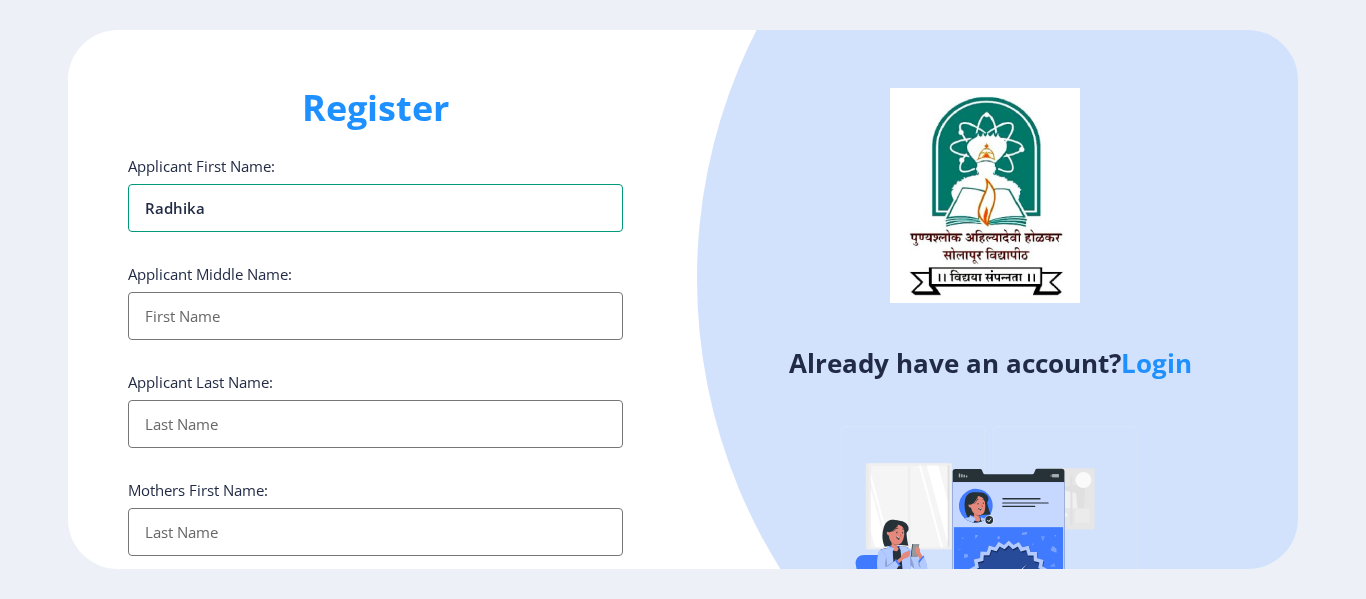 type on "radhika" 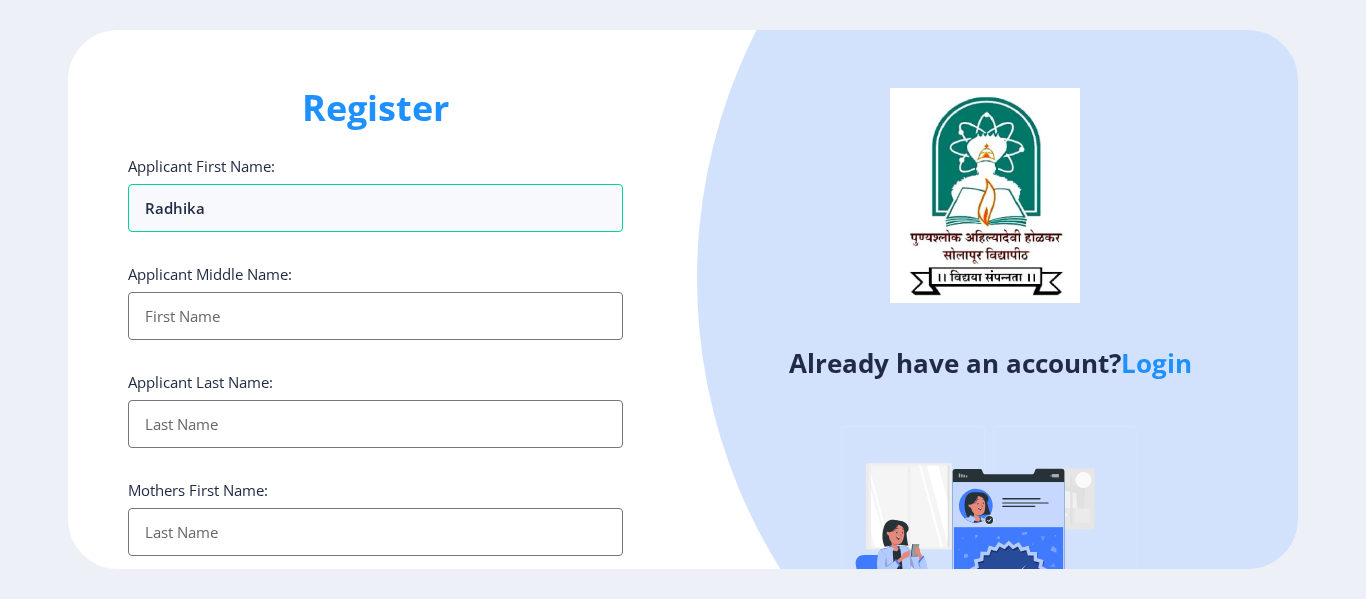 click on "Applicant First Name:" at bounding box center (375, 316) 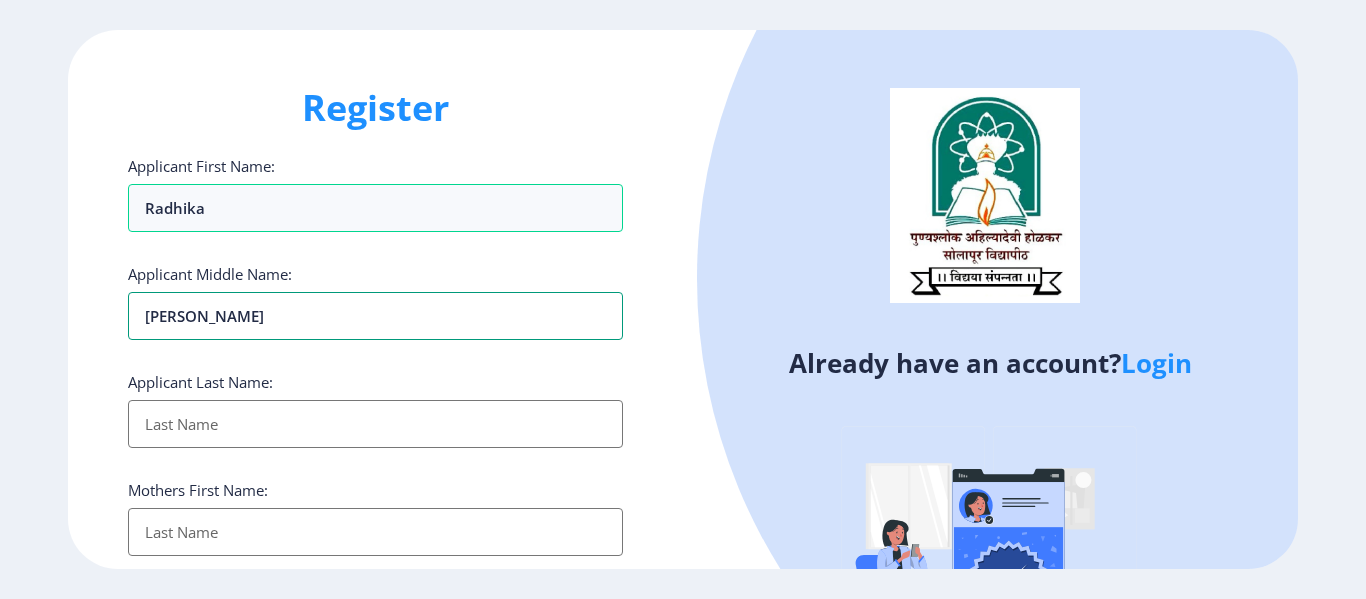 type on "pravin" 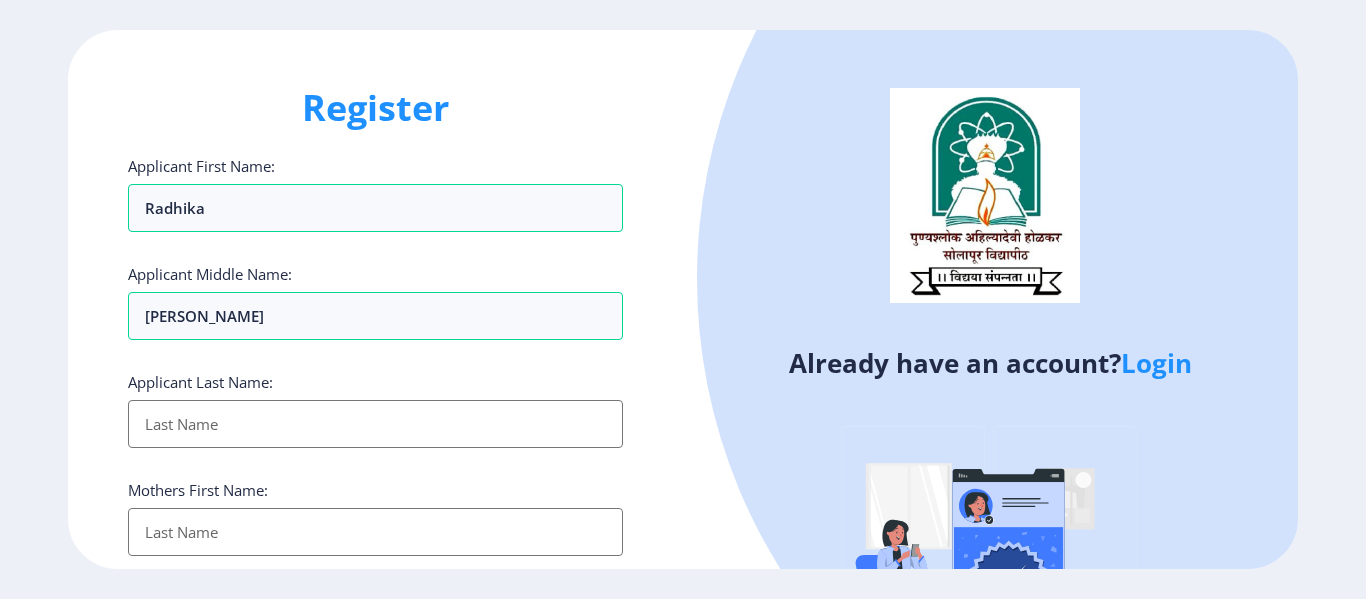 click on "Applicant First Name:" at bounding box center (375, 424) 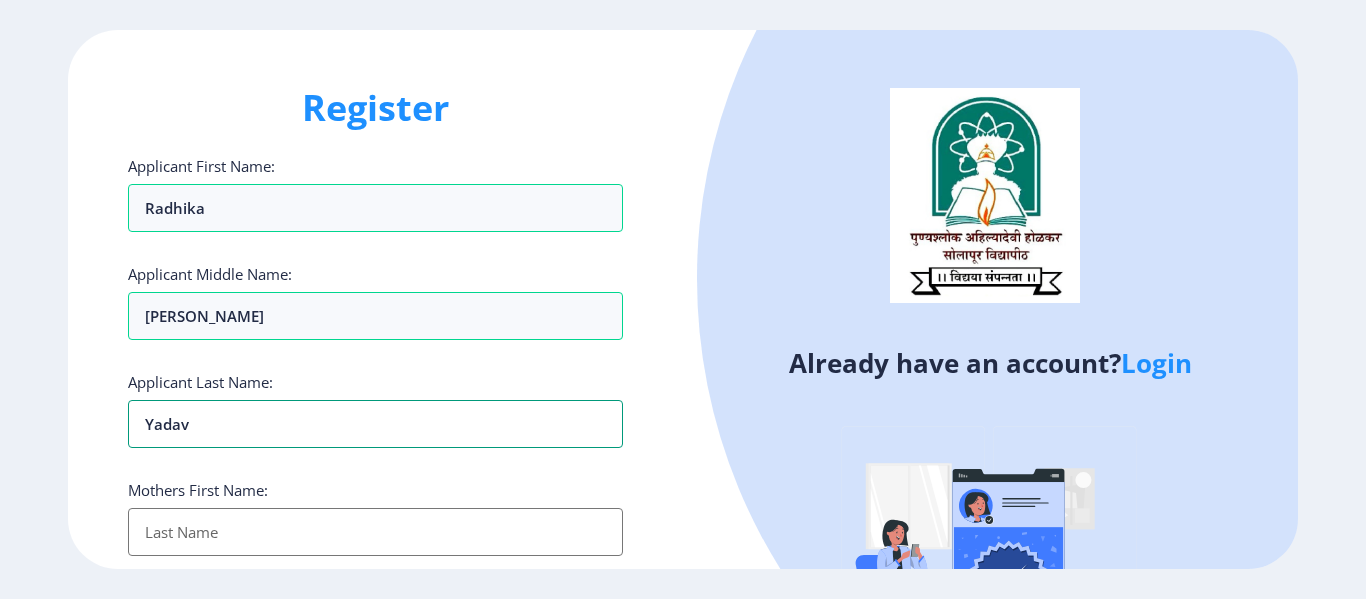type on "yadav" 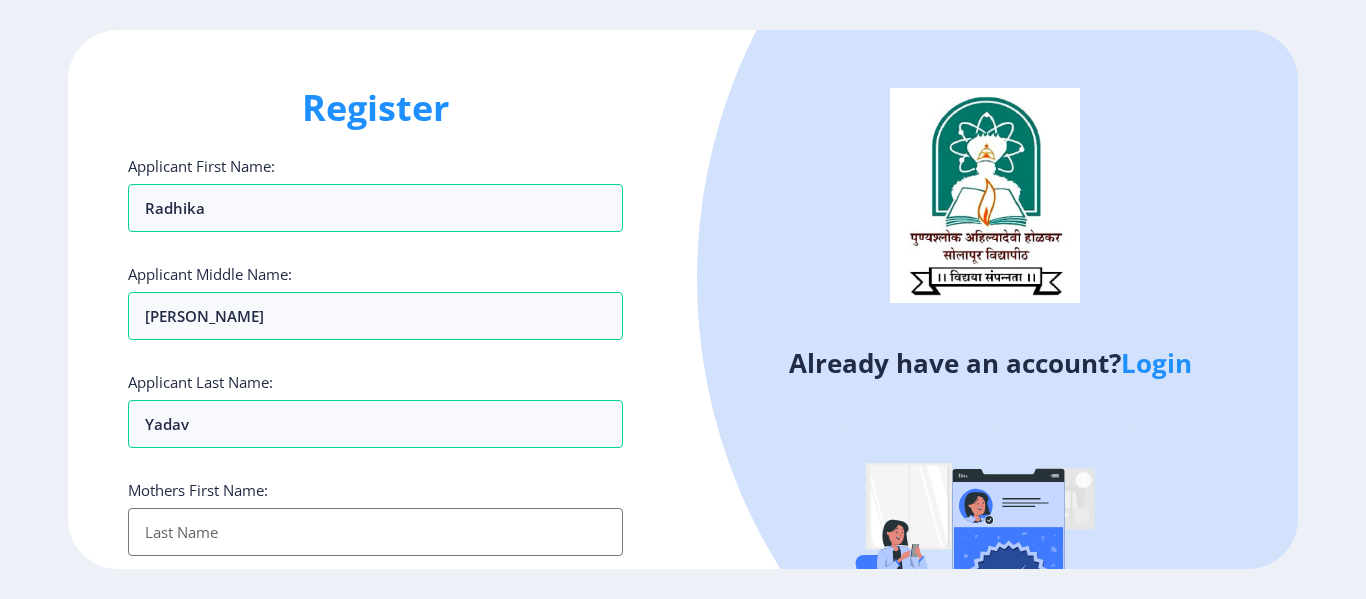 click on "Applicant First Name:" at bounding box center (375, 532) 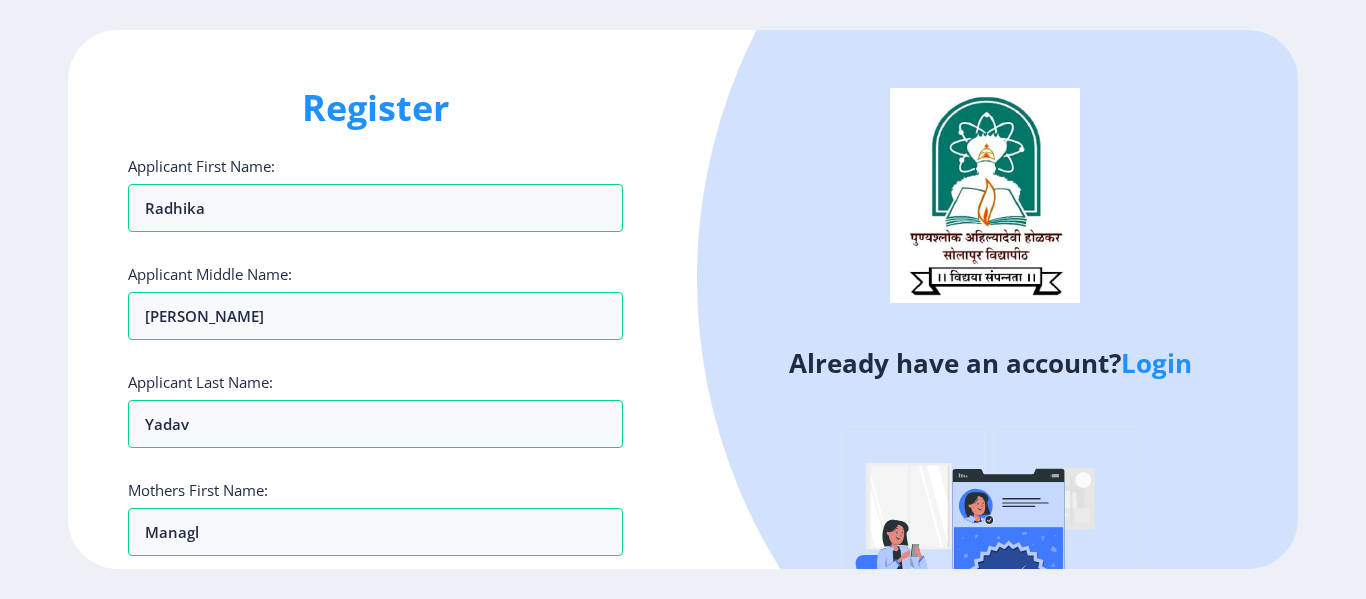 click on "Register Applicant First Name: radhika Applicant Middle Name: pravin Applicant Last Name: yadav Mothers First Name: managl Applicant Full Name : (As on marksheet) Aadhar Number :  Gender: Select Gender Male Female Other  Country Code and Mobile number  *  +91 India (भारत) +91 Afghanistan (‫افغانستان‬‎) +93 Albania (Shqipëri) +355 Algeria (‫الجزائر‬‎) +213 American Samoa +1 Andorra +376 Angola +244 Anguilla +1 Antigua and Barbuda +1 Argentina +54 Armenia (Հայաստան) +374 Aruba +297 Australia +61 Austria (Österreich) +43 Azerbaijan (Azərbaycan) +994 Bahamas +1 Bahrain (‫البحرين‬‎) +973 Bangladesh (বাংলাদেশ) +880 Barbados +1 Belarus (Беларусь) +375 Belgium (België) +32 Belize +501 Benin (Bénin) +229 Bermuda +1 Bhutan (འབྲུག) +975 Bolivia +591 Bosnia and Herzegovina (Босна и Херцеговина) +387 Botswana +267 Brazil (Brasil) +55 British Indian Ocean Territory +246 British Virgin Islands +1 Brunei +673 +359" 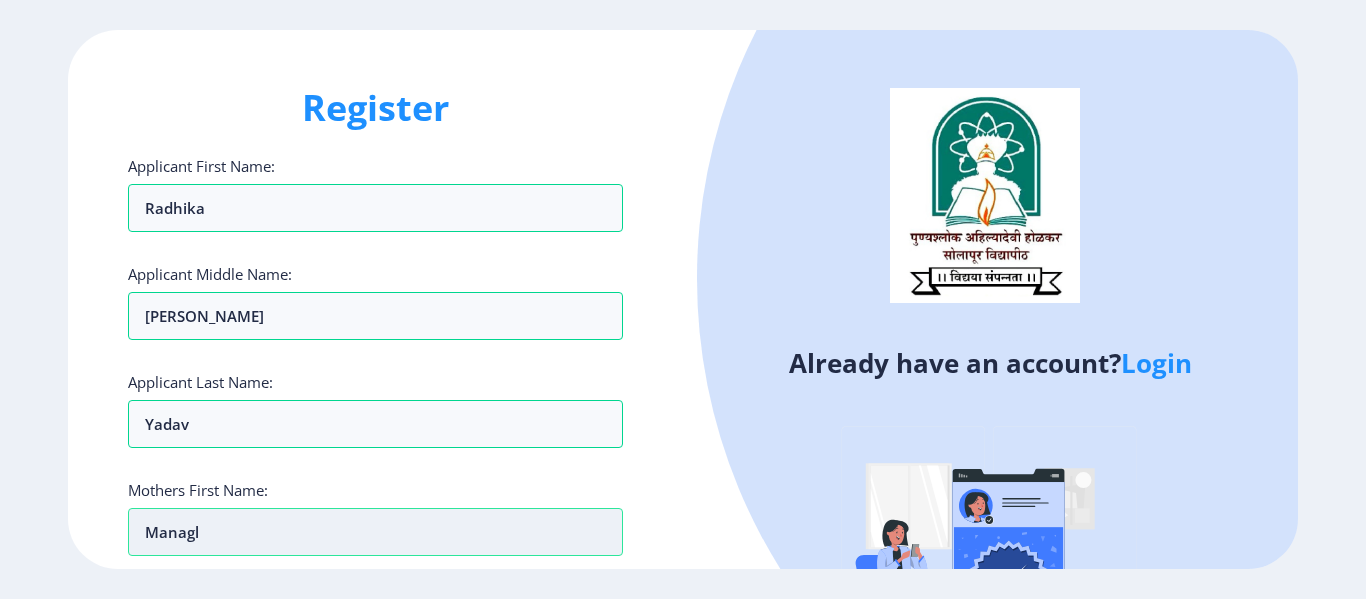 click on "managl" at bounding box center (375, 208) 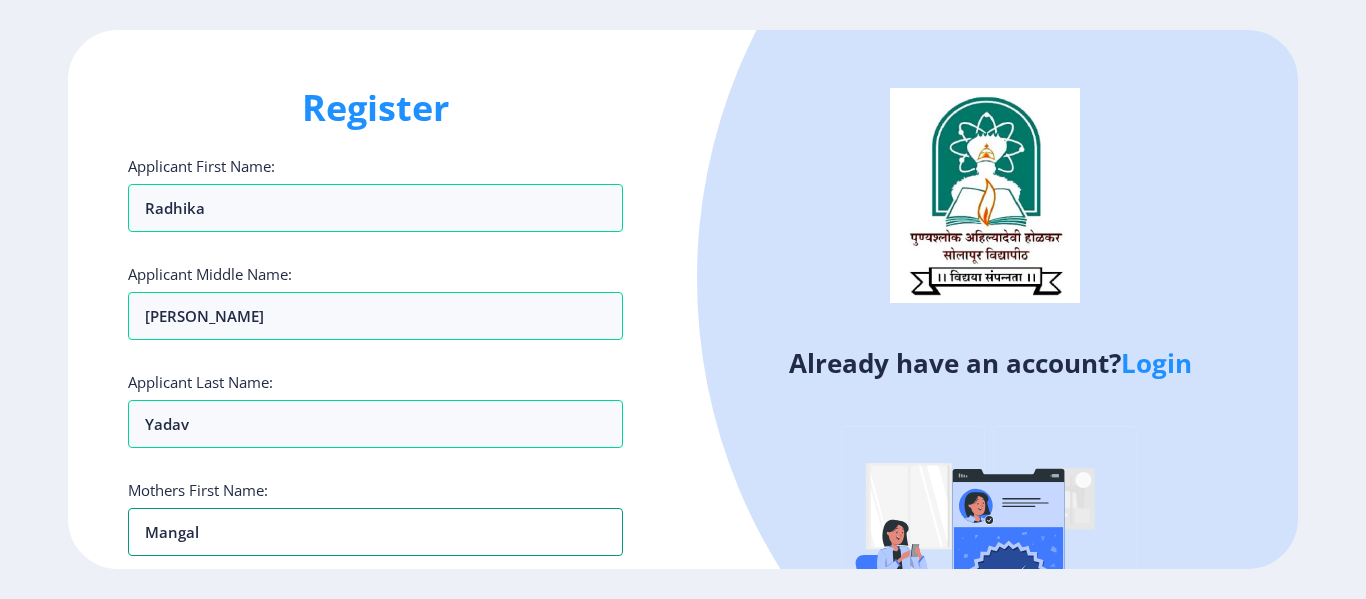 type on "mangal" 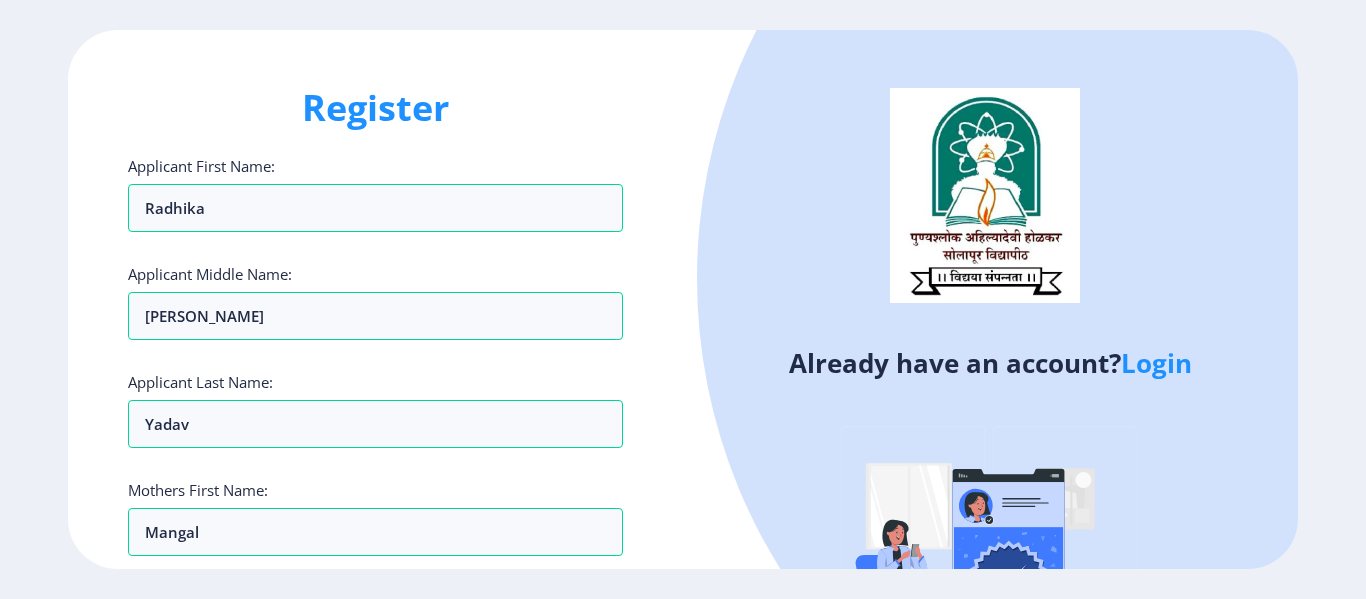 click on "Register Applicant First Name: radhika Applicant Middle Name: pravin Applicant Last Name: yadav Mothers First Name: mangal Applicant Full Name : (As on marksheet) Aadhar Number :  Gender: Select Gender Male Female Other  Country Code and Mobile number  *  +91 India (भारत) +91 Afghanistan (‫افغانستان‬‎) +93 Albania (Shqipëri) +355 Algeria (‫الجزائر‬‎) +213 American Samoa +1 Andorra +376 Angola +244 Anguilla +1 Antigua and Barbuda +1 Argentina +54 Armenia (Հայաստան) +374 Aruba +297 Australia +61 Austria (Österreich) +43 Azerbaijan (Azərbaycan) +994 Bahamas +1 Bahrain (‫البحرين‬‎) +973 Bangladesh (বাংলাদেশ) +880 Barbados +1 Belarus (Беларусь) +375 Belgium (België) +32 Belize +501 Benin (Bénin) +229 Bermuda +1 Bhutan (འབྲུག) +975 Bolivia +591 Bosnia and Herzegovina (Босна и Херцеговина) +387 Botswana +267 Brazil (Brasil) +55 British Indian Ocean Territory +246 British Virgin Islands +1 Brunei +673 +359" 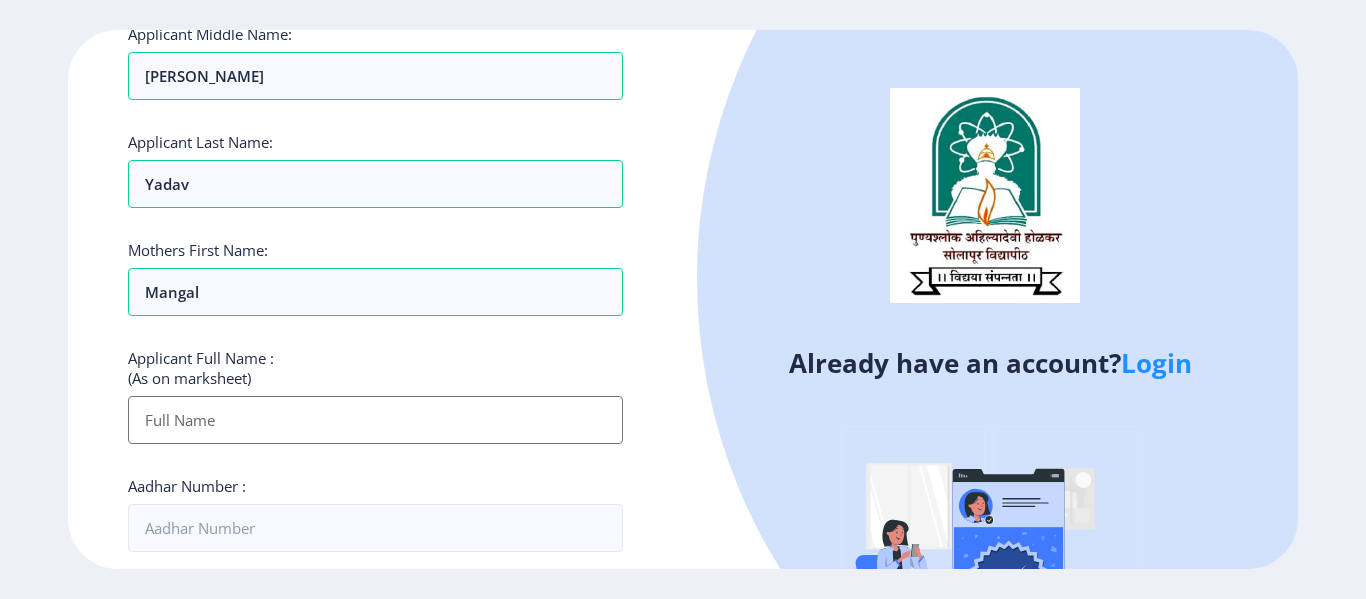 scroll, scrollTop: 280, scrollLeft: 0, axis: vertical 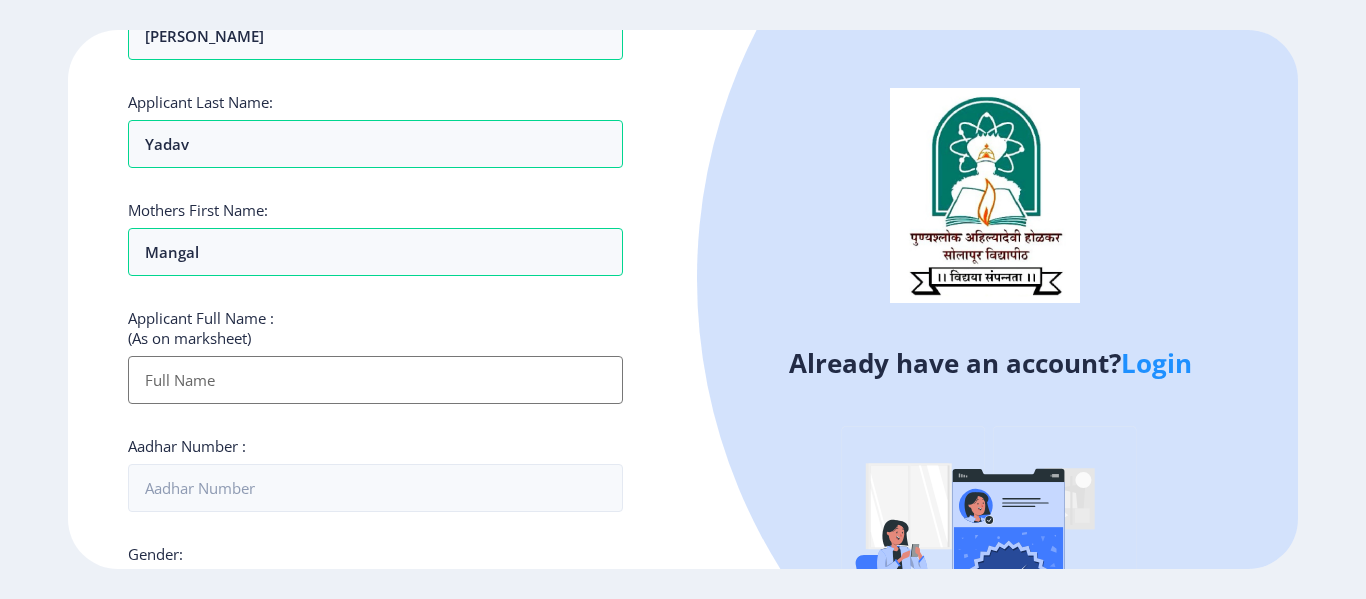 click on "Applicant First Name:" at bounding box center (375, 380) 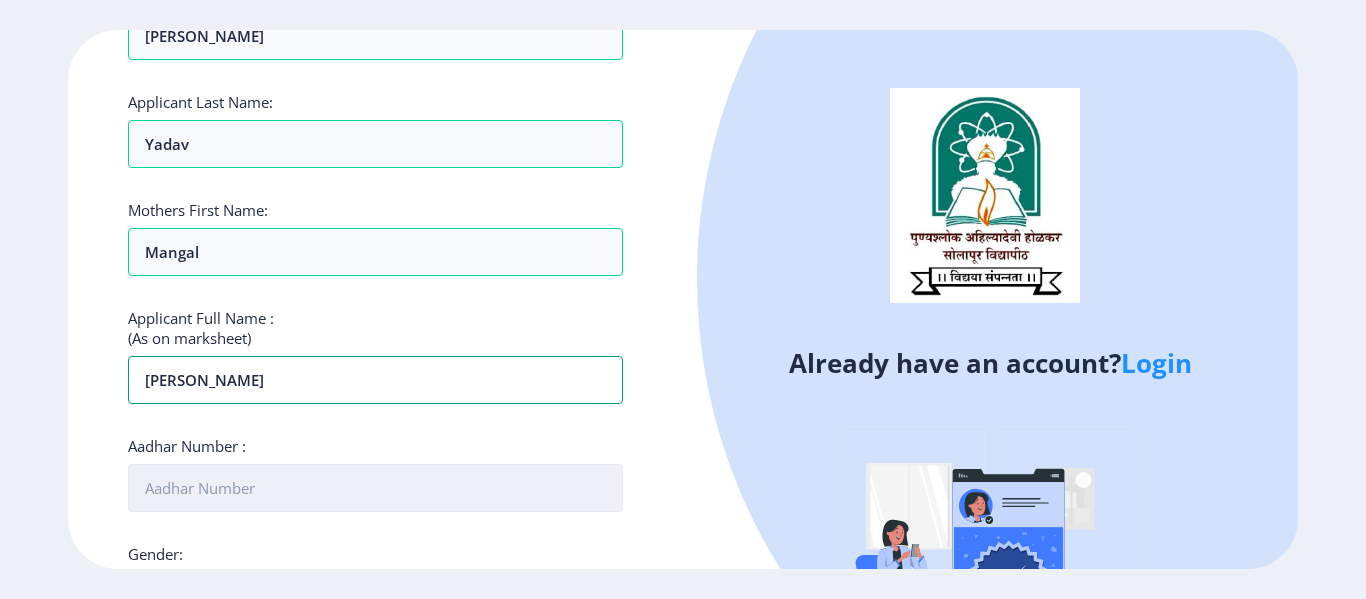 type on "[PERSON_NAME]" 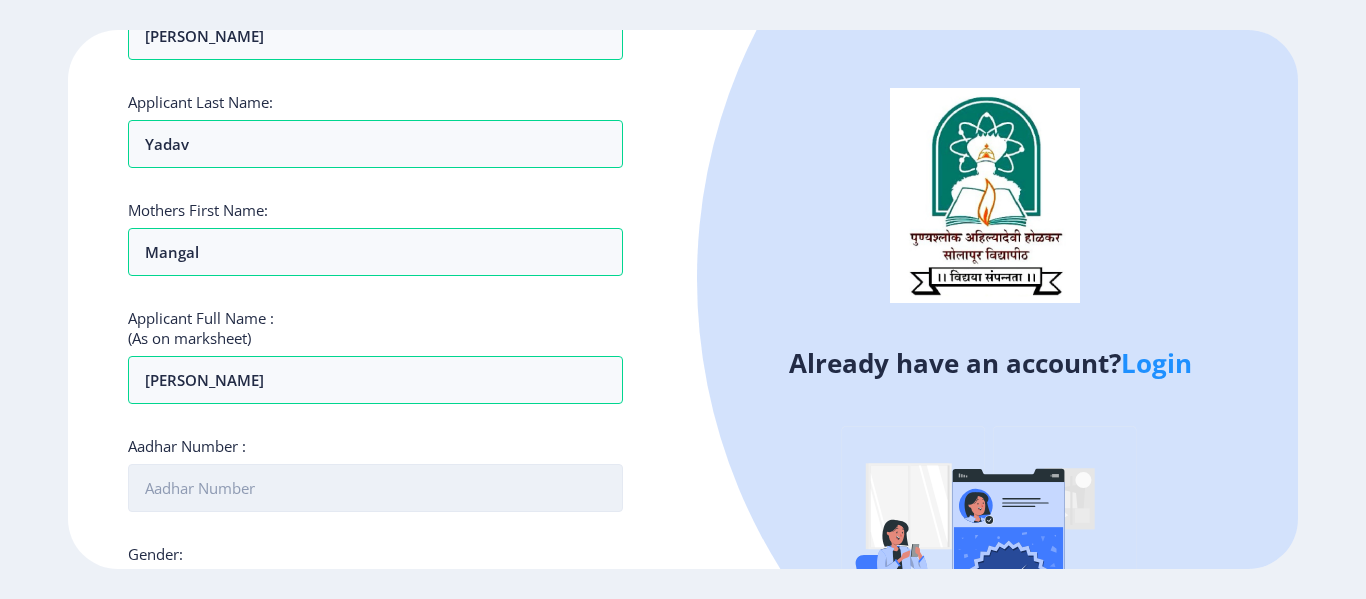 click on "Aadhar Number :" at bounding box center [375, 488] 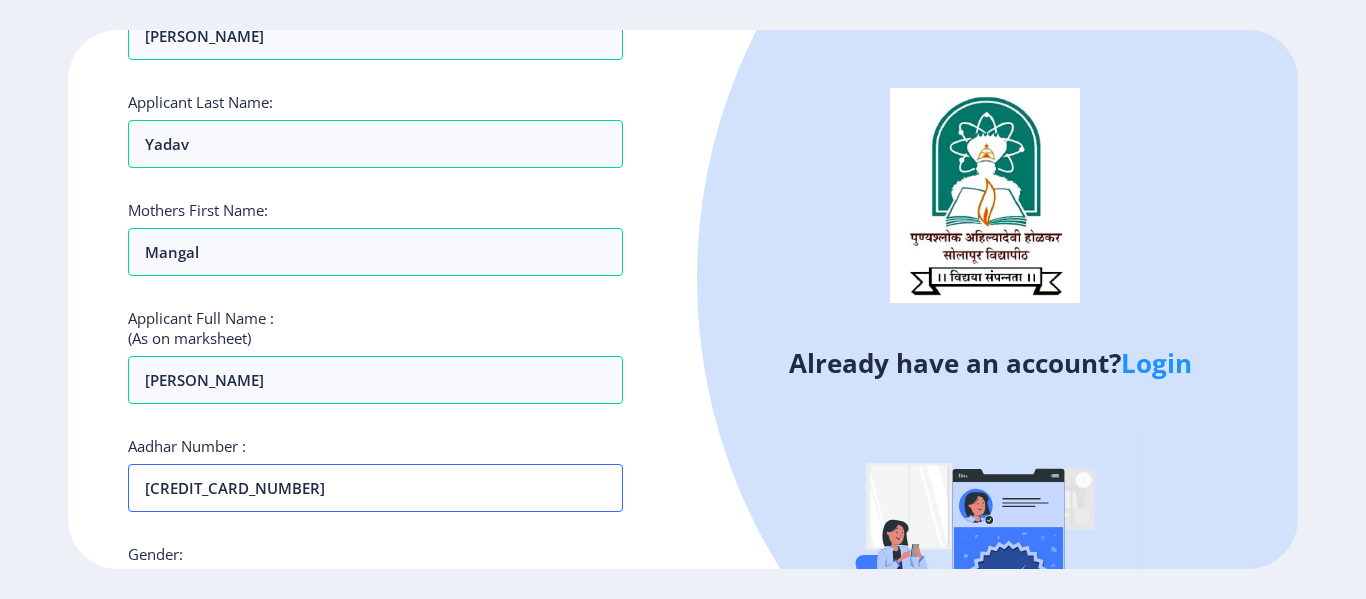 type on "678498116048" 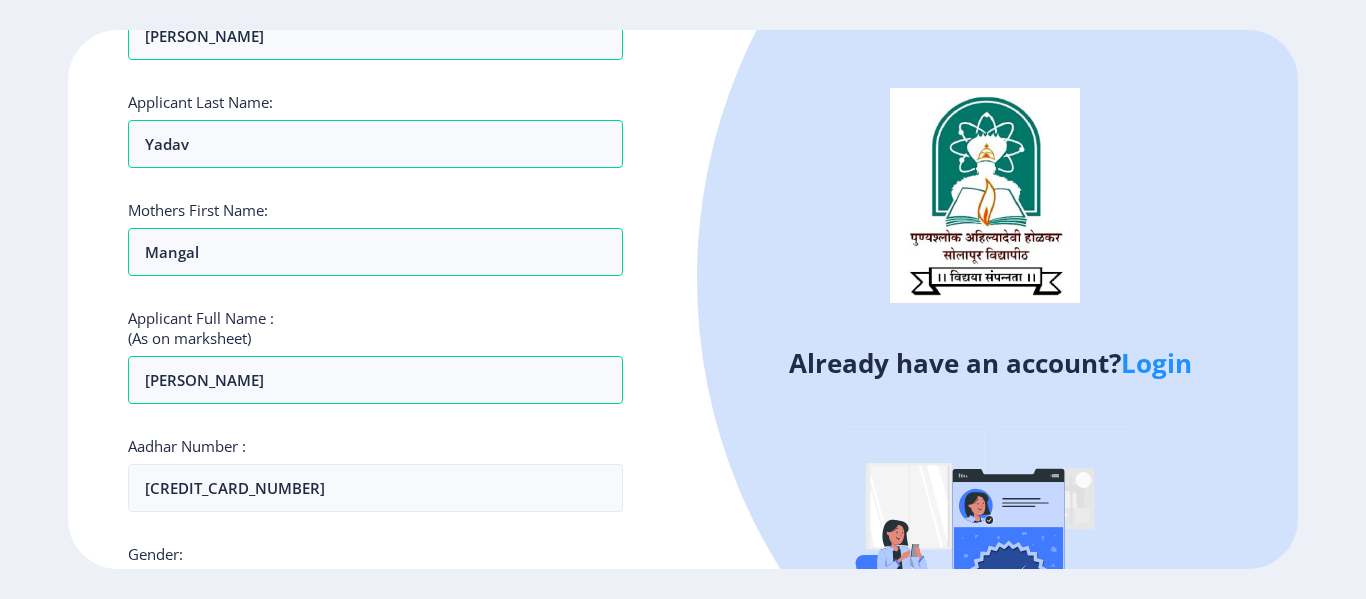 click on "Already have an account?  Login" 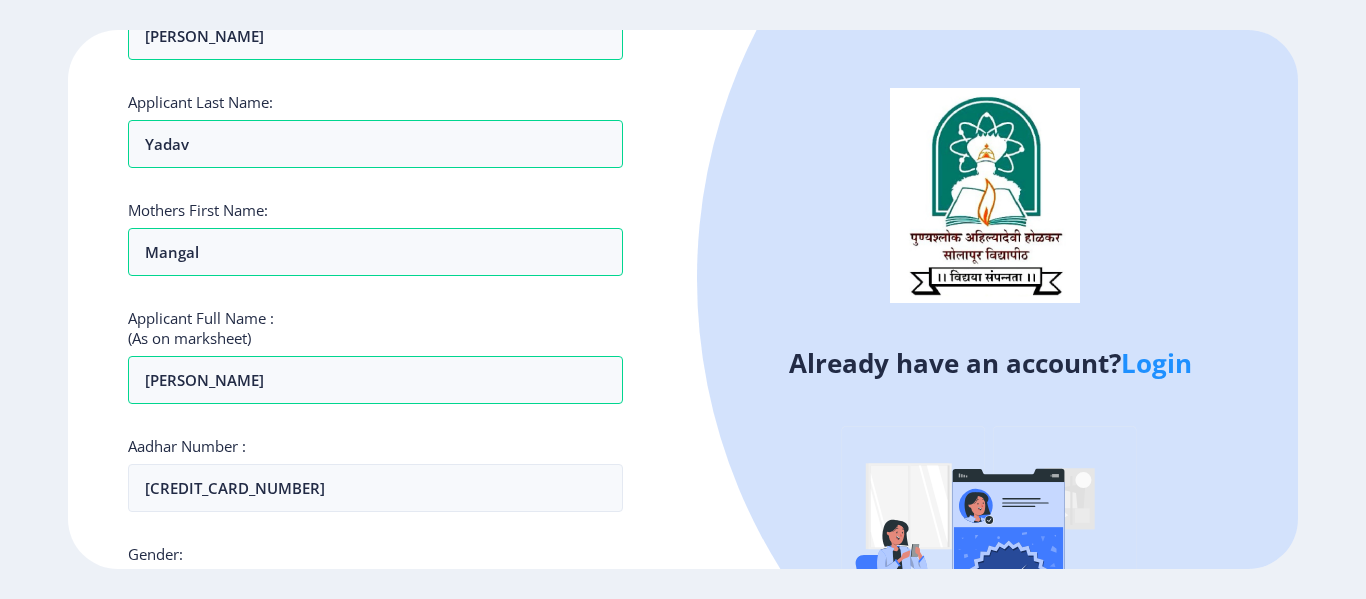 click on "Applicant First Name: radhika Applicant Middle Name: pravin Applicant Last Name: yadav Mothers First Name: mangal Applicant Full Name : (As on marksheet) radhika pravin yadav Aadhar Number :  678498116048 Gender: Select Gender Male Female Other  Country Code and Mobile number  *  +91 India (भारत) +91 Afghanistan (‫افغانستان‬‎) +93 Albania (Shqipëri) +355 Algeria (‫الجزائر‬‎) +213 American Samoa +1 Andorra +376 Angola +244 Anguilla +1 Antigua and Barbuda +1 Argentina +54 Armenia (Հայաստան) +374 Aruba +297 Australia +61 Austria (Österreich) +43 Azerbaijan (Azərbaycan) +994 Bahamas +1 Bahrain (‫البحرين‬‎) +973 Bangladesh (বাংলাদেশ) +880 Barbados +1 Belarus (Беларусь) +375 Belgium (België) +32 Belize +501 Benin (Bénin) +229 Bermuda +1 Bhutan (འབྲུག) +975 Bolivia +591 Bosnia and Herzegovina (Босна и Херцеговина) +387 Botswana +267 Brazil (Brasil) +55 British Indian Ocean Territory +246 +1 Brunei +673 +1" 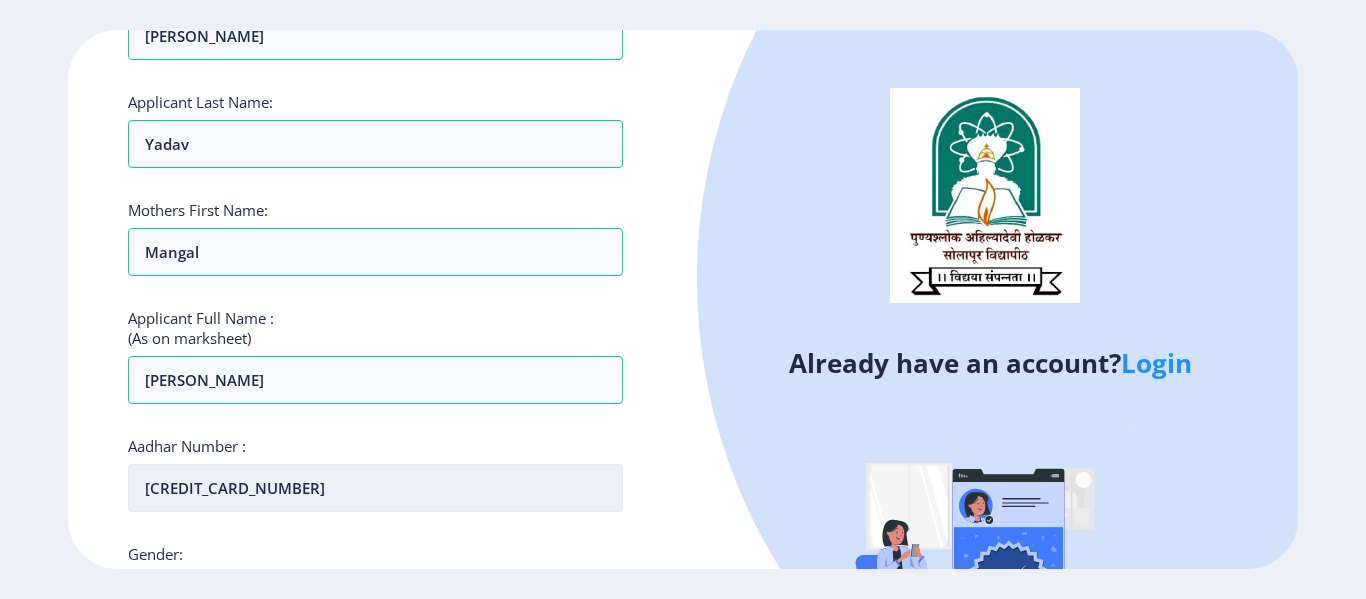 click on "678498116048" at bounding box center [375, 488] 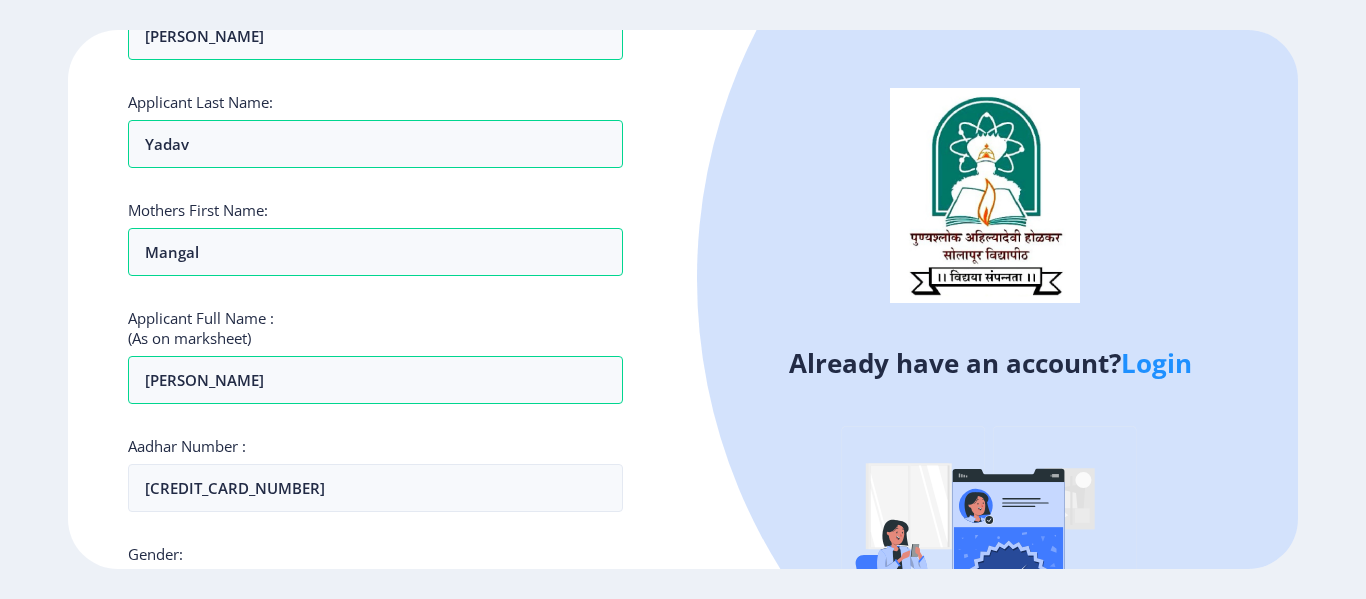 click on "Register Applicant First Name: radhika Applicant Middle Name: pravin Applicant Last Name: yadav Mothers First Name: mangal Applicant Full Name : (As on marksheet) radhika pravin yadav Aadhar Number :  678498116048 Gender: Select Gender Male Female Other  Country Code and Mobile number  *  +91 India (भारत) +91 Afghanistan (‫افغانستان‬‎) +93 Albania (Shqipëri) +355 Algeria (‫الجزائر‬‎) +213 American Samoa +1 Andorra +376 Angola +244 Anguilla +1 Antigua and Barbuda +1 Argentina +54 Armenia (Հայաստան) +374 Aruba +297 Australia +61 Austria (Österreich) +43 Azerbaijan (Azərbaycan) +994 Bahamas +1 Bahrain (‫البحرين‬‎) +973 Bangladesh (বাংলাদেশ) +880 Barbados +1 Belarus (Беларусь) +375 Belgium (België) +32 Belize +501 Benin (Bénin) +229 Bermuda +1 Bhutan (འབྲུག) +975 Bolivia +591 Bosnia and Herzegovina (Босна и Херцеговина) +387 Botswana +267 Brazil (Brasil) +55 British Indian Ocean Territory +246 +1 +673" 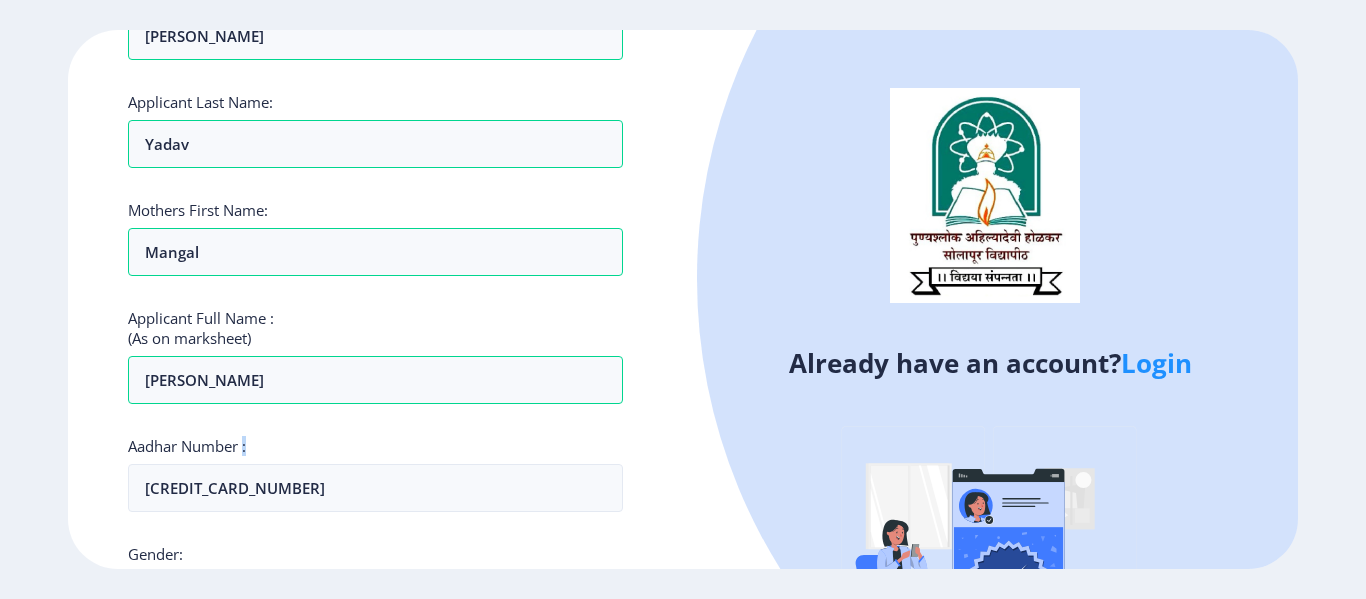 click on "Register Applicant First Name: radhika Applicant Middle Name: pravin Applicant Last Name: yadav Mothers First Name: mangal Applicant Full Name : (As on marksheet) radhika pravin yadav Aadhar Number :  678498116048 Gender: Select Gender Male Female Other  Country Code and Mobile number  *  +91 India (भारत) +91 Afghanistan (‫افغانستان‬‎) +93 Albania (Shqipëri) +355 Algeria (‫الجزائر‬‎) +213 American Samoa +1 Andorra +376 Angola +244 Anguilla +1 Antigua and Barbuda +1 Argentina +54 Armenia (Հայաստան) +374 Aruba +297 Australia +61 Austria (Österreich) +43 Azerbaijan (Azərbaycan) +994 Bahamas +1 Bahrain (‫البحرين‬‎) +973 Bangladesh (বাংলাদেশ) +880 Barbados +1 Belarus (Беларусь) +375 Belgium (België) +32 Belize +501 Benin (Bénin) +229 Bermuda +1 Bhutan (འབྲུག) +975 Bolivia +591 Bosnia and Herzegovina (Босна и Херцеговина) +387 Botswana +267 Brazil (Brasil) +55 British Indian Ocean Territory +246 +1 +673" 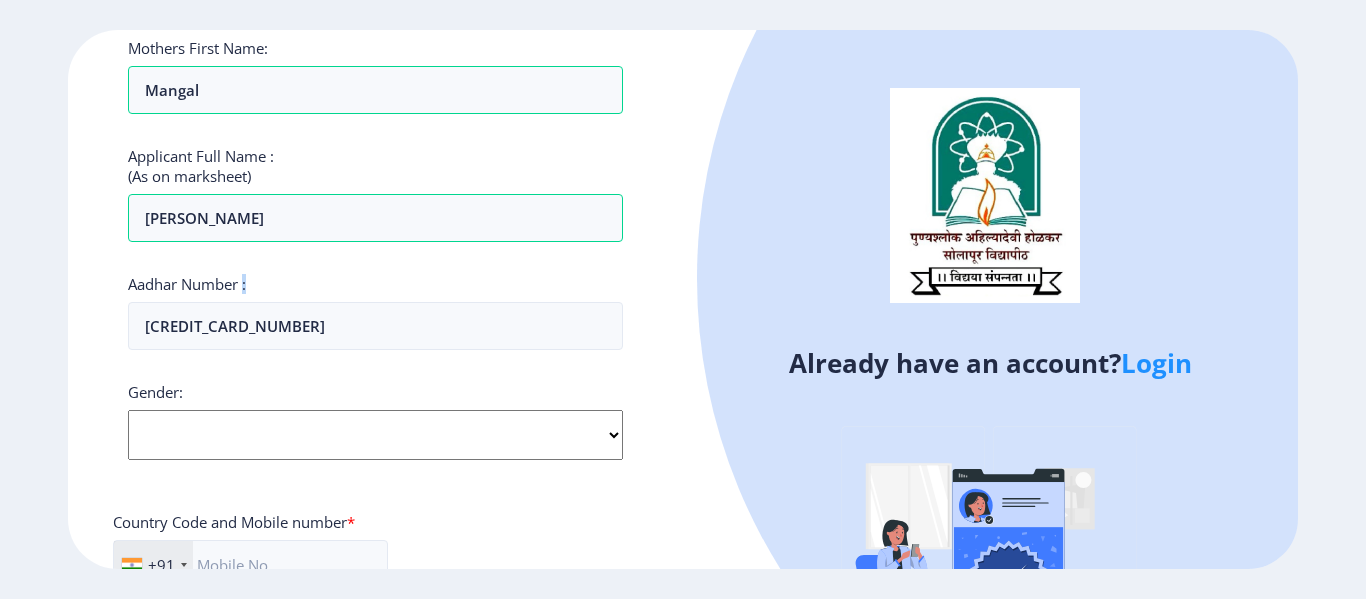 scroll, scrollTop: 480, scrollLeft: 0, axis: vertical 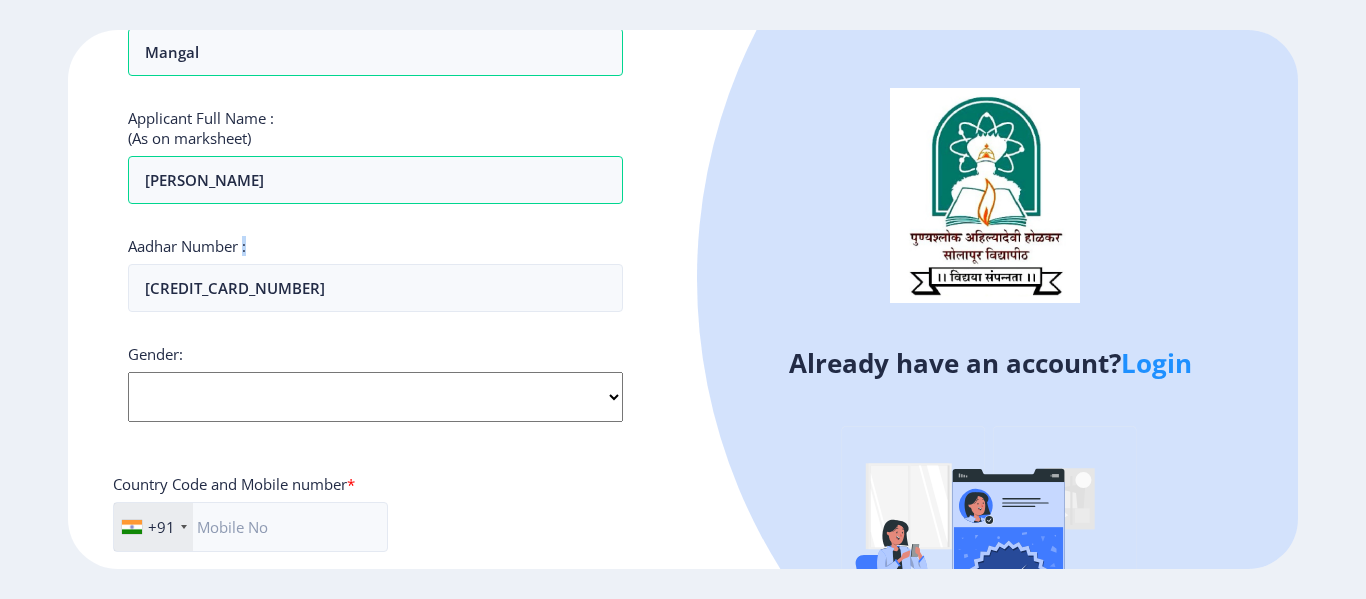 click on "Select Gender Male Female Other" 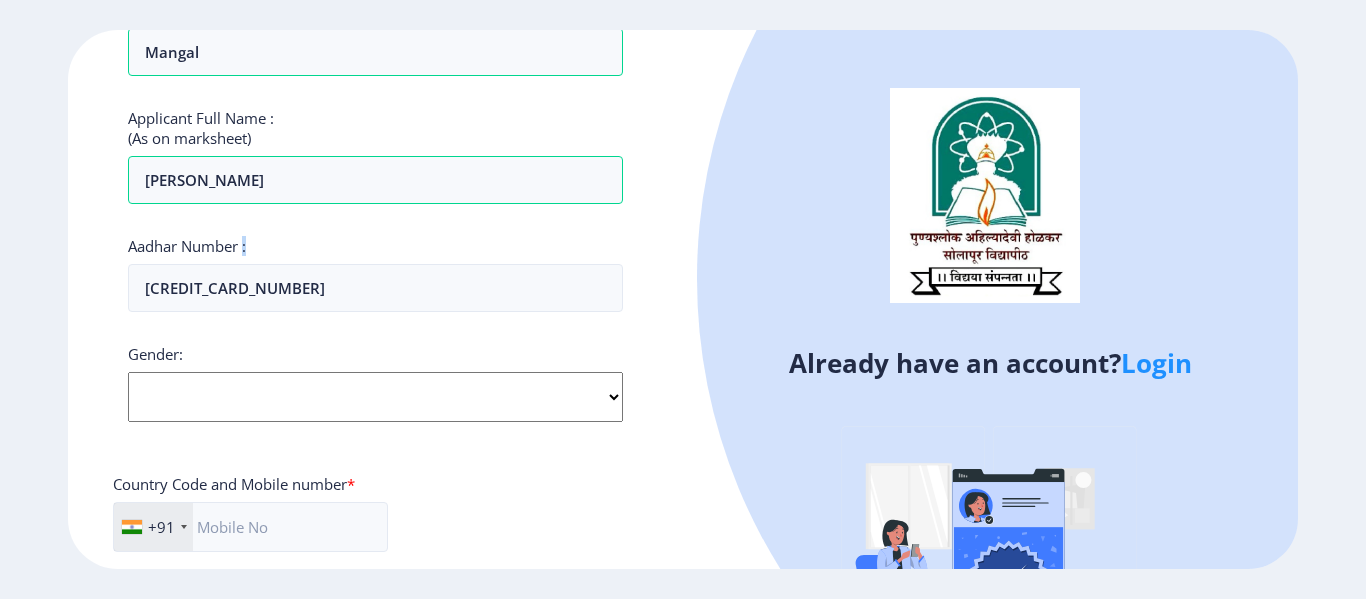 select on "[DEMOGRAPHIC_DATA]" 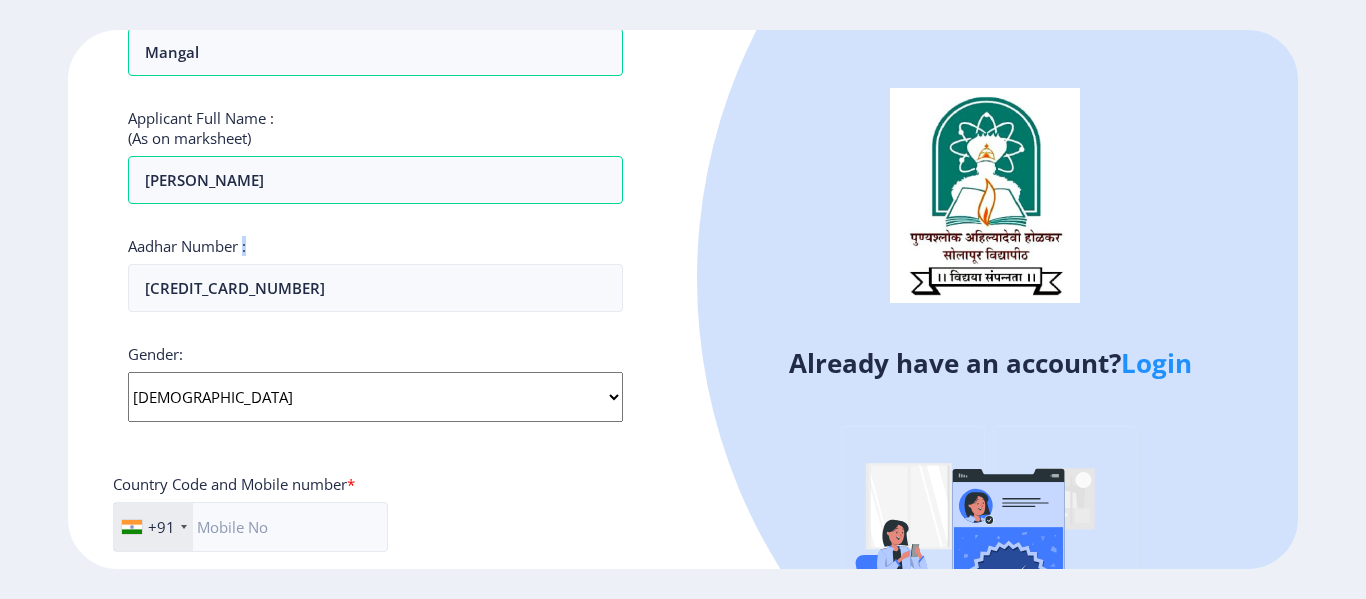 click on "Select Gender Male Female Other" 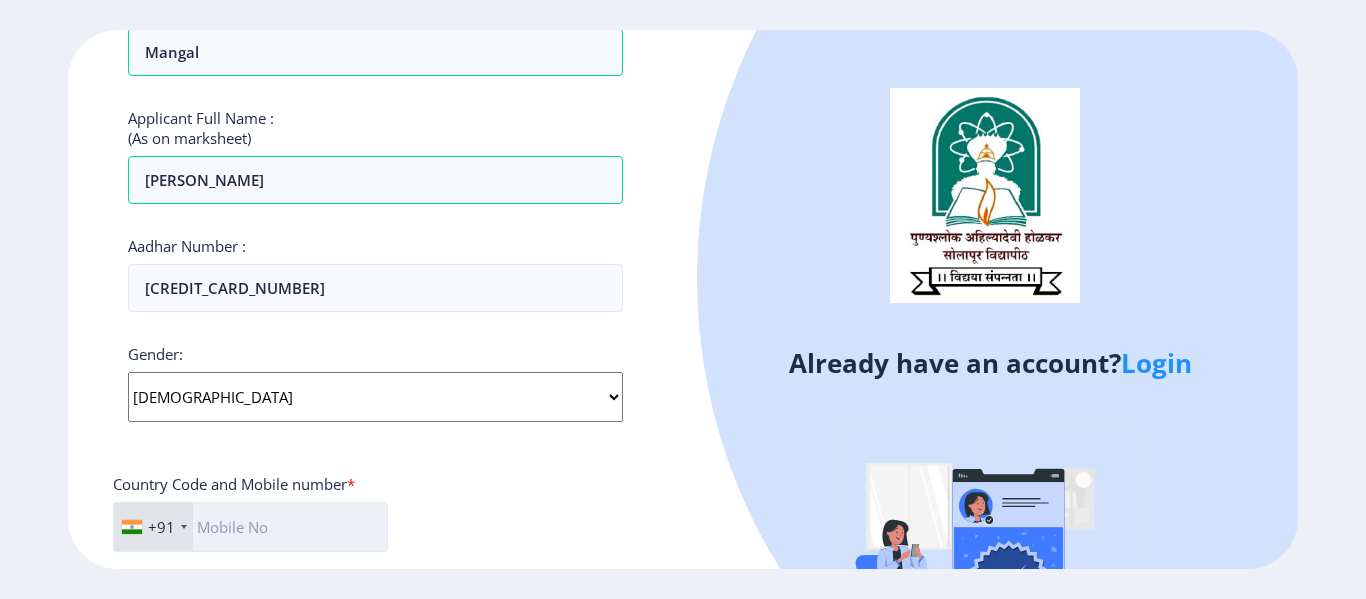 click 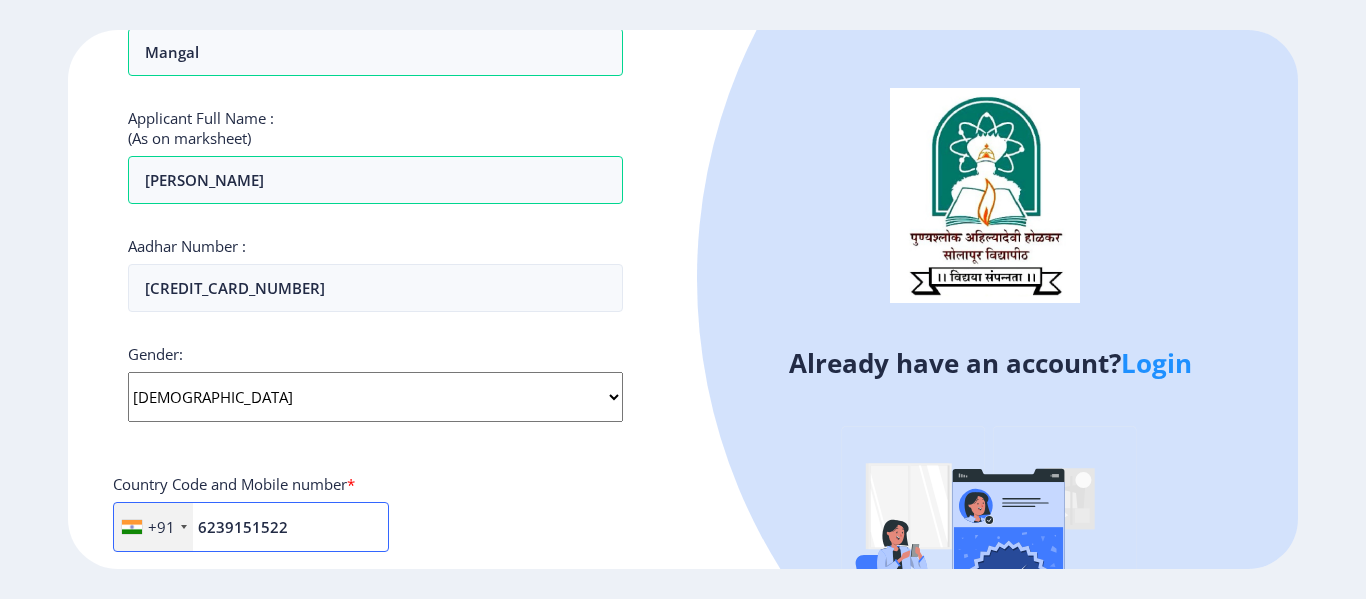 type on "6239151522" 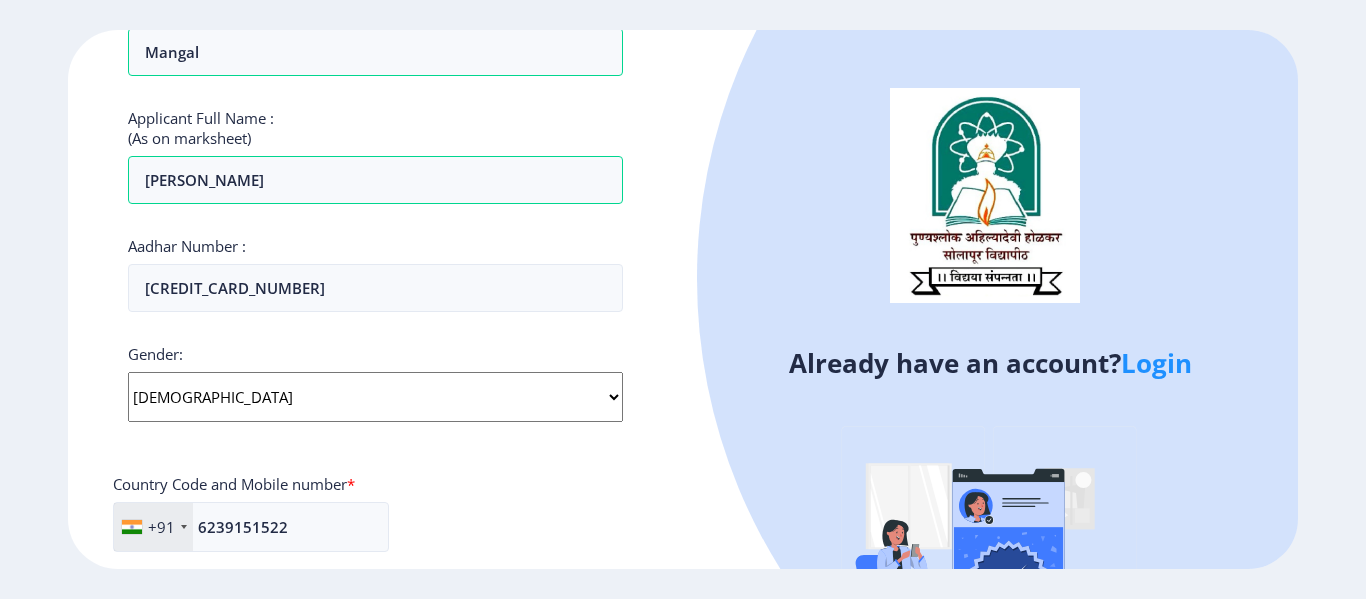 click on "+91 India (भारत) +91 Afghanistan (‫افغانستان‬‎) +93 Albania (Shqipëri) +355 Algeria (‫الجزائر‬‎) +213 American Samoa +1 Andorra +376 Angola +244 Anguilla +1 Antigua and Barbuda +1 Argentina +54 Armenia (Հայաստան) +374 Aruba +297 Australia +61 Austria (Österreich) +43 Azerbaijan (Azərbaycan) +994 Bahamas +1 Bahrain (‫البحرين‬‎) +973 Bangladesh (বাংলাদেশ) +880 Barbados +1 Belarus (Беларусь) +375 Belgium (België) +32 Belize +501 Benin (Bénin) +229 Bermuda +1 Bhutan (འབྲུག) +975 Bolivia +591 Bosnia and Herzegovina (Босна и Херцеговина) +387 Botswana +267 Brazil (Brasil) +55 British Indian Ocean Territory +246 British Virgin Islands +1 Brunei +673 Bulgaria (България) +359 Burkina Faso +226 Burundi (Uburundi) +257 Cambodia (កម្ពុជា) +855 Cameroon (Cameroun) +237 Canada +1 Cape Verde (Kabu Verdi) +238 Caribbean Netherlands +599 Cayman Islands +1 +236 Chad (Tchad) +235 Chile +56 +86" 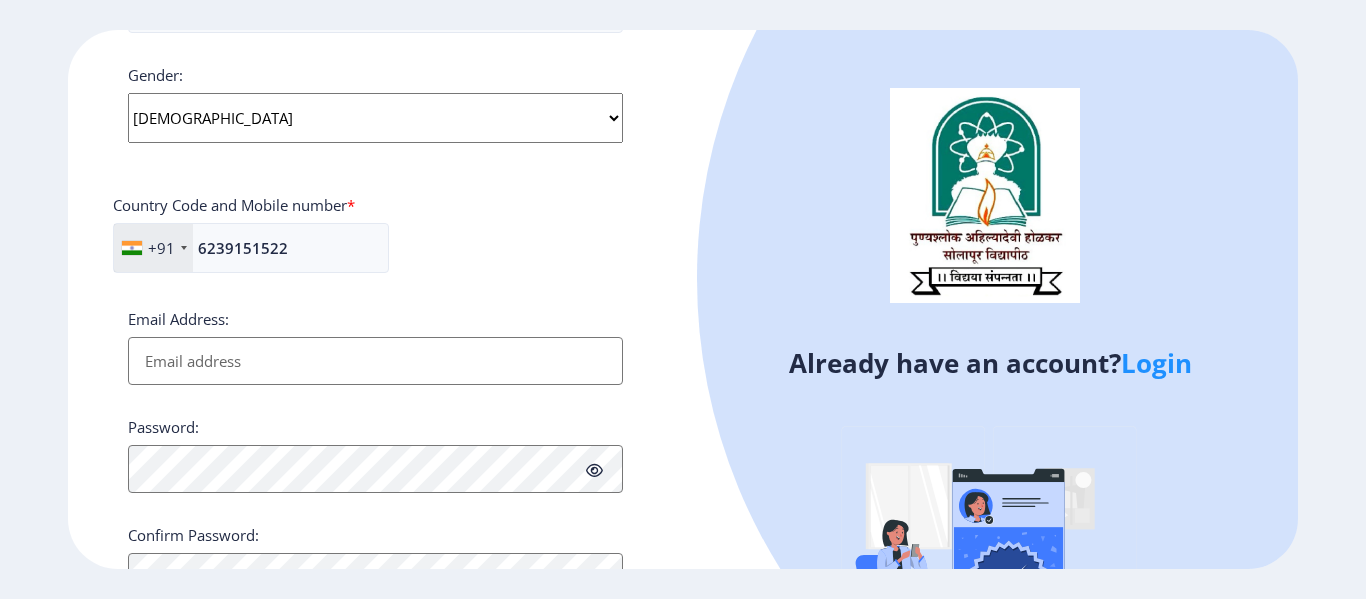 scroll, scrollTop: 760, scrollLeft: 0, axis: vertical 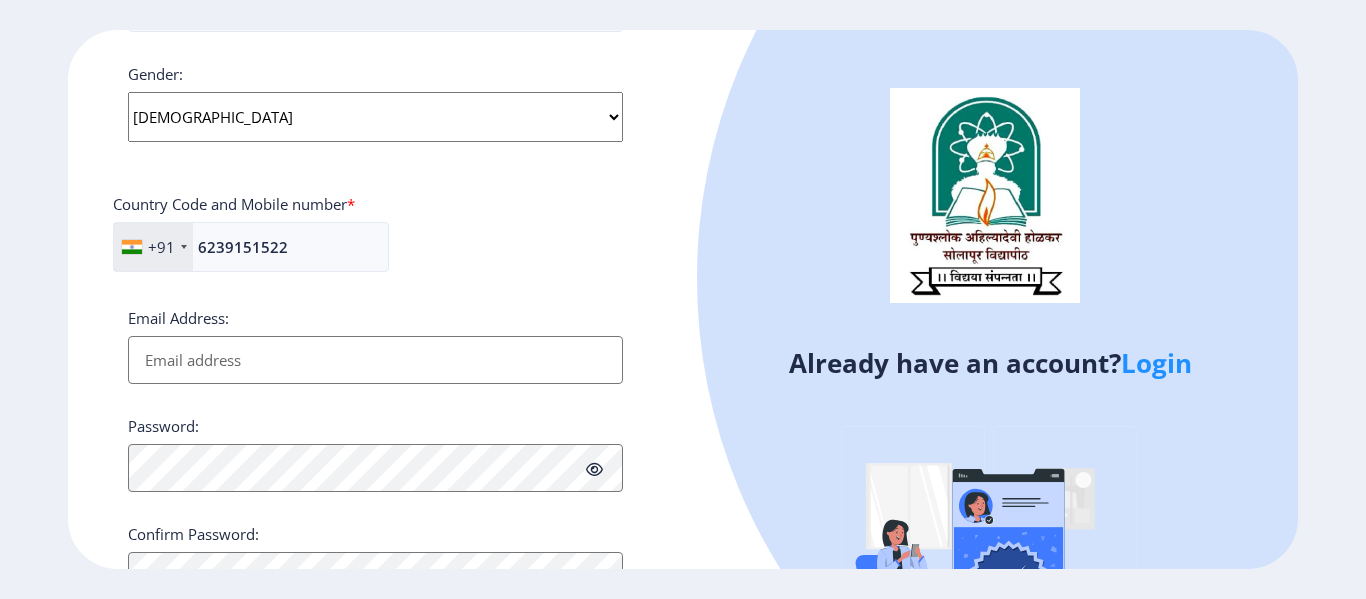 click on "Email Address:" at bounding box center [375, 360] 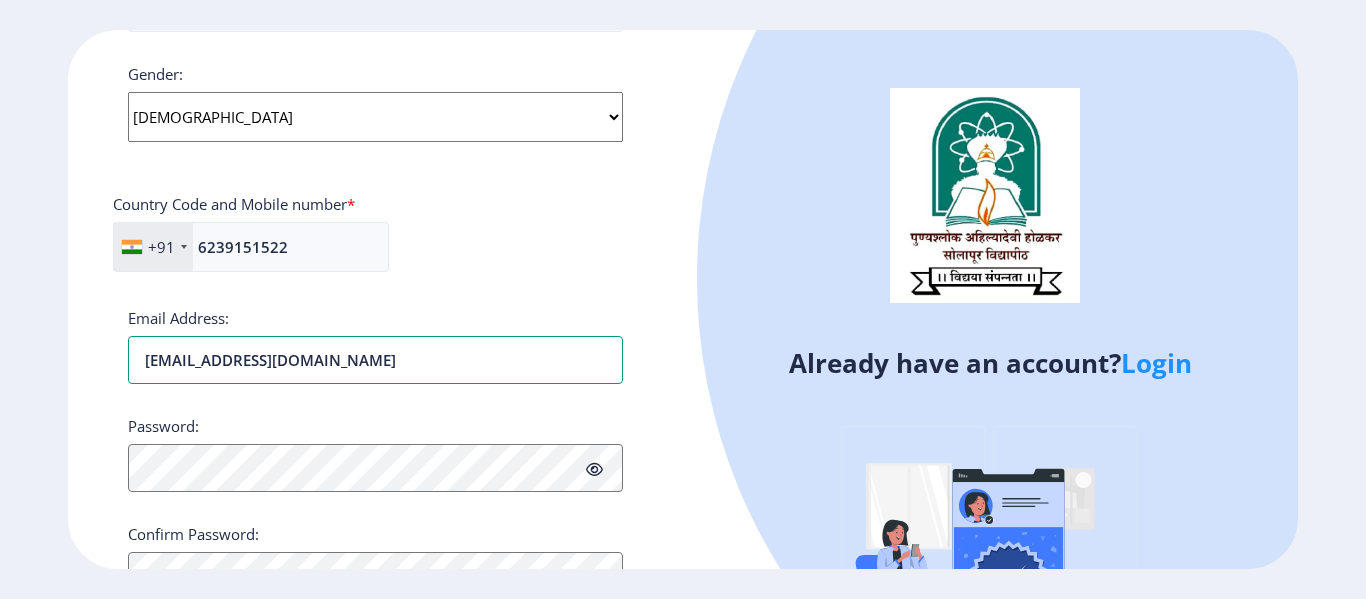 type on "[EMAIL_ADDRESS][DOMAIN_NAME]" 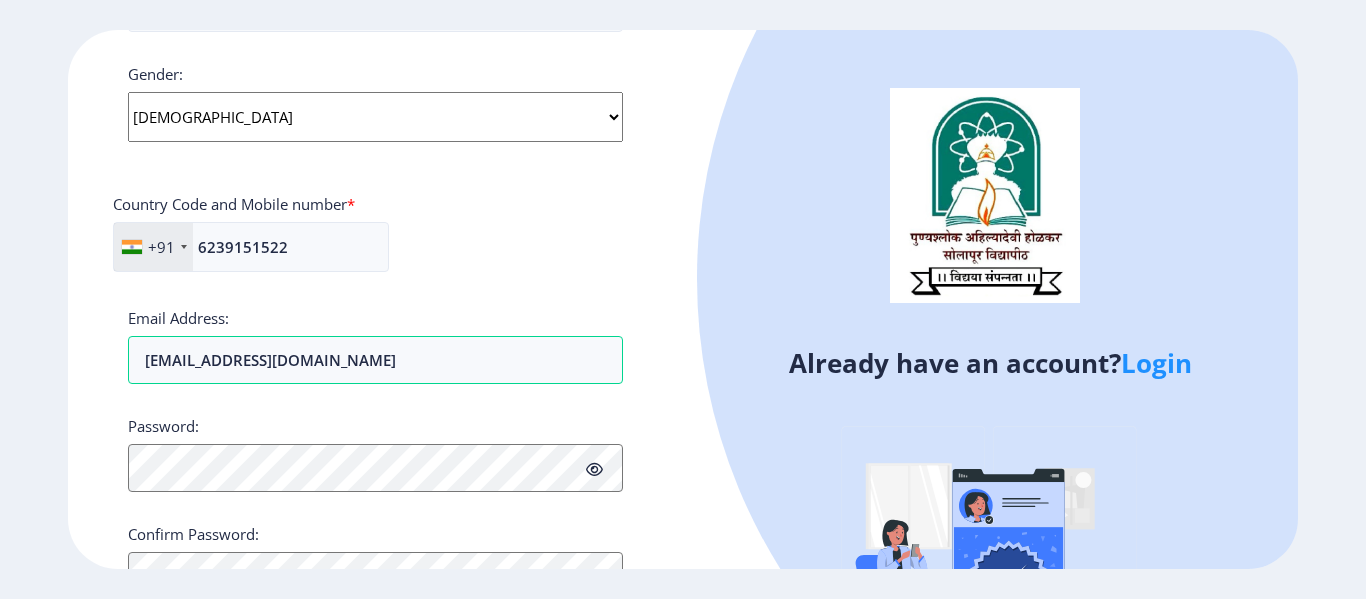 click on "Applicant First Name: radhika Applicant Middle Name: pravin Applicant Last Name: yadav Mothers First Name: mangal Applicant Full Name : (As on marksheet) radhika pravin yadav Aadhar Number :  678498116048 Gender: Select Gender Male Female Other  Country Code and Mobile number  *  +91 India (भारत) +91 Afghanistan (‫افغانستان‬‎) +93 Albania (Shqipëri) +355 Algeria (‫الجزائر‬‎) +213 American Samoa +1 Andorra +376 Angola +244 Anguilla +1 Antigua and Barbuda +1 Argentina +54 Armenia (Հայաստան) +374 Aruba +297 Australia +61 Austria (Österreich) +43 Azerbaijan (Azərbaycan) +994 Bahamas +1 Bahrain (‫البحرين‬‎) +973 Bangladesh (বাংলাদেশ) +880 Barbados +1 Belarus (Беларусь) +375 Belgium (België) +32 Belize +501 Benin (Bénin) +229 Bermuda +1 Bhutan (འབྲུག) +975 Bolivia +591 Bosnia and Herzegovina (Босна и Херцеговина) +387 Botswana +267 Brazil (Brasil) +55 British Indian Ocean Territory +246 +1 Brunei +673 +1" 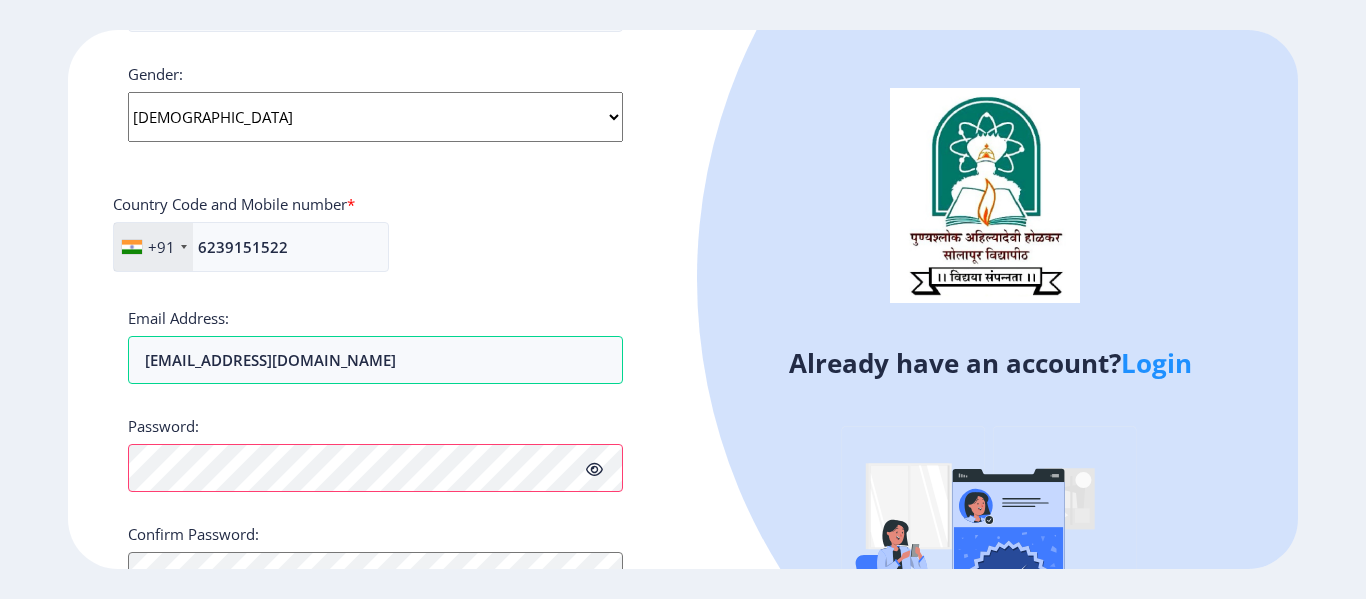 click 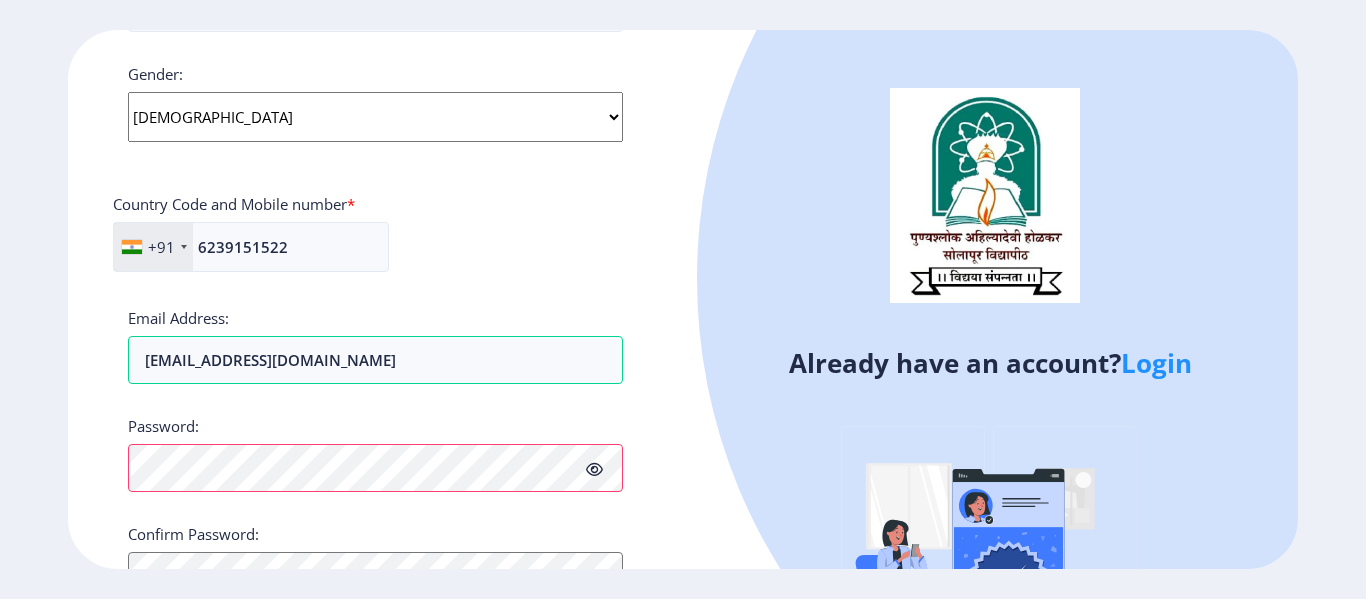 click on "Register Applicant First Name: radhika Applicant Middle Name: pravin Applicant Last Name: yadav Mothers First Name: mangal Applicant Full Name : (As on marksheet) radhika pravin yadav Aadhar Number :  678498116048 Gender: Select Gender Male Female Other  Country Code and Mobile number  *  +91 India (भारत) +91 Afghanistan (‫افغانستان‬‎) +93 Albania (Shqipëri) +355 Algeria (‫الجزائر‬‎) +213 American Samoa +1 Andorra +376 Angola +244 Anguilla +1 Antigua and Barbuda +1 Argentina +54 Armenia (Հայաստան) +374 Aruba +297 Australia +61 Austria (Österreich) +43 Azerbaijan (Azərbaycan) +994 Bahamas +1 Bahrain (‫البحرين‬‎) +973 Bangladesh (বাংলাদেশ) +880 Barbados +1 Belarus (Беларусь) +375 Belgium (België) +32 Belize +501 Benin (Bénin) +229 Bermuda +1 Bhutan (འབྲུག) +975 Bolivia +591 Bosnia and Herzegovina (Босна и Херцеговина) +387 Botswana +267 Brazil (Brasil) +55 British Indian Ocean Territory +246 +1 +673" 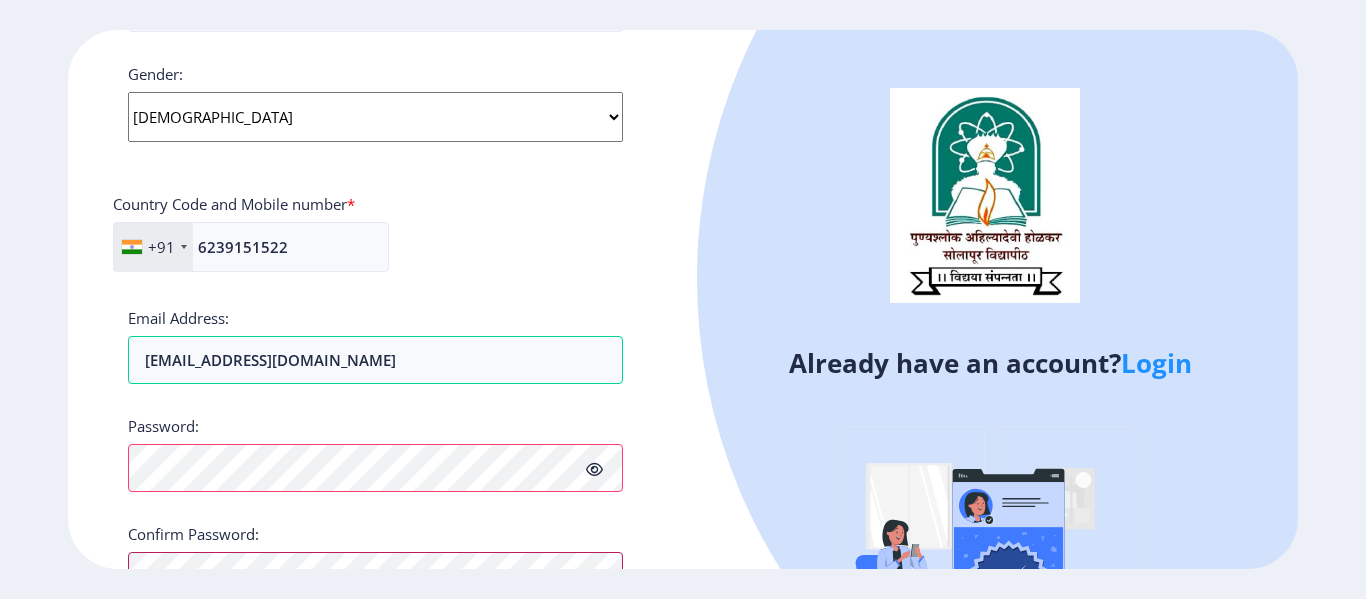 scroll, scrollTop: 778, scrollLeft: 0, axis: vertical 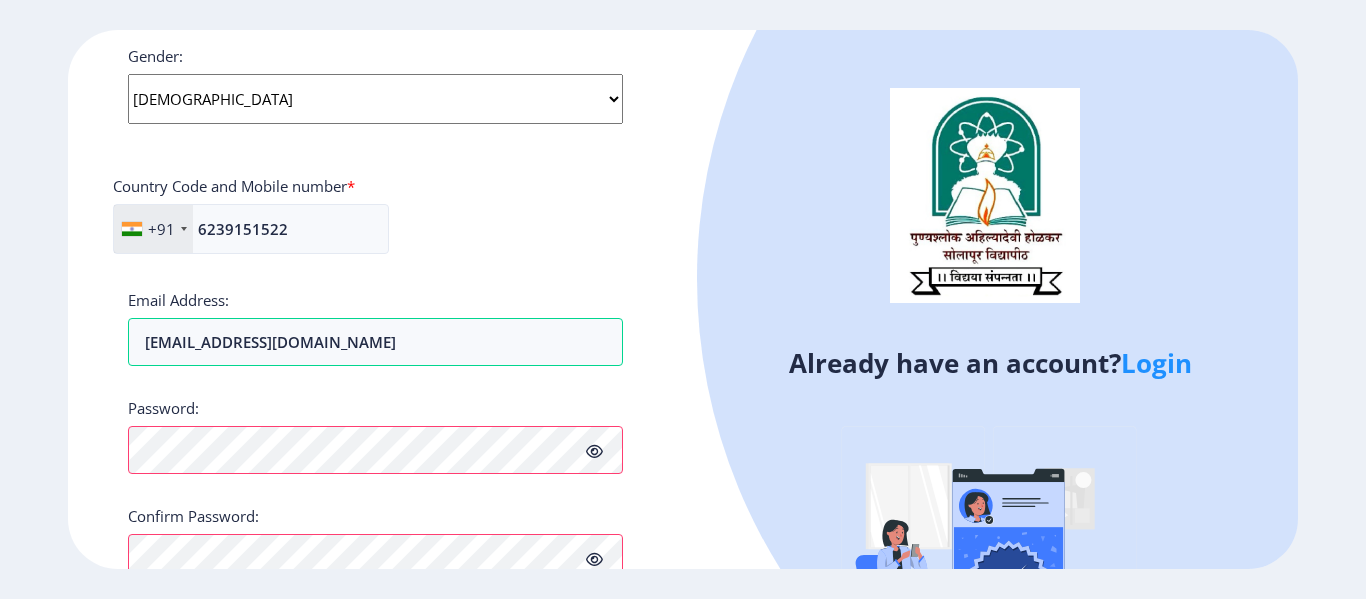 click on "Register Applicant First Name: radhika Applicant Middle Name: pravin Applicant Last Name: yadav Mothers First Name: mangal Applicant Full Name : (As on marksheet) radhika pravin yadav Aadhar Number :  678498116048 Gender: Select Gender Male Female Other  Country Code and Mobile number  *  +91 India (भारत) +91 Afghanistan (‫افغانستان‬‎) +93 Albania (Shqipëri) +355 Algeria (‫الجزائر‬‎) +213 American Samoa +1 Andorra +376 Angola +244 Anguilla +1 Antigua and Barbuda +1 Argentina +54 Armenia (Հայաստան) +374 Aruba +297 Australia +61 Austria (Österreich) +43 Azerbaijan (Azərbaycan) +994 Bahamas +1 Bahrain (‫البحرين‬‎) +973 Bangladesh (বাংলাদেশ) +880 Barbados +1 Belarus (Беларусь) +375 Belgium (België) +32 Belize +501 Benin (Bénin) +229 Bermuda +1 Bhutan (འབྲུག) +975 Bolivia +591 Bosnia and Herzegovina (Босна и Херцеговина) +387 Botswana +267 Brazil (Brasil) +55 British Indian Ocean Territory +246 +1 +673" 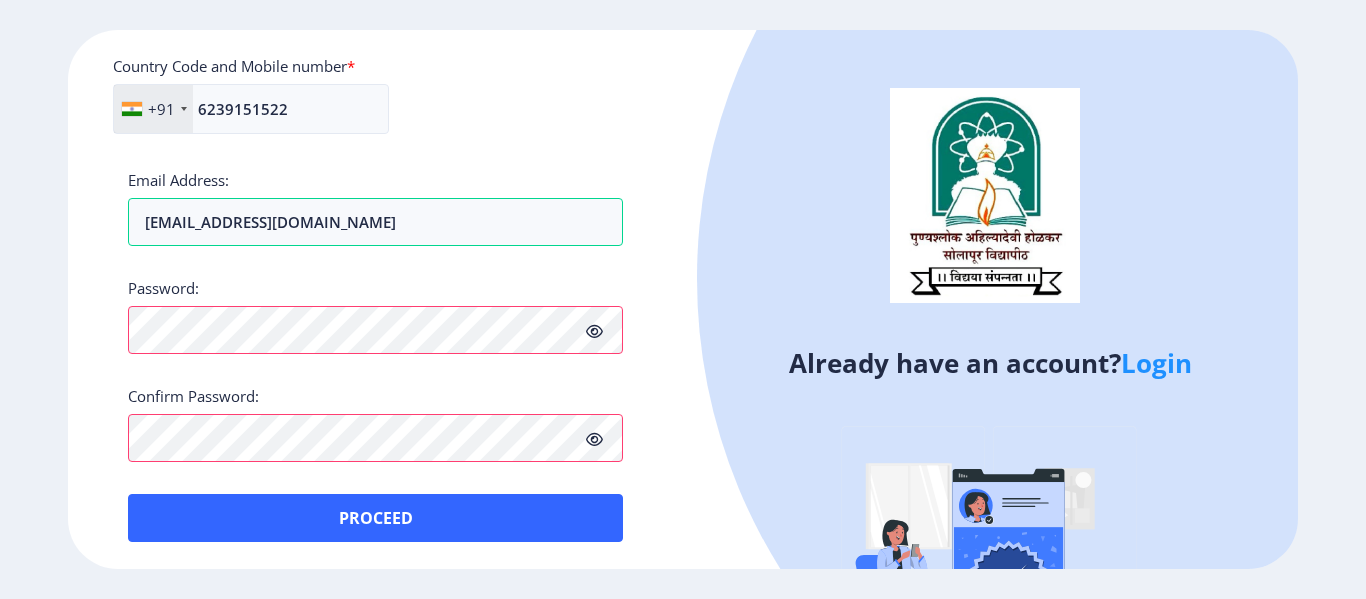 scroll, scrollTop: 901, scrollLeft: 0, axis: vertical 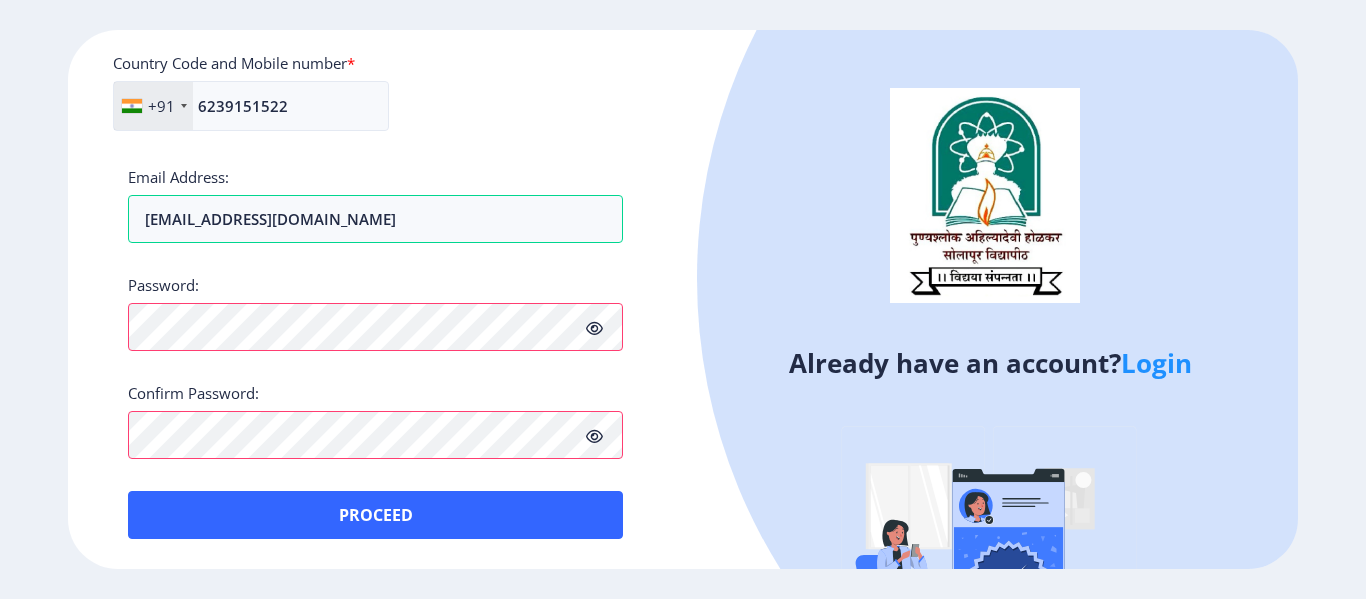 click on "Already have an account?  Login" 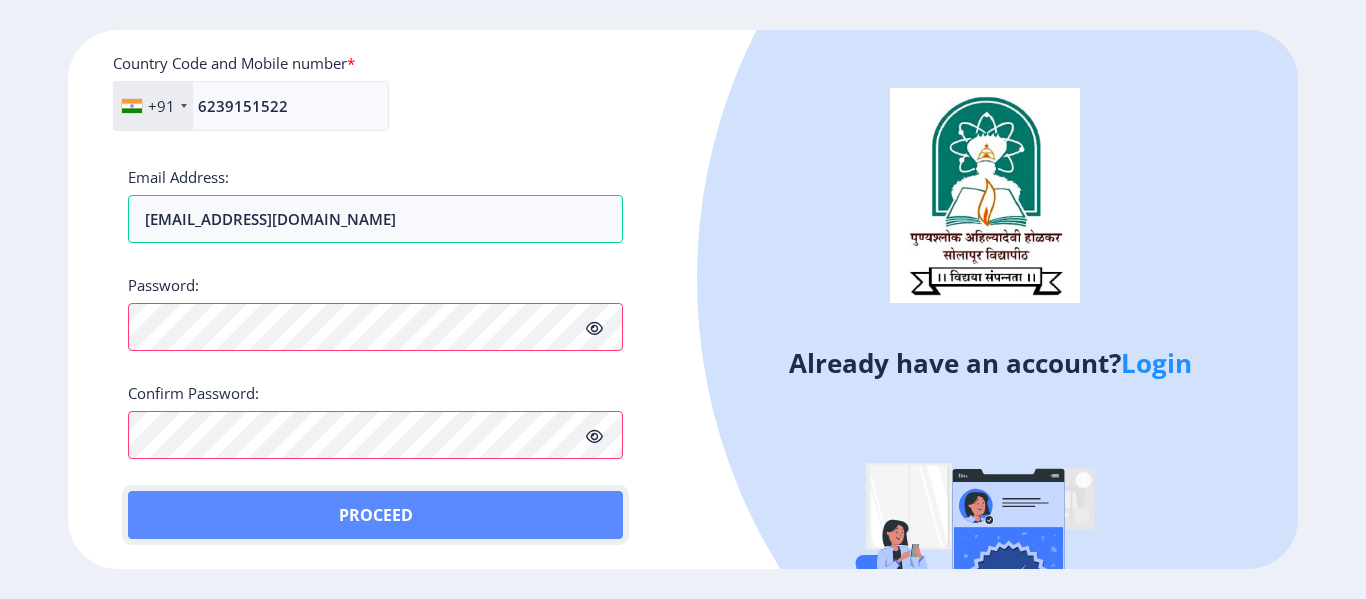 click on "Proceed" 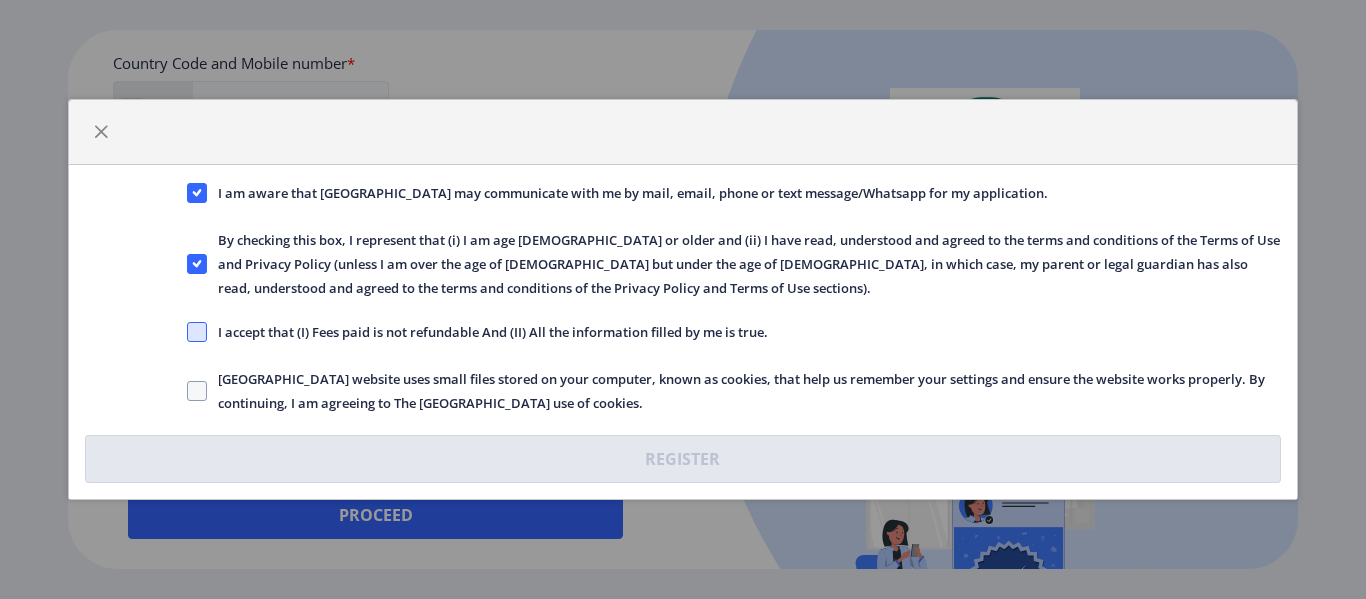 click 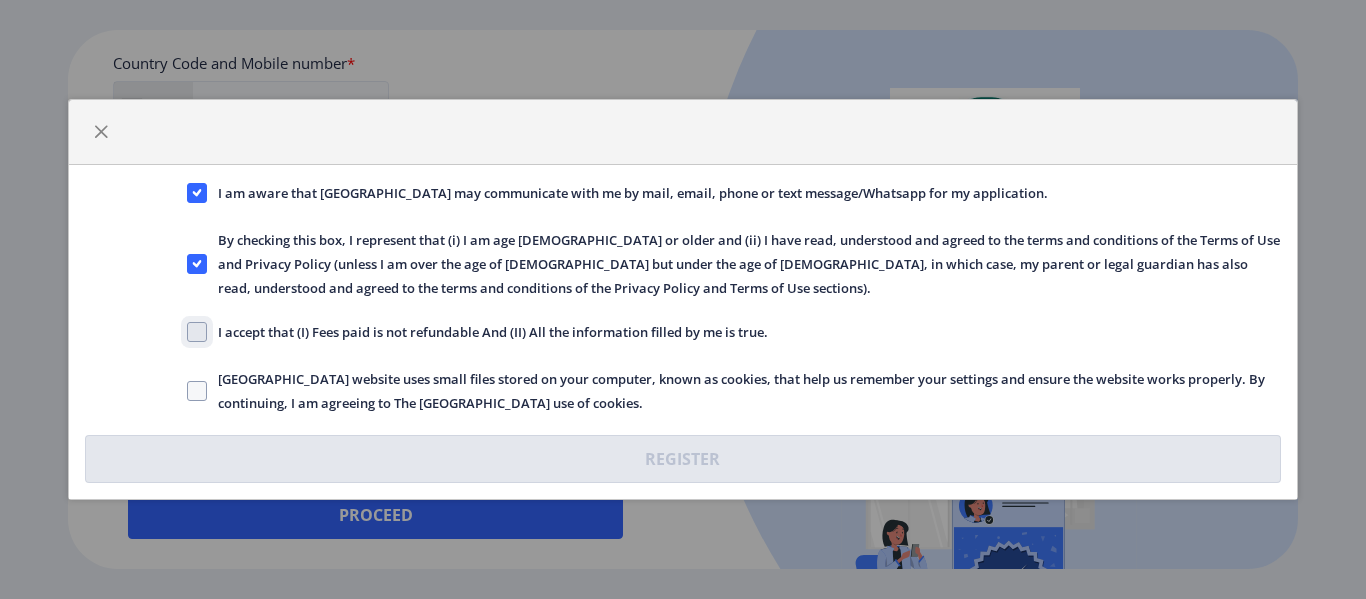 click on "I accept that (I) Fees paid is not refundable And (II) All the information filled by me is true." 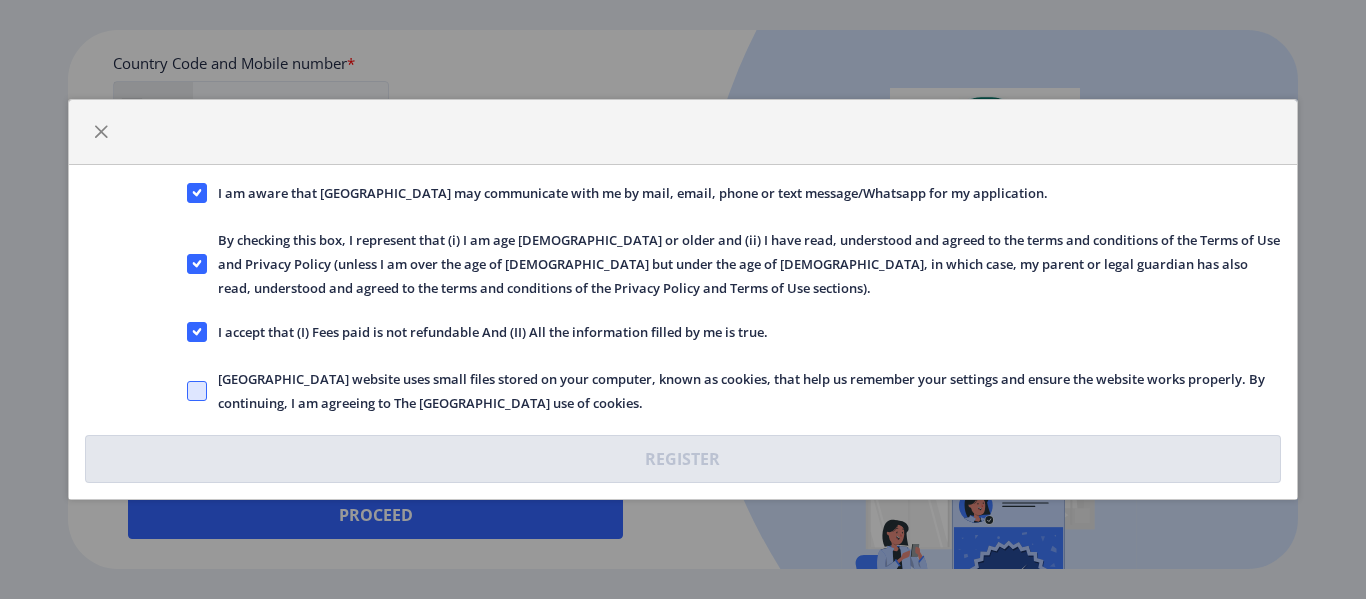 click 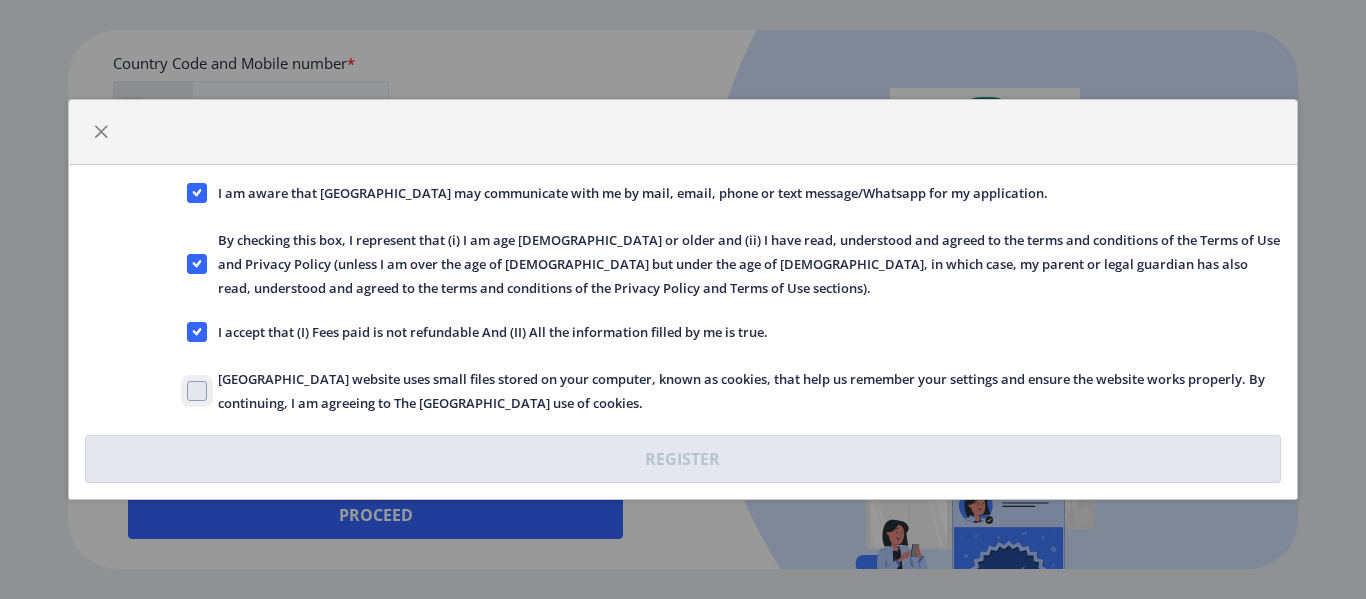 click on "Solapur University website uses small files stored on your computer, known as cookies, that help us remember your settings and ensure the website works properly. By continuing, I am agreeing to The Solapur University use of cookies." 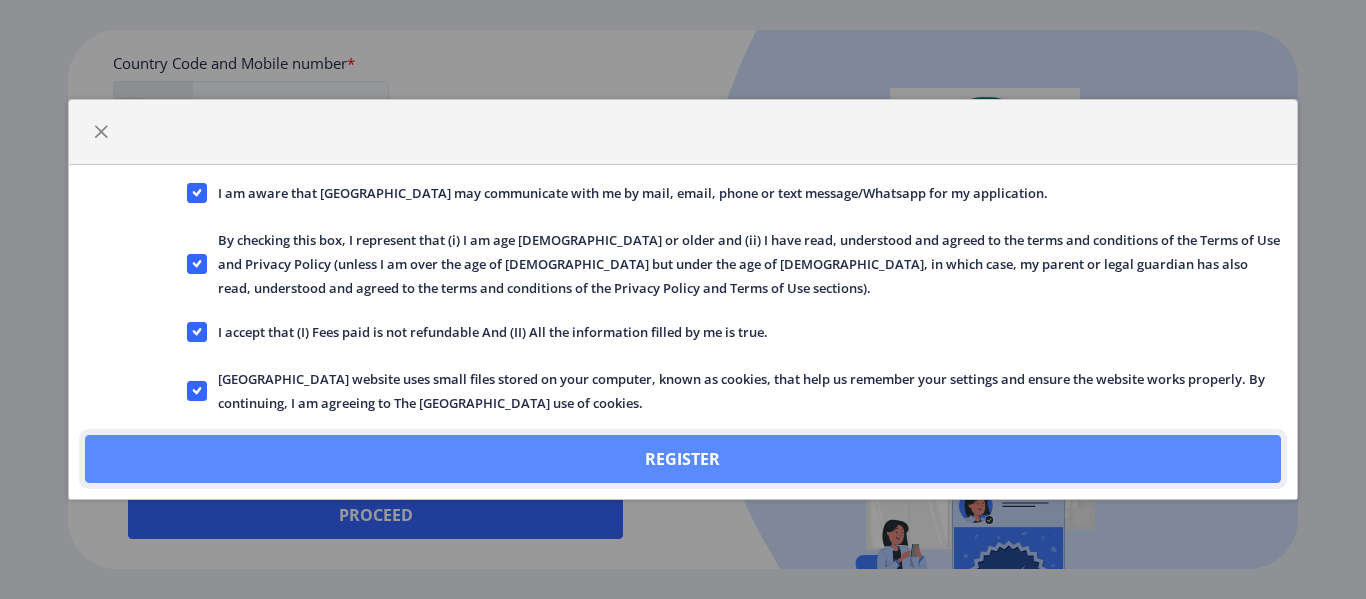 click on "Register" 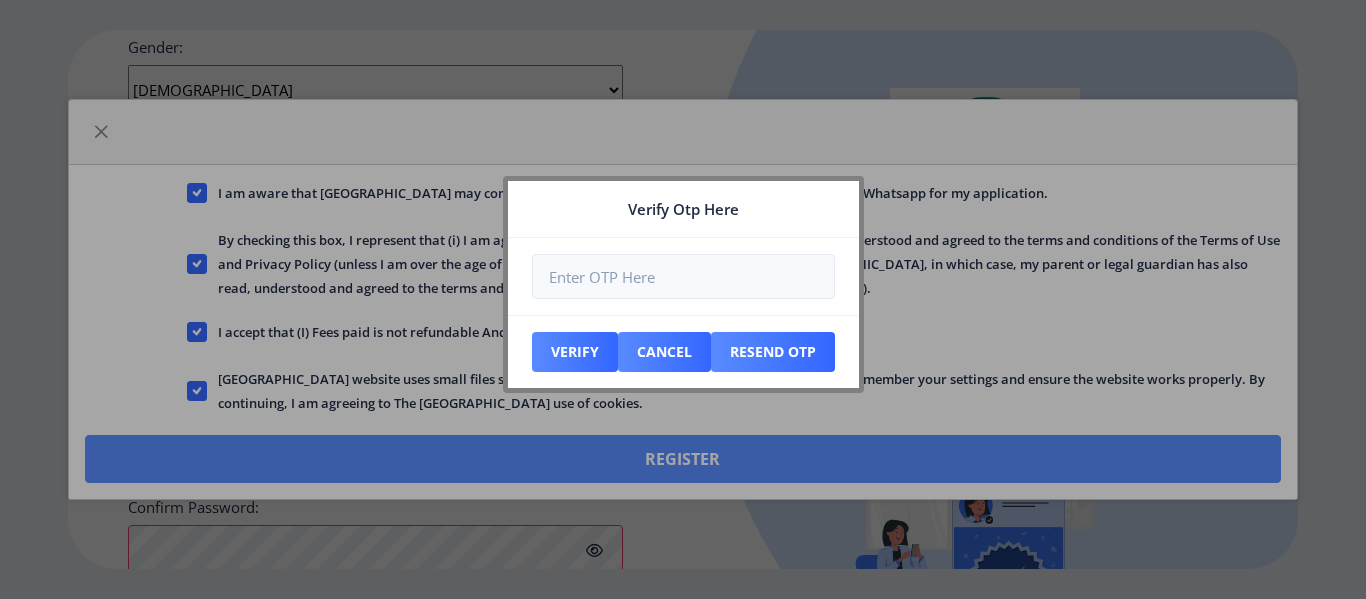 scroll, scrollTop: 1015, scrollLeft: 0, axis: vertical 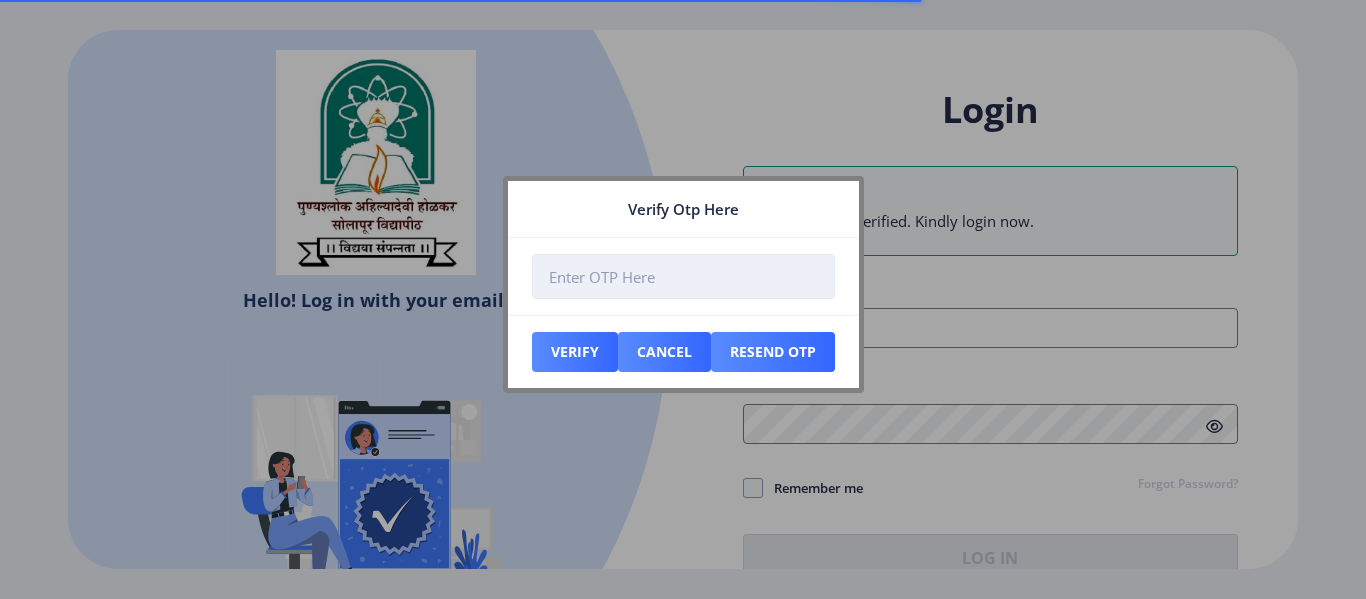 click at bounding box center (683, 276) 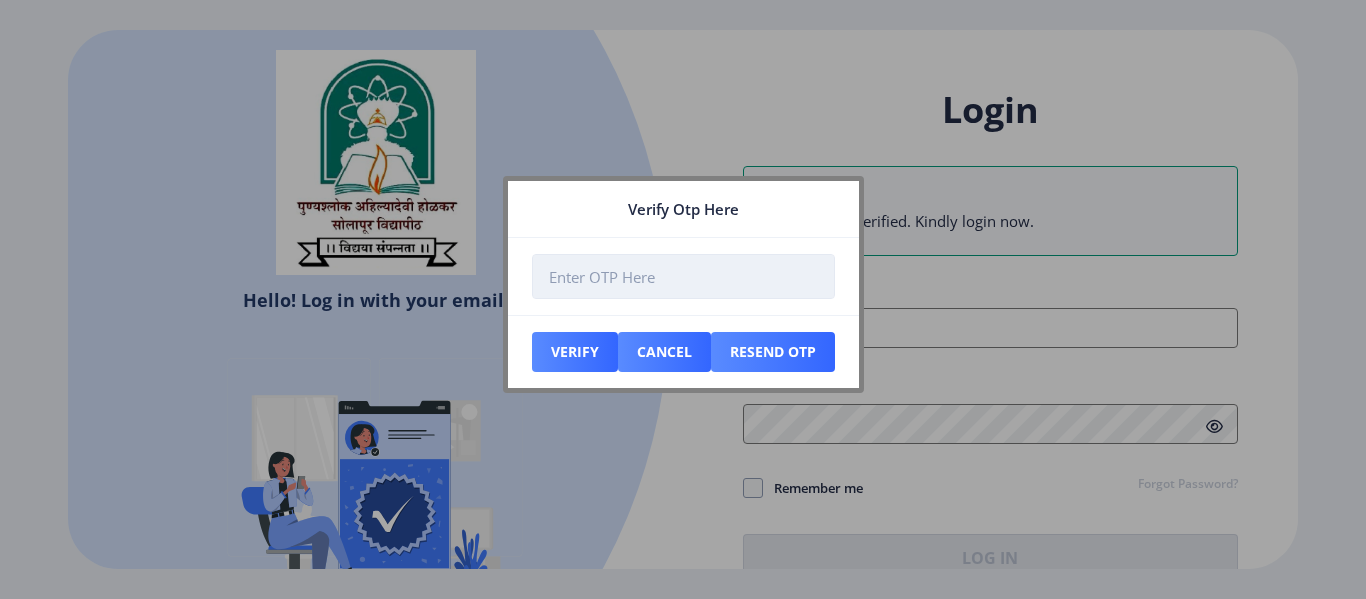 click at bounding box center (683, 276) 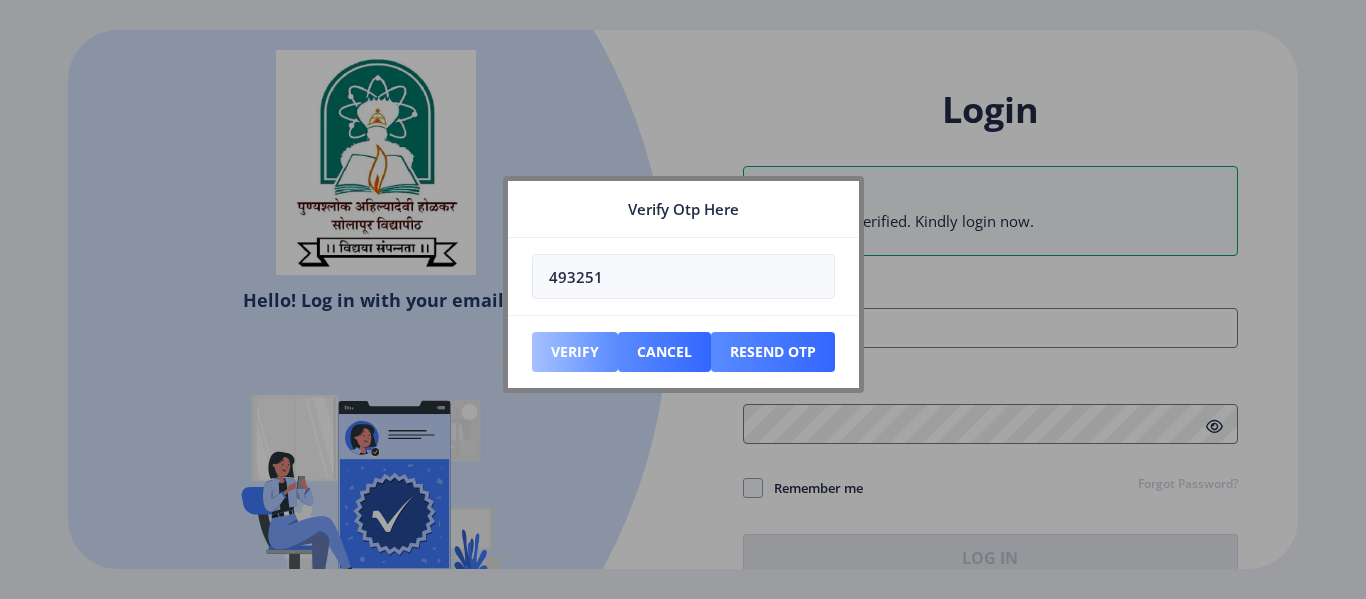 type on "493251" 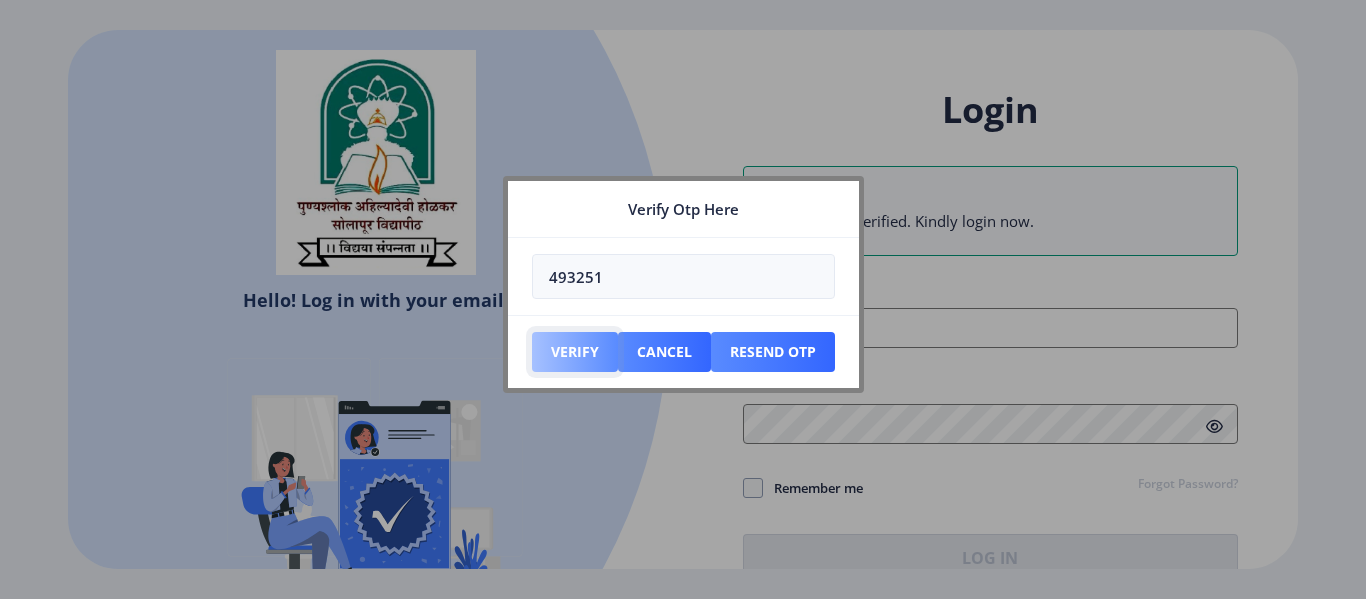 click on "Verify" at bounding box center [575, 352] 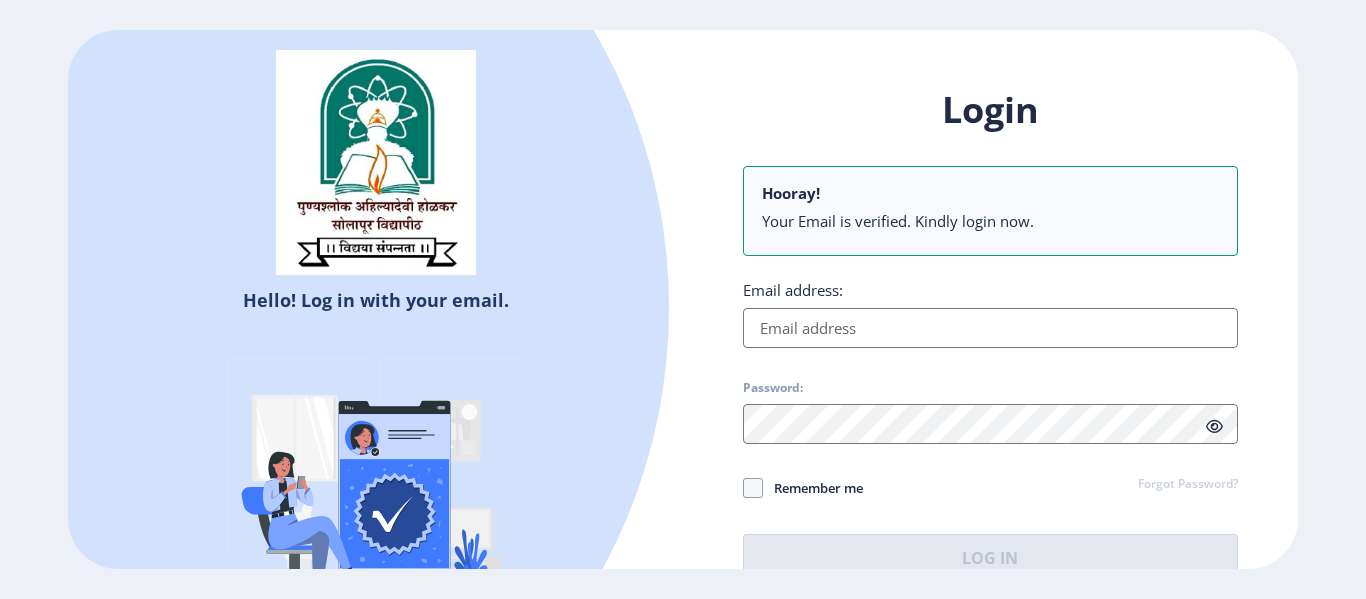 click on "Email address:" at bounding box center [990, 328] 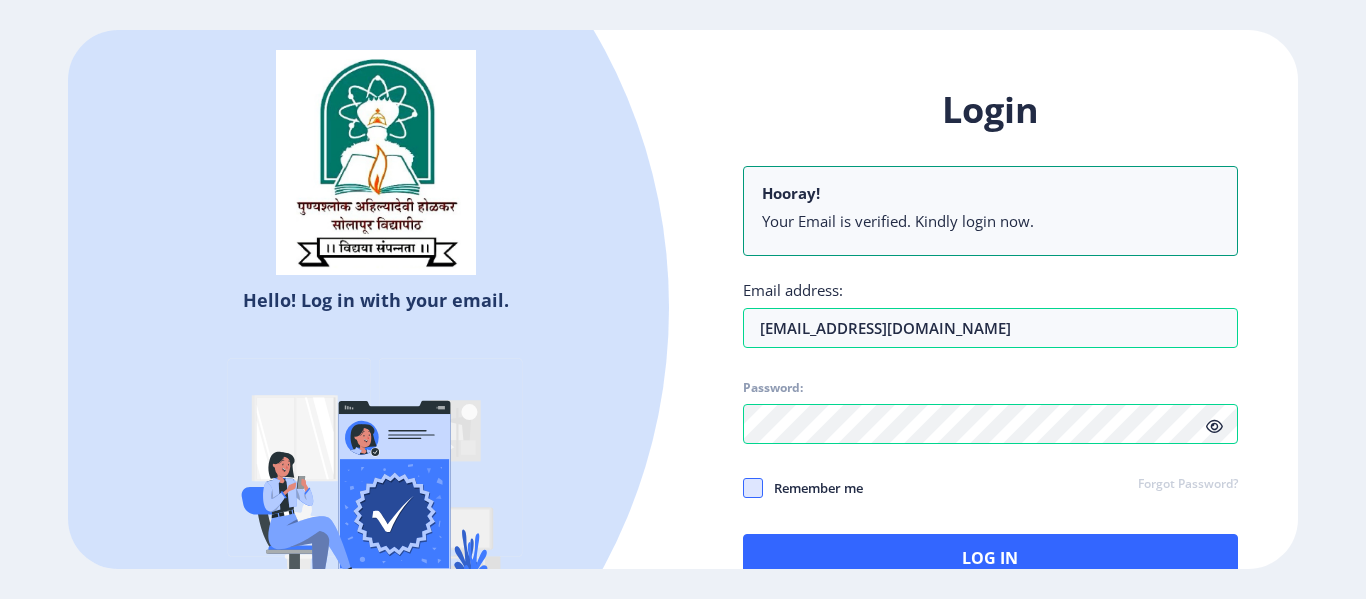 click 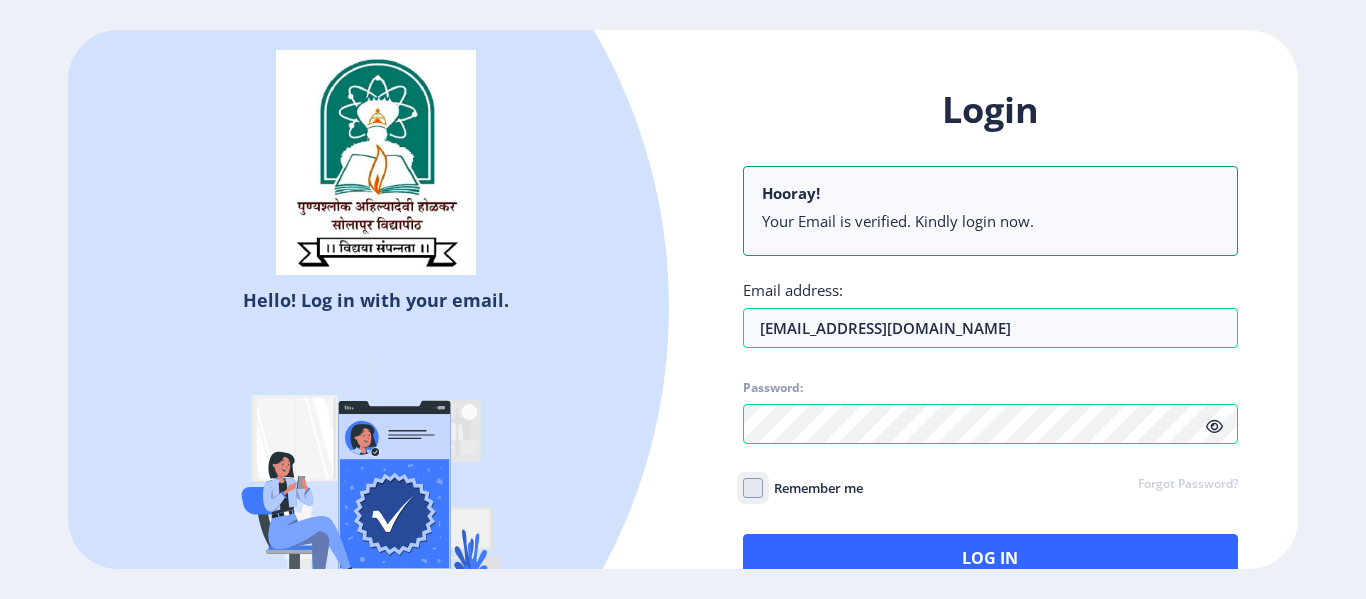 click on "Remember me" 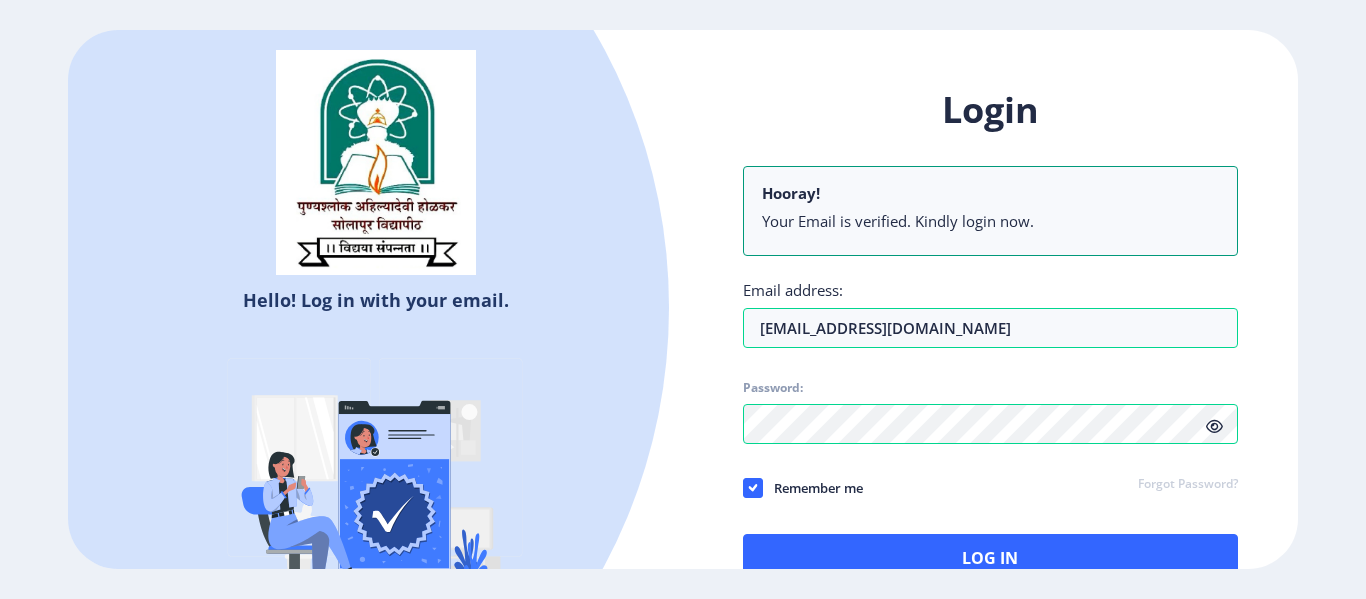 click 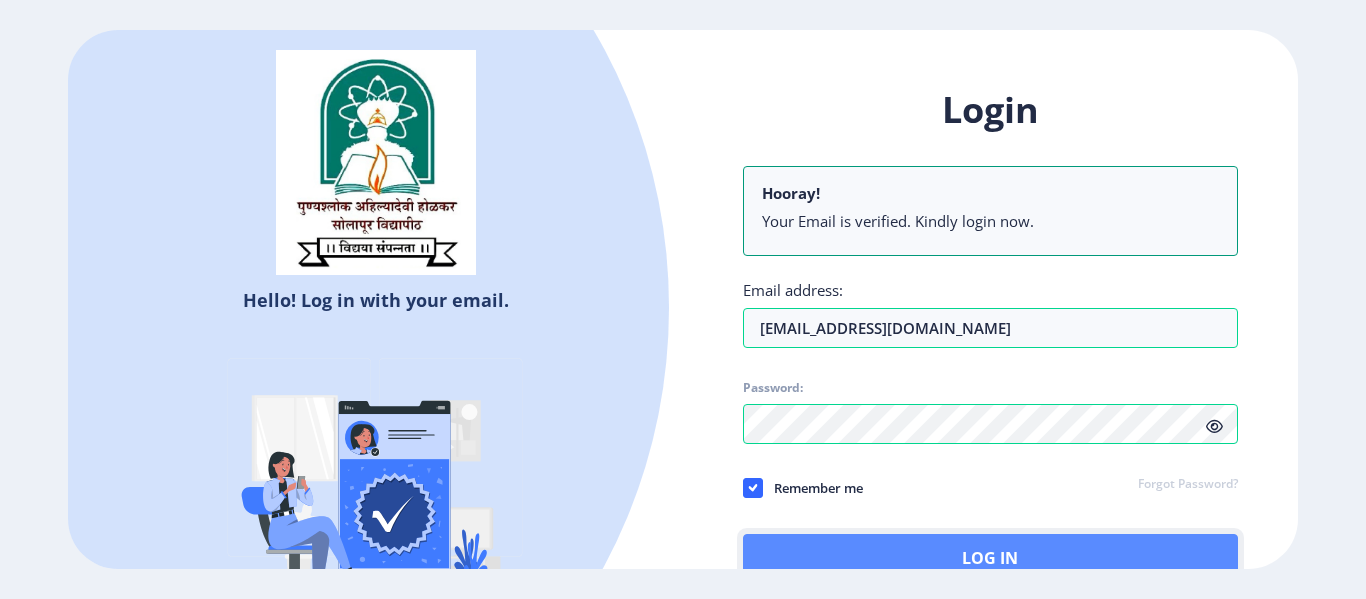 click on "Log In" 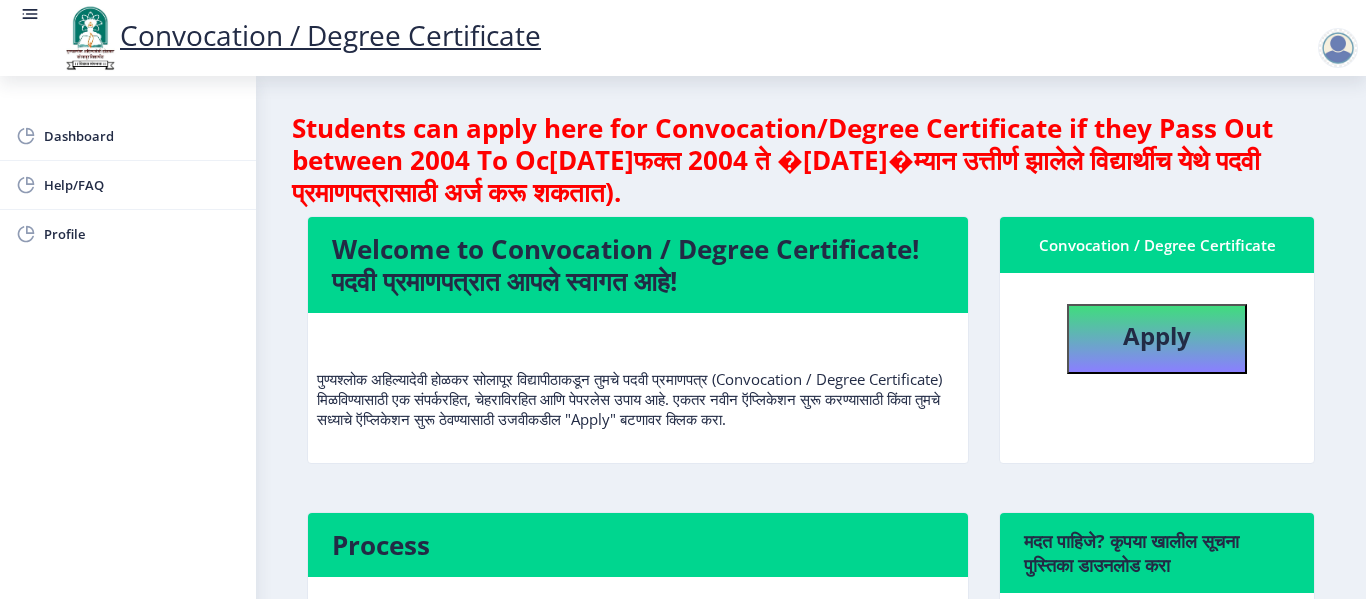 click on "Students can apply here for Convocation/Degree Certificate if they Pass Out between 2004 To October 2021 (फक्त 2004 ते ऑक्टोबर 2021 दरम्यान उत्तीर्ण झालेले विद्यार्थीच येथे पदवी प्रमाणपत्रासाठी अर्ज करू शकतात).  Welcome to Convocation / Degree Certificate!  पदवी प्रमाणपत्रात आपले स्वागत आहे!   Convocation / Degree Certificate   Apply  Process Application Payment NOT DONE  मदत पाहिजे? कृपया खालील सूचना पुस्तिका डाउनलोड करा  Manual" 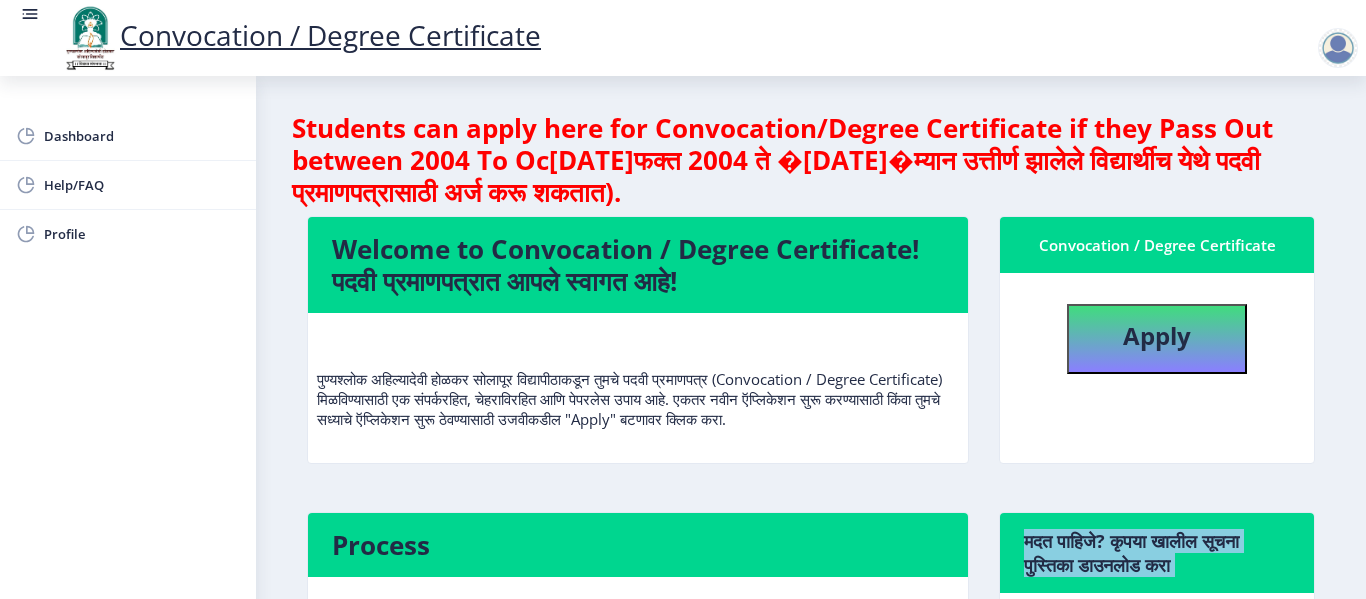 click on "Students can apply here for Convocation/Degree Certificate if they Pass Out between 2004 To October 2021 (फक्त 2004 ते ऑक्टोबर 2021 दरम्यान उत्तीर्ण झालेले विद्यार्थीच येथे पदवी प्रमाणपत्रासाठी अर्ज करू शकतात).  Welcome to Convocation / Degree Certificate!  पदवी प्रमाणपत्रात आपले स्वागत आहे!   Convocation / Degree Certificate   Apply  Process Application Payment NOT DONE  मदत पाहिजे? कृपया खालील सूचना पुस्तिका डाउनलोड करा  Manual" 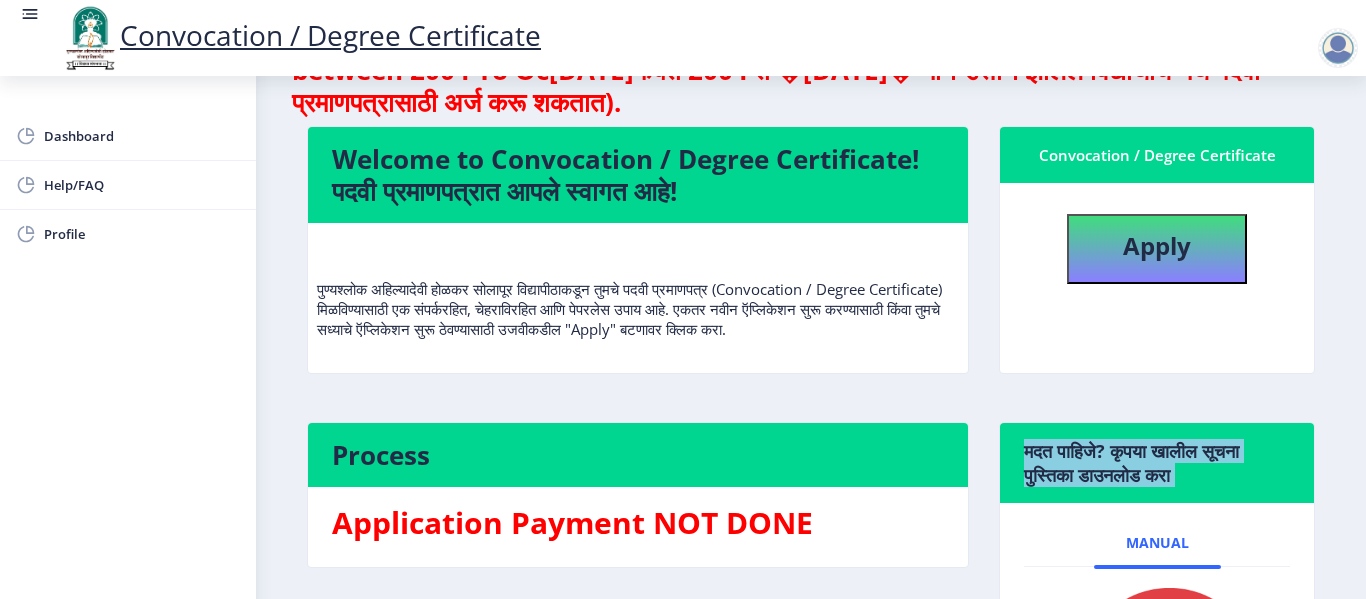 scroll, scrollTop: 50, scrollLeft: 0, axis: vertical 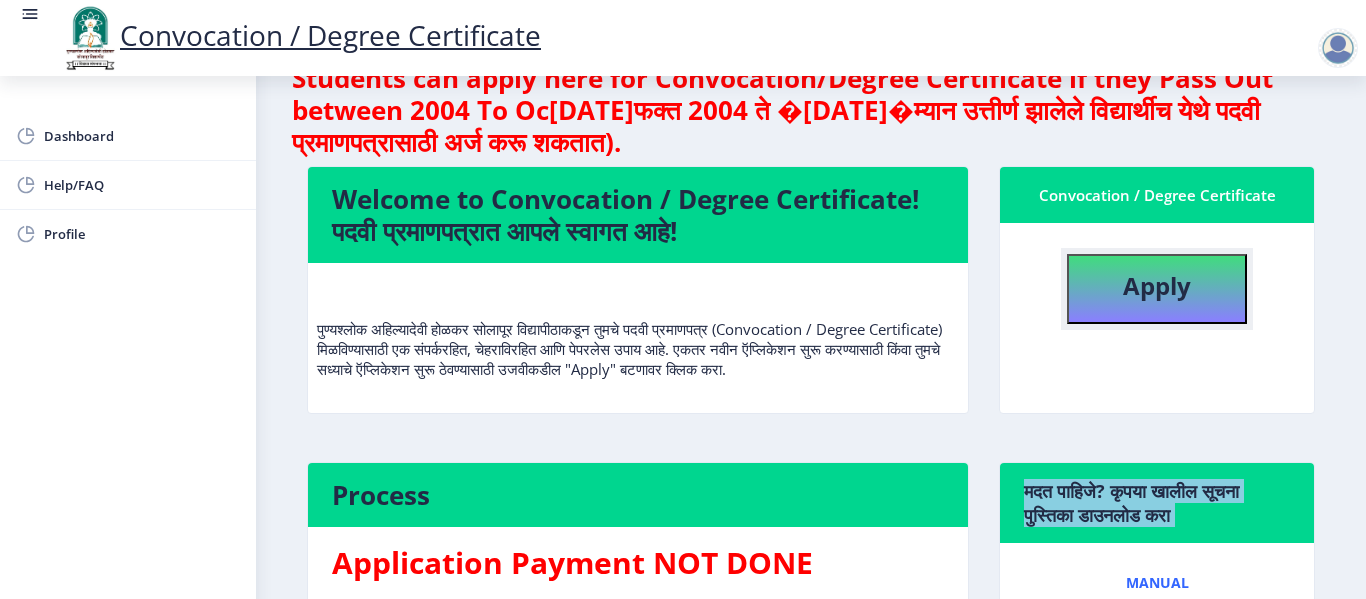click on "Apply" 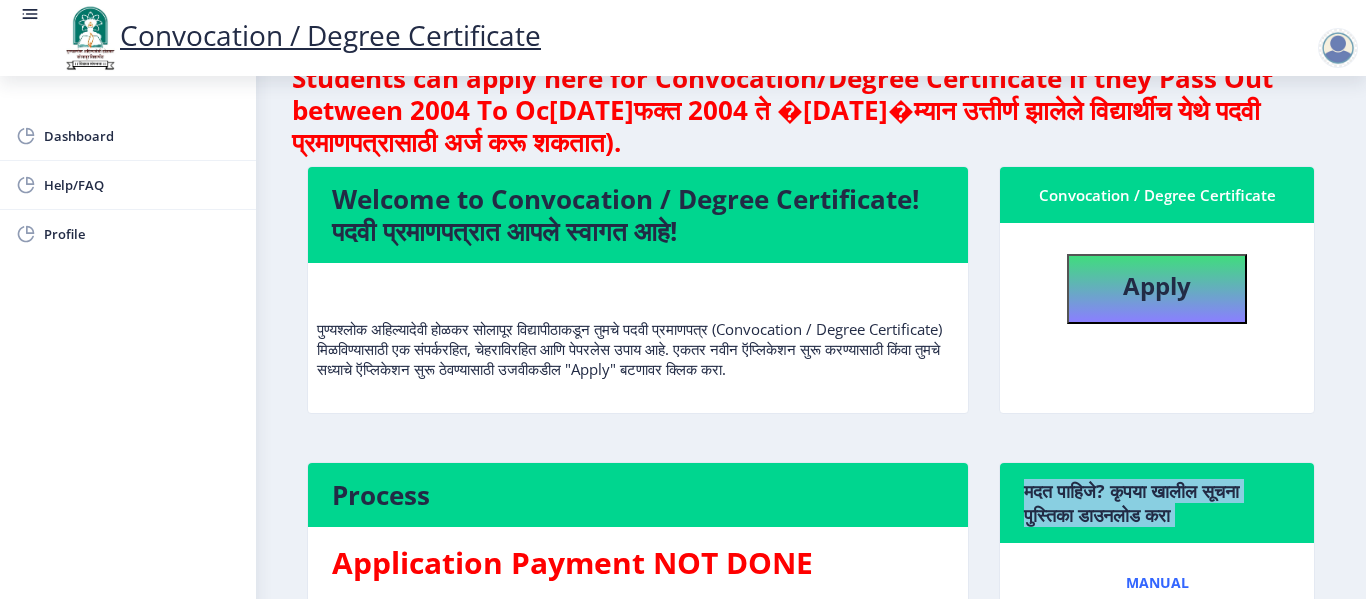 select 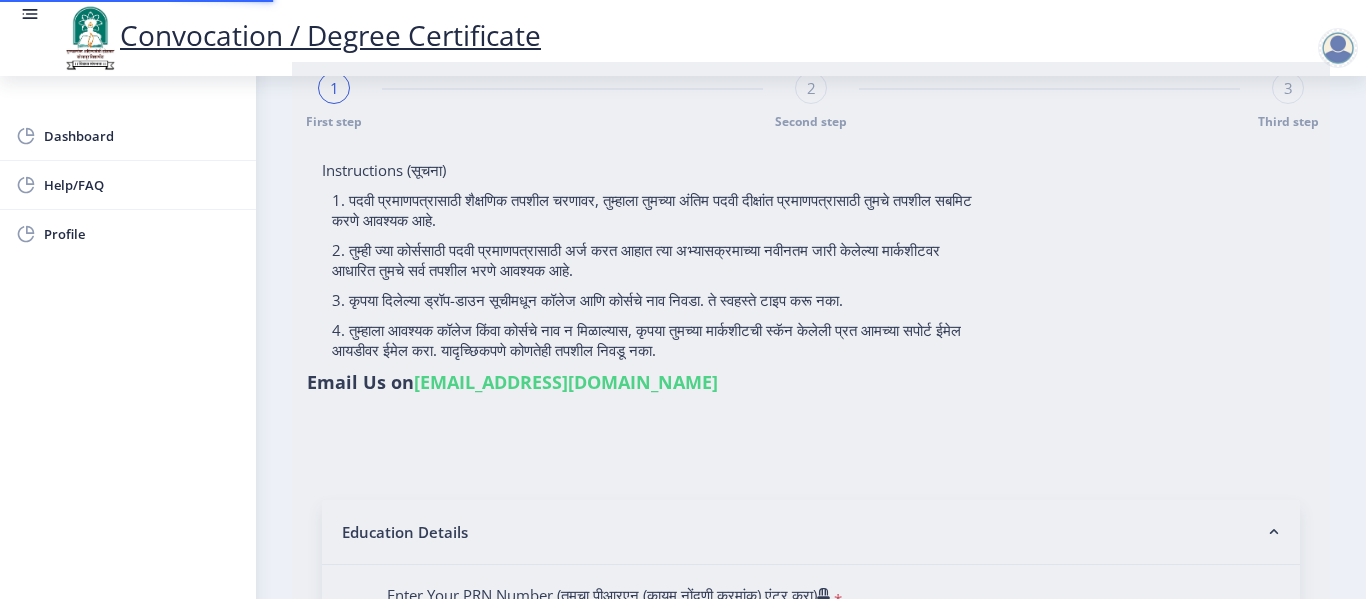 scroll, scrollTop: 0, scrollLeft: 0, axis: both 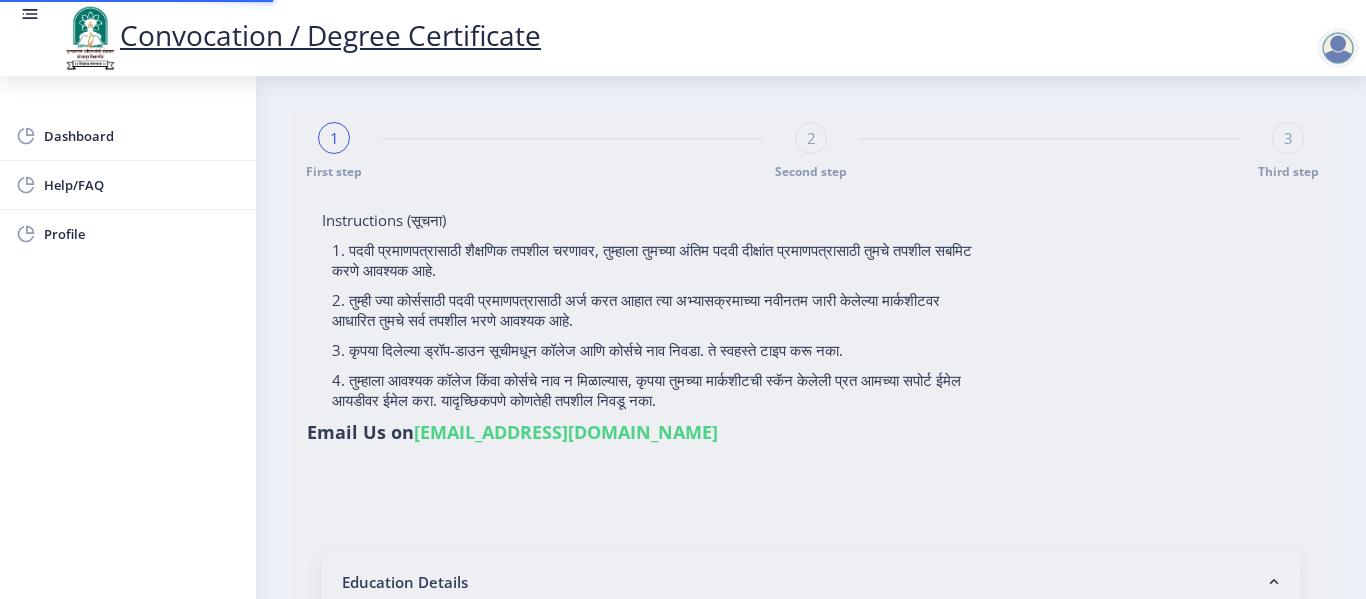 type on "[PERSON_NAME]" 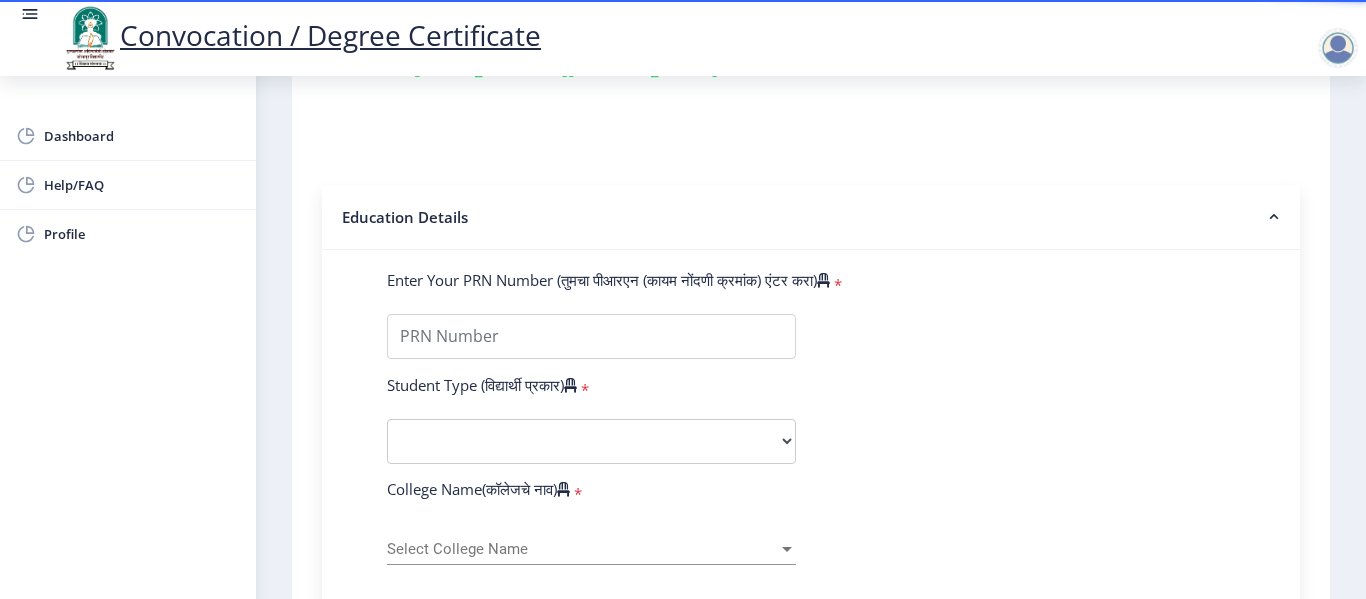 scroll, scrollTop: 375, scrollLeft: 0, axis: vertical 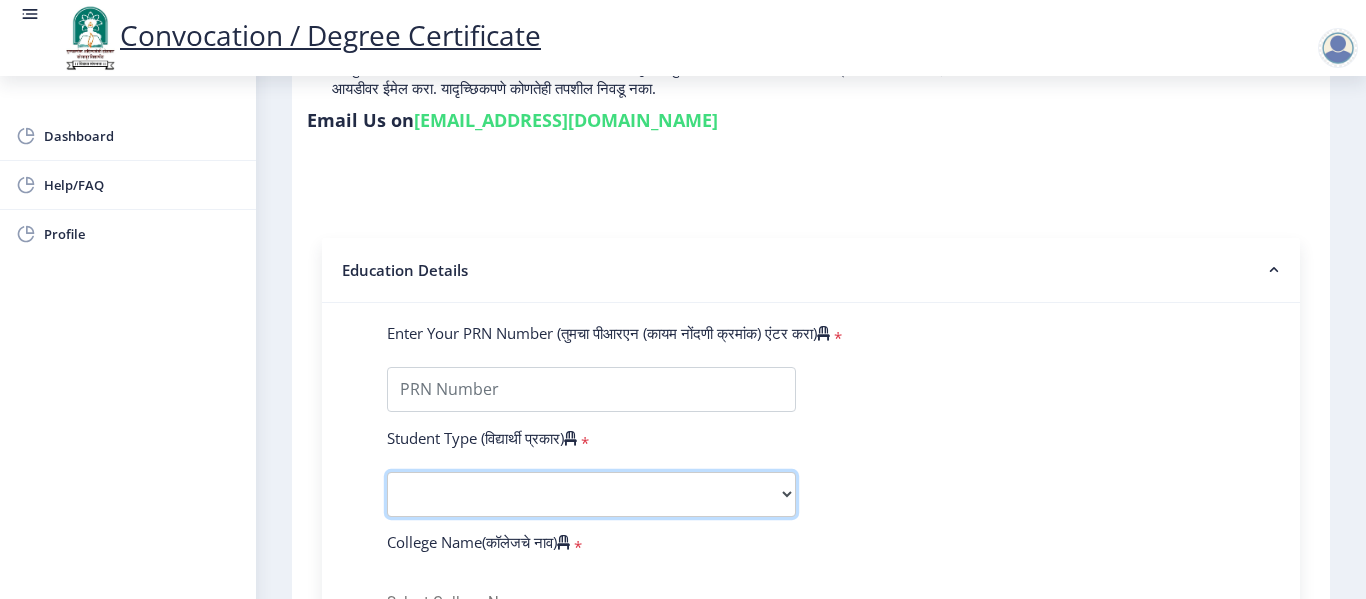 click on "Select Student Type Regular External" at bounding box center [591, 494] 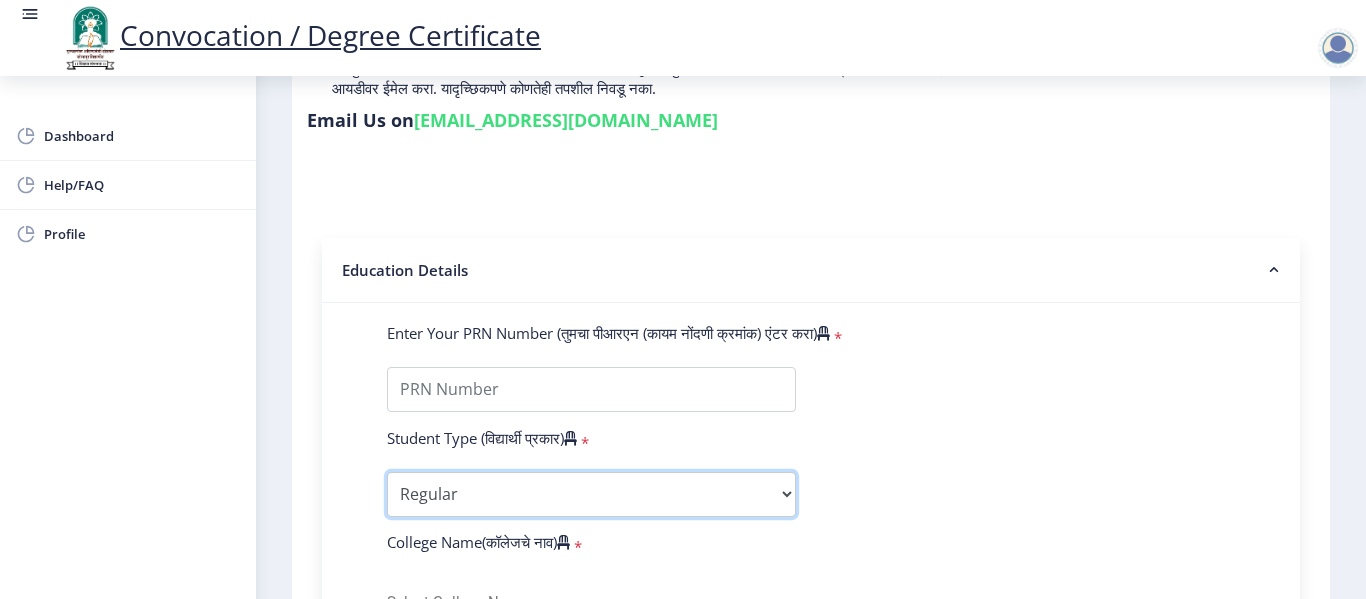 click on "Select Student Type Regular External" at bounding box center [591, 494] 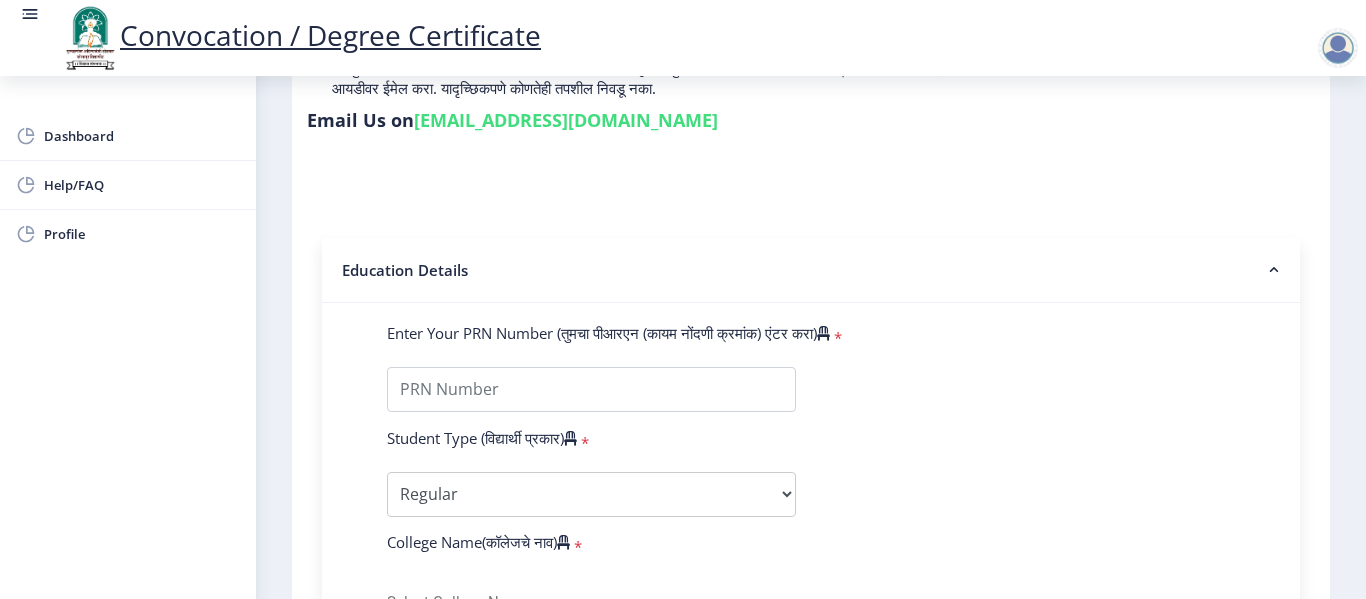 click on "Enter Your PRN Number (तुमचा पीआरएन (कायम नोंदणी क्रमांक) एंटर करा)   * Student Type (विद्यार्थी प्रकार)    * Select Student Type Regular External College Name(कॉलेजचे नाव)   * Select College Name Select College Name Course Name(अभ्यासक्रमाचे नाव)   * Select Course Name Select Course Name Enter passing Year(उत्तीर्ण वर्ष प्रविष्ट करा)   *  2025   2024   2023   2022   2021   2020   2019   2018   2017   2016   2015   2014   2013   2012   2011   2010   2009   2008   2007   2006   2005   2004   2003   2002   2001   2000   1999   1998   1997   1996   1995   1994   1993   1992   1991   1990   1989   1988   1987   1986   1985   1984   1983   1982   1981   1980   1979   1978   1977   1976  Enter Passing Month(उत्तीर्ण महिना प्रविष्ट करा)   * Enter Passing Month" 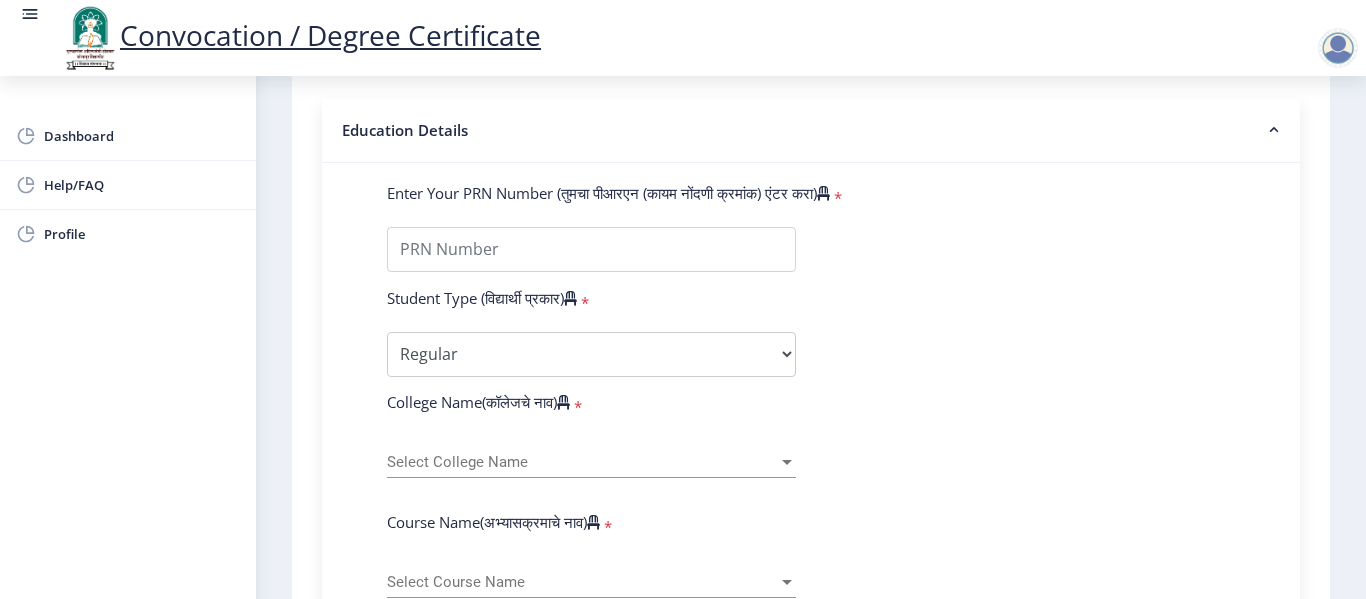 scroll, scrollTop: 472, scrollLeft: 0, axis: vertical 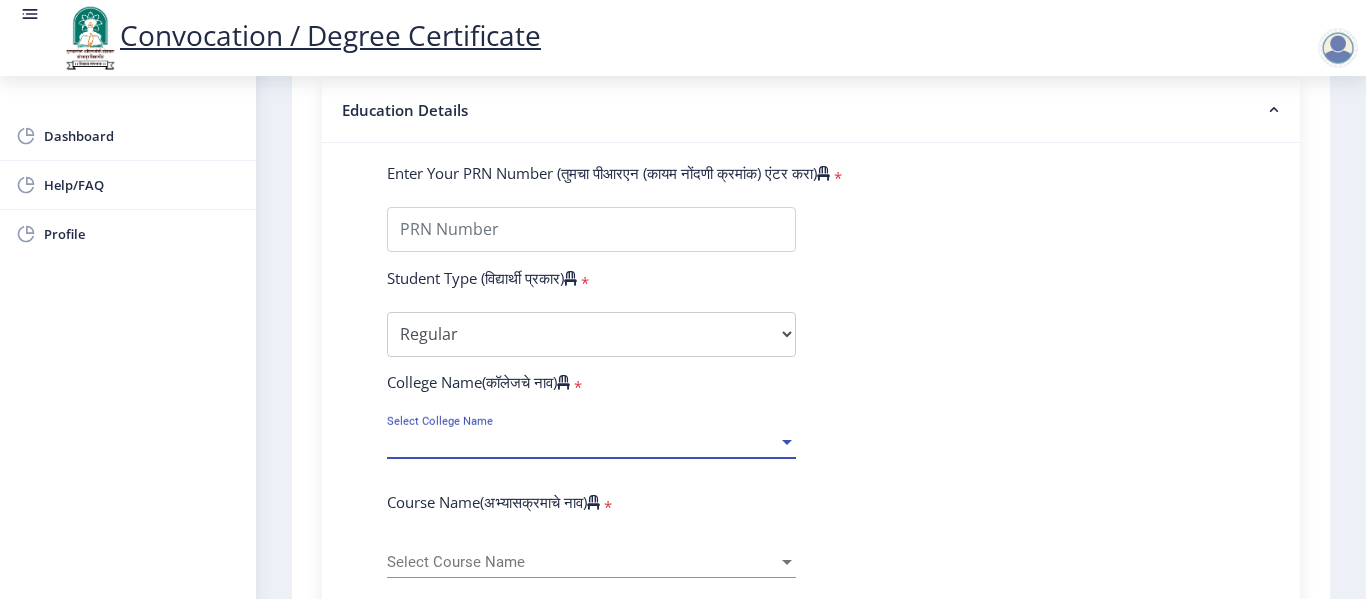 click at bounding box center (787, 442) 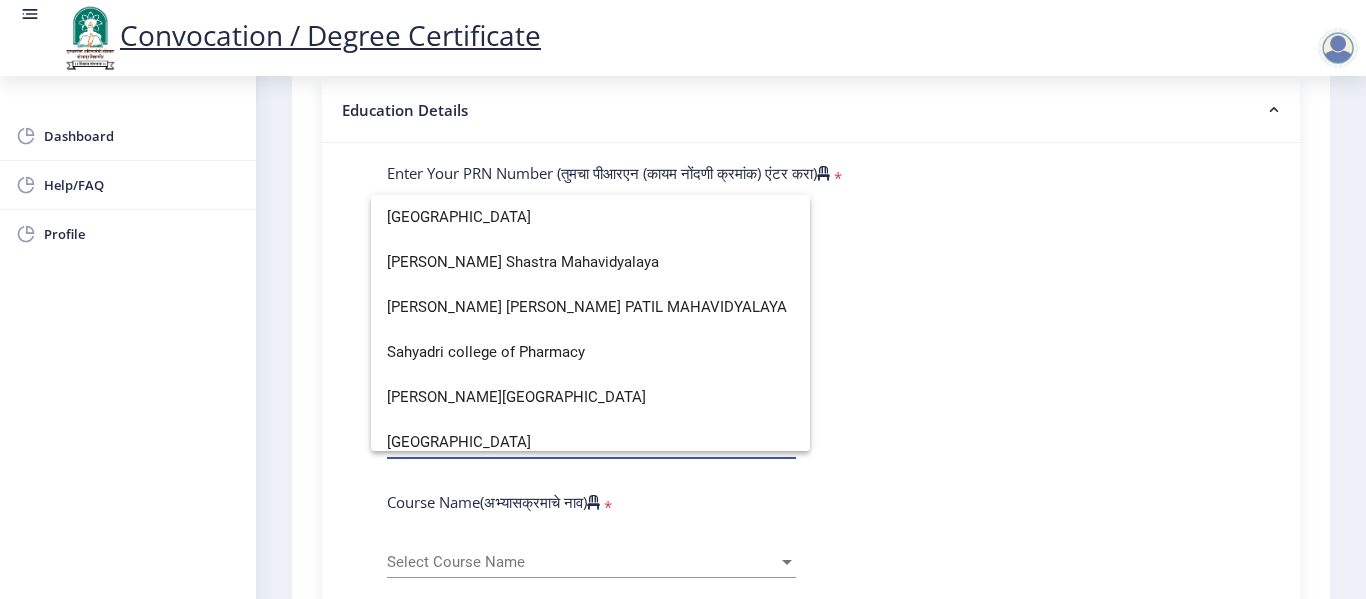 scroll, scrollTop: 3790, scrollLeft: 0, axis: vertical 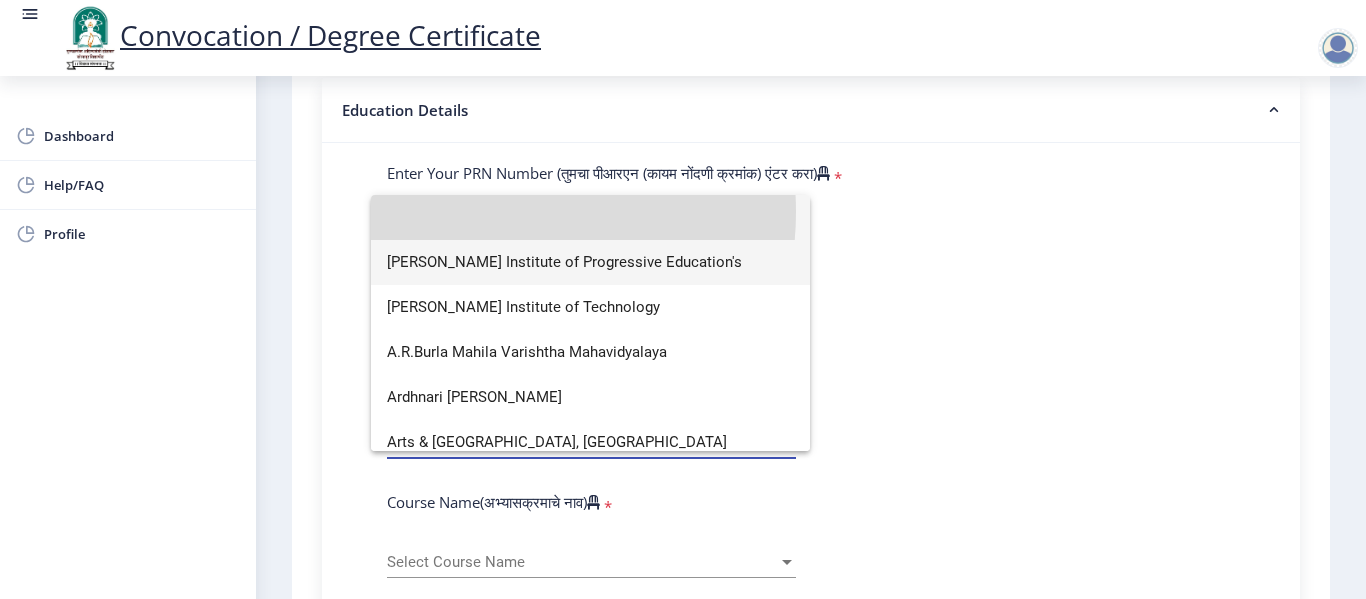 click at bounding box center (590, 217) 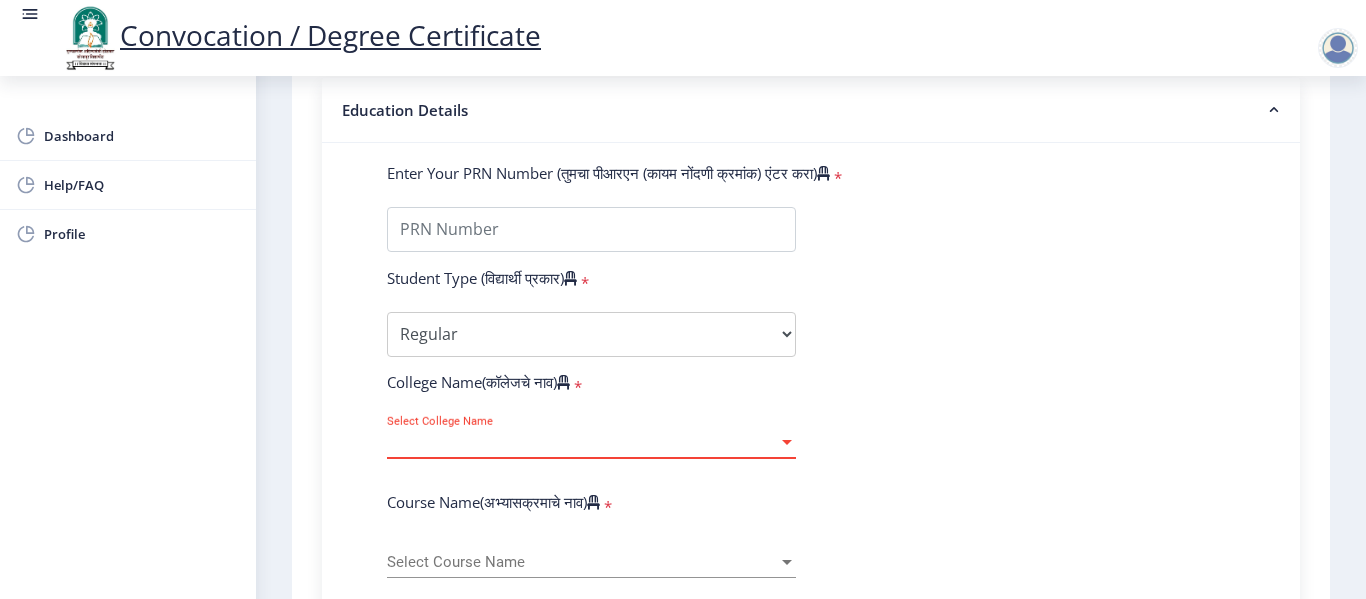 click at bounding box center (787, 442) 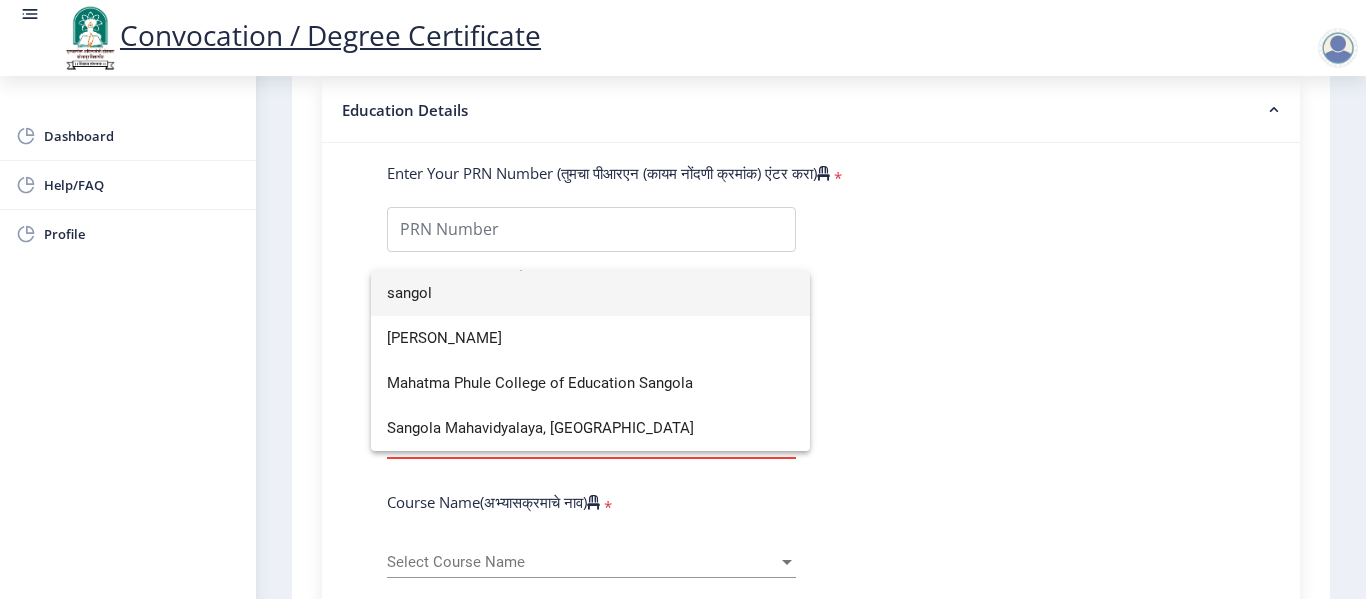 type on "sangol" 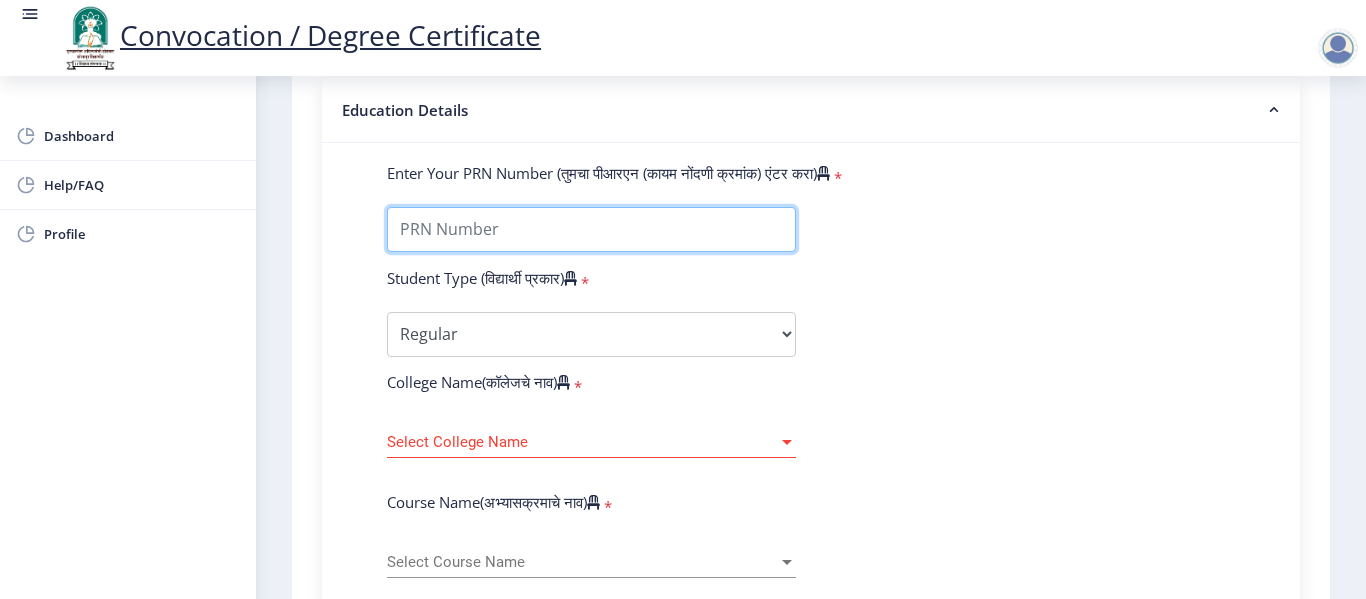 click on "Enter Your PRN Number (तुमचा पीआरएन (कायम नोंदणी क्रमांक) एंटर करा)" at bounding box center [591, 229] 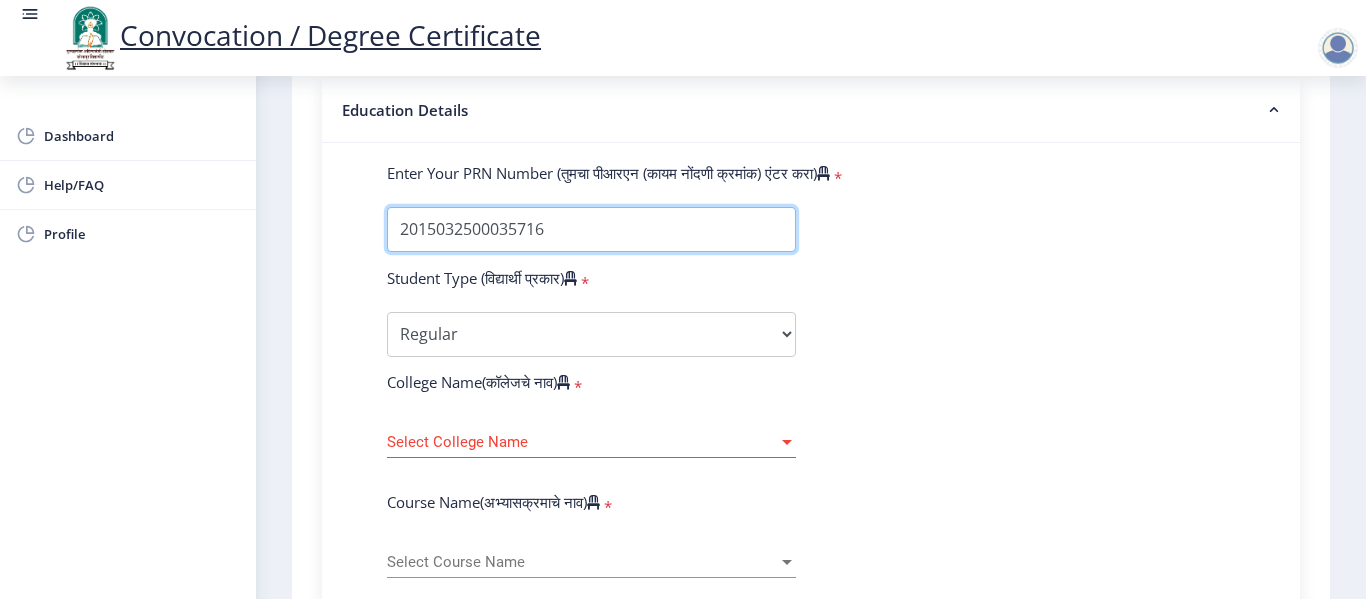 type on "2015032500035716" 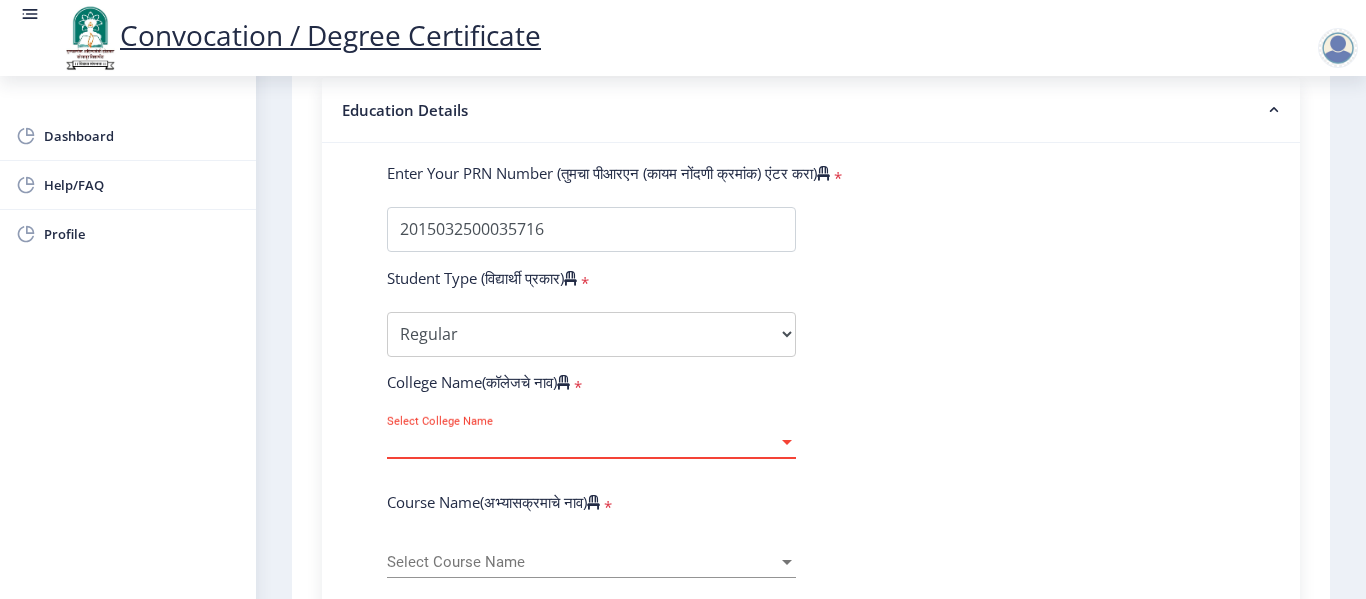 click at bounding box center (787, 442) 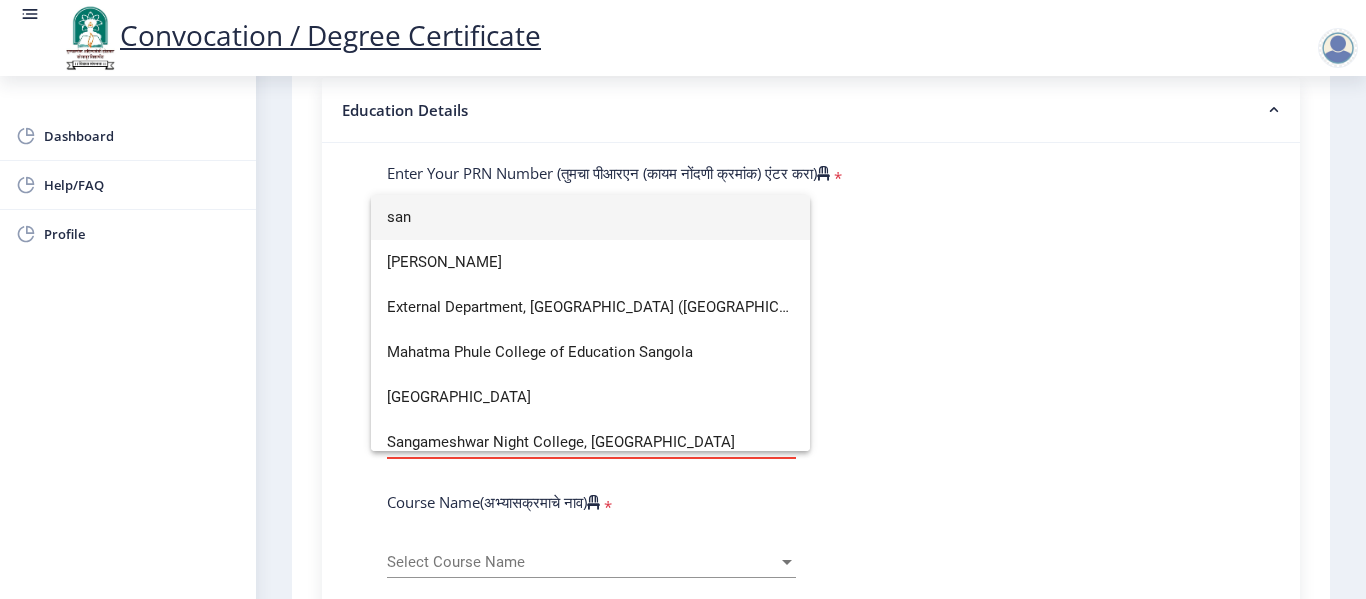 type on "san" 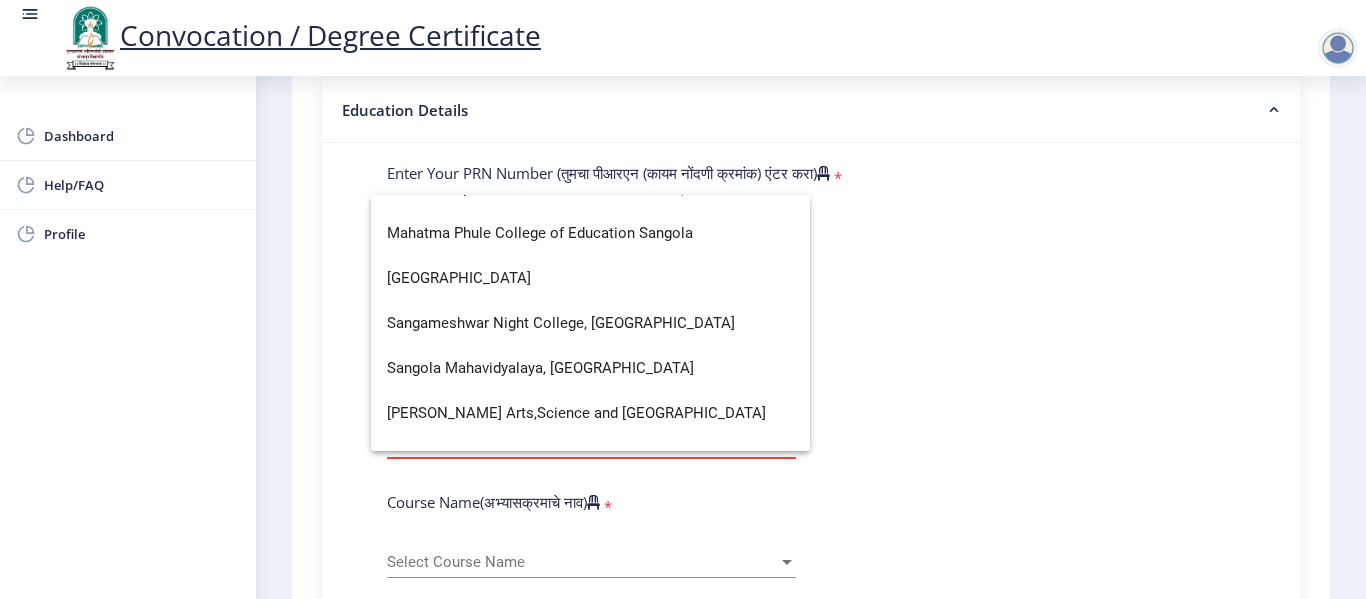 scroll, scrollTop: 117, scrollLeft: 0, axis: vertical 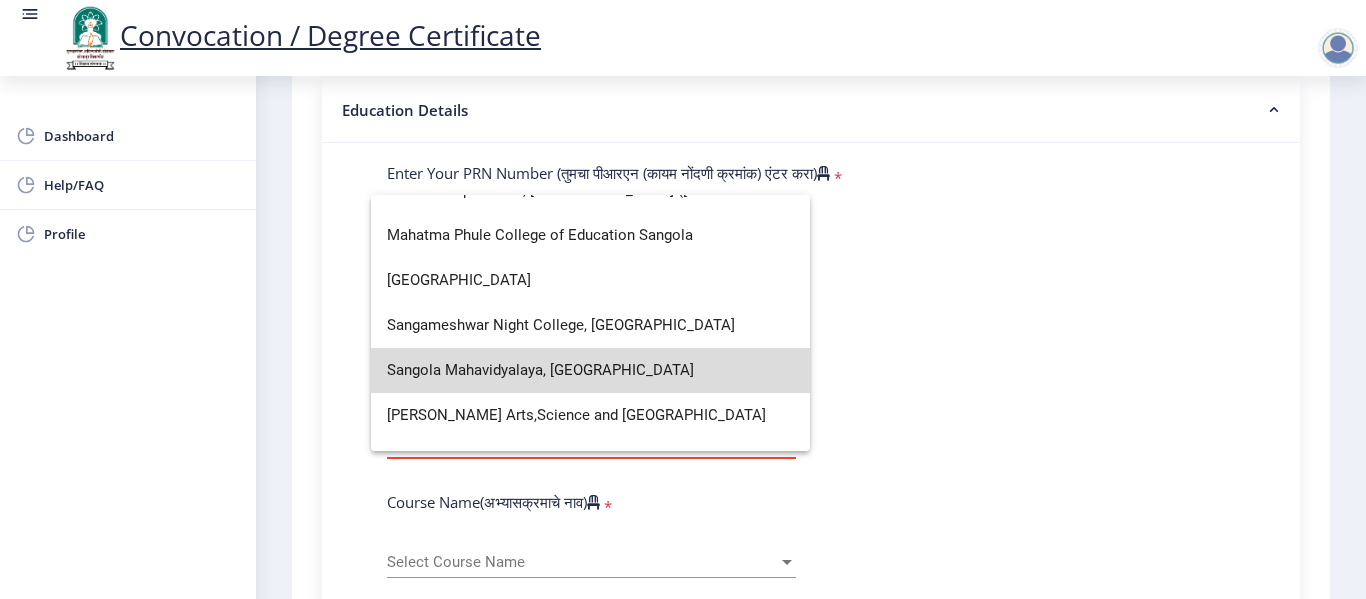 click on "Sangola Mahavidyalaya, Sangola" at bounding box center (590, 370) 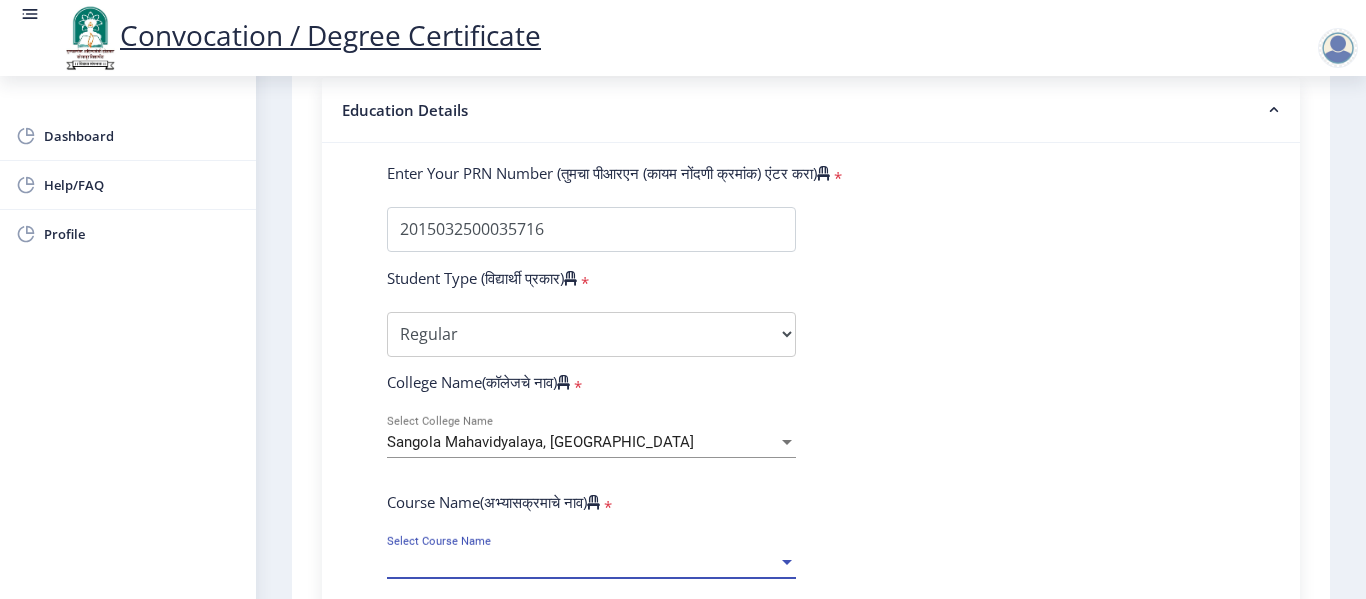 click at bounding box center (787, 562) 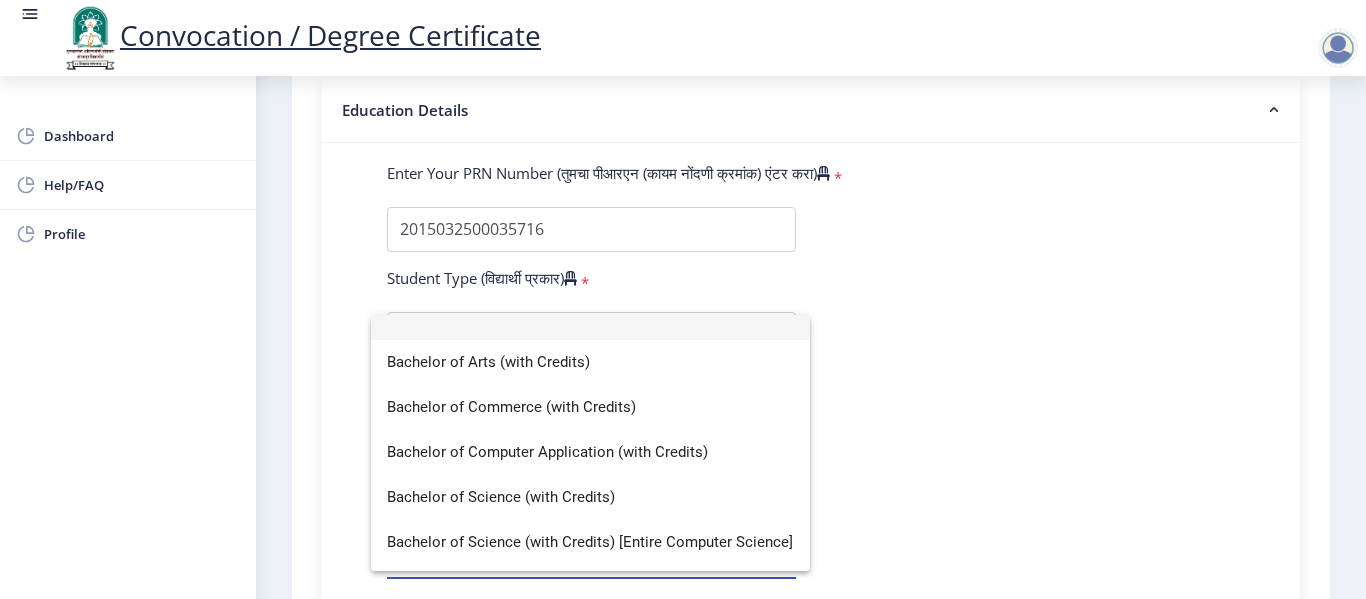 scroll, scrollTop: 14, scrollLeft: 0, axis: vertical 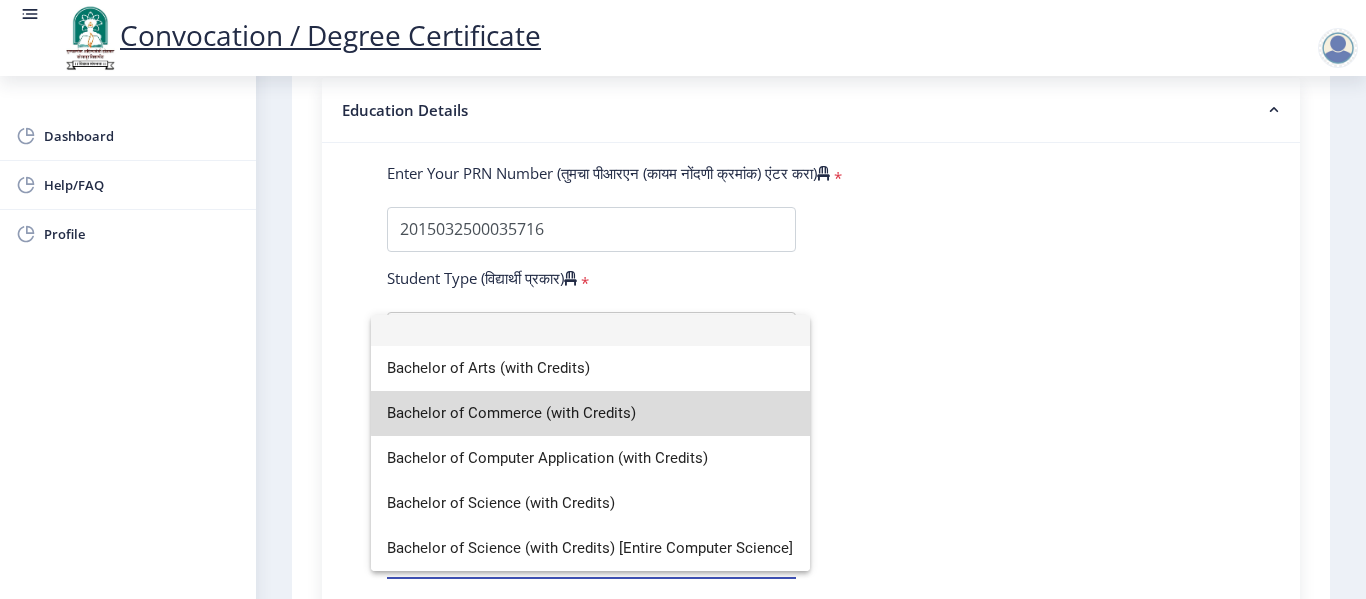 click on "Bachelor of Commerce (with Credits)" at bounding box center [590, 413] 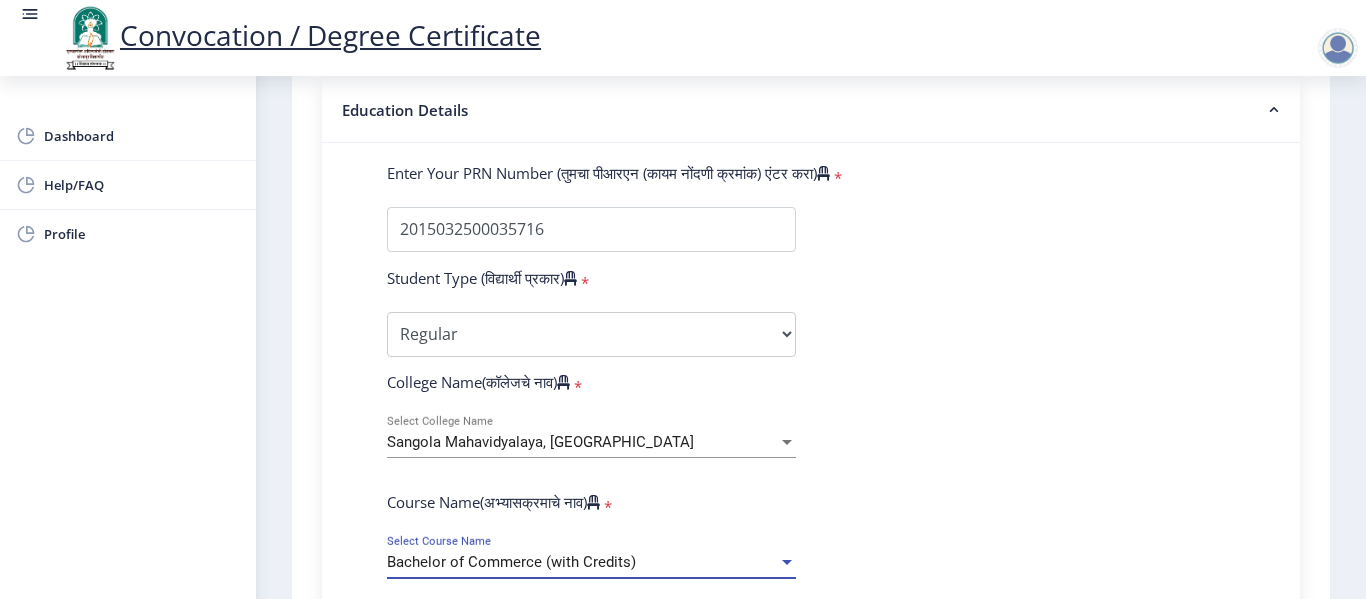 select 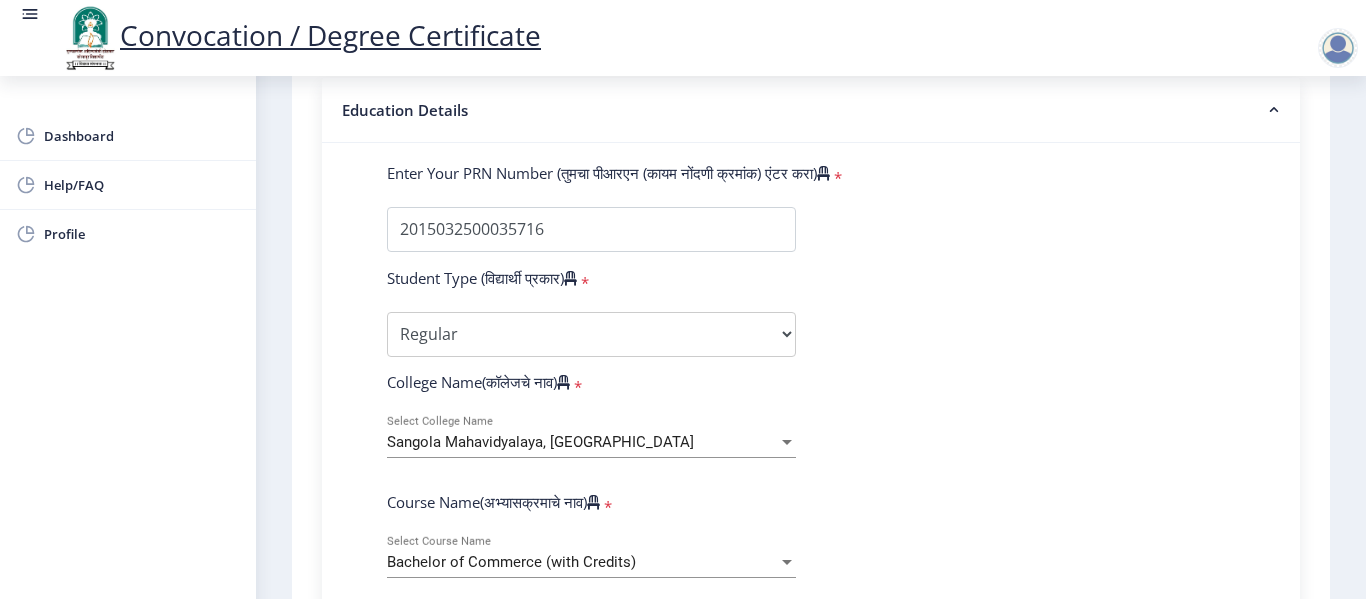 click on "Enter Your PRN Number (तुमचा पीआरएन (कायम नोंदणी क्रमांक) एंटर करा)   * Student Type (विद्यार्थी प्रकार)    * Select Student Type Regular External College Name(कॉलेजचे नाव)   * Sangola Mahavidyalaya, Sangola Select College Name Course Name(अभ्यासक्रमाचे नाव)   * Bachelor of Commerce (with Credits) Select Course Name  Specialization(विशेषज्ञता)   * Specialization Banking Advanced Accountancy Advanced Banking Advanced Cost Accounting Advanced Costing Industrial Management Insurance Advanced Insurance Advanced Statistics Other Enter passing Year(उत्तीर्ण वर्ष प्रविष्ट करा)   *  2025   2024   2023   2022   2021   2020   2019   2018   2017   2016   2015   2014   2013   2012   2011   2010   2009   2008   2007   2006   2005   2004   2003   2002   2001   2000   1999   1998   1997   1996" 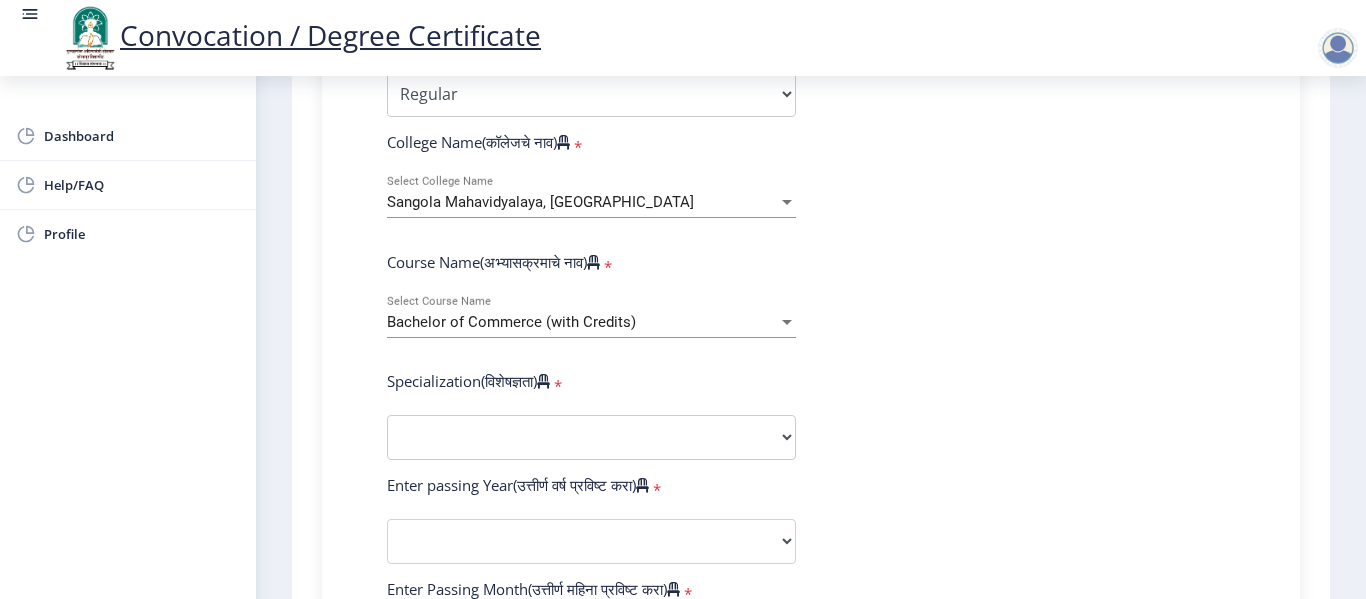 scroll, scrollTop: 752, scrollLeft: 0, axis: vertical 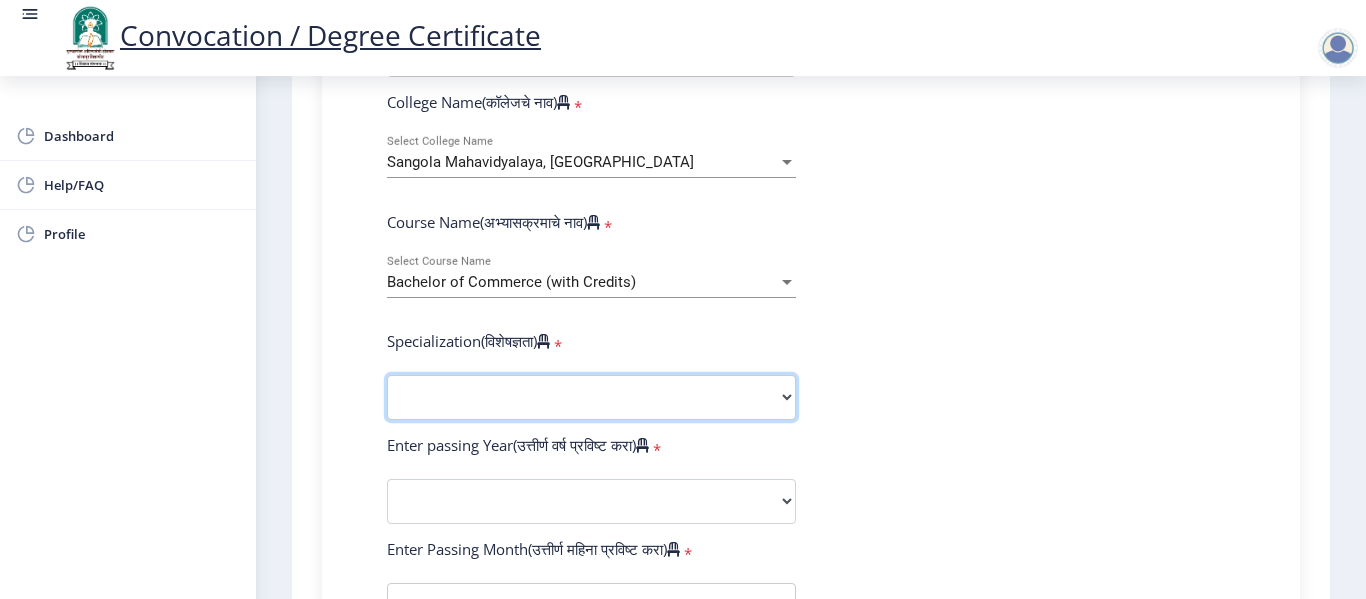 click on "Specialization Banking Advanced Accountancy Advanced Banking Advanced Cost Accounting Advanced Costing Industrial Management Insurance Advanced Insurance Advanced Statistics Other" at bounding box center (591, 397) 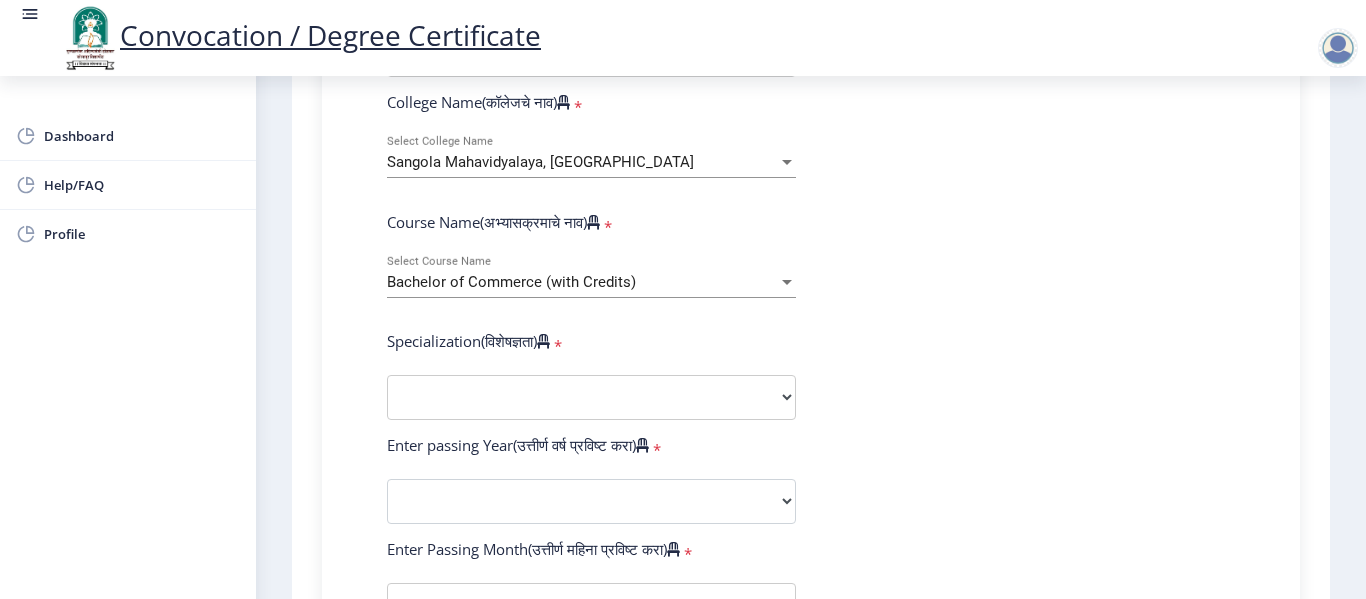 click on "Enter Your PRN Number (तुमचा पीआरएन (कायम नोंदणी क्रमांक) एंटर करा)   * Student Type (विद्यार्थी प्रकार)    * Select Student Type Regular External College Name(कॉलेजचे नाव)   * Sangola Mahavidyalaya, Sangola Select College Name Course Name(अभ्यासक्रमाचे नाव)   * Bachelor of Commerce (with Credits) Select Course Name  Specialization(विशेषज्ञता)   * Specialization Banking Advanced Accountancy Advanced Banking Advanced Cost Accounting Advanced Costing Industrial Management Insurance Advanced Insurance Advanced Statistics Other Enter passing Year(उत्तीर्ण वर्ष प्रविष्ट करा)   *  2025   2024   2023   2022   2021   2020   2019   2018   2017   2016   2015   2014   2013   2012   2011   2010   2009   2008   2007   2006   2005   2004   2003   2002   2001   2000   1999   1998   1997   1996" 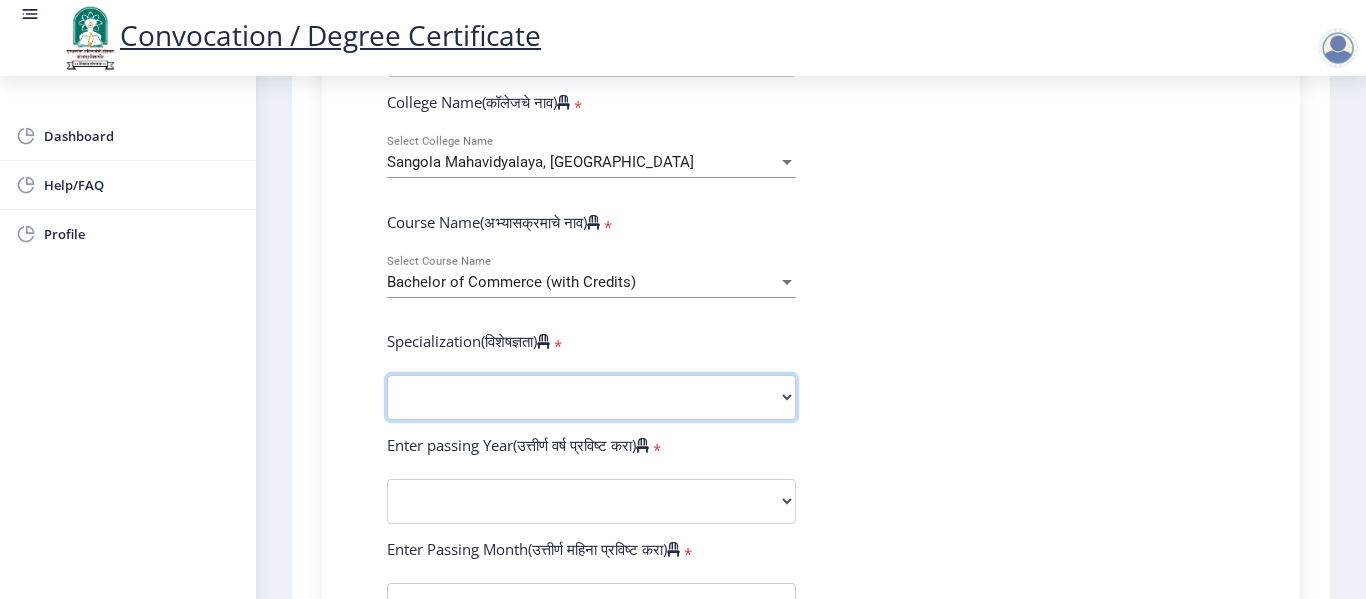 click on "Specialization Banking Advanced Accountancy Advanced Banking Advanced Cost Accounting Advanced Costing Industrial Management Insurance Advanced Insurance Advanced Statistics Other" at bounding box center [591, 397] 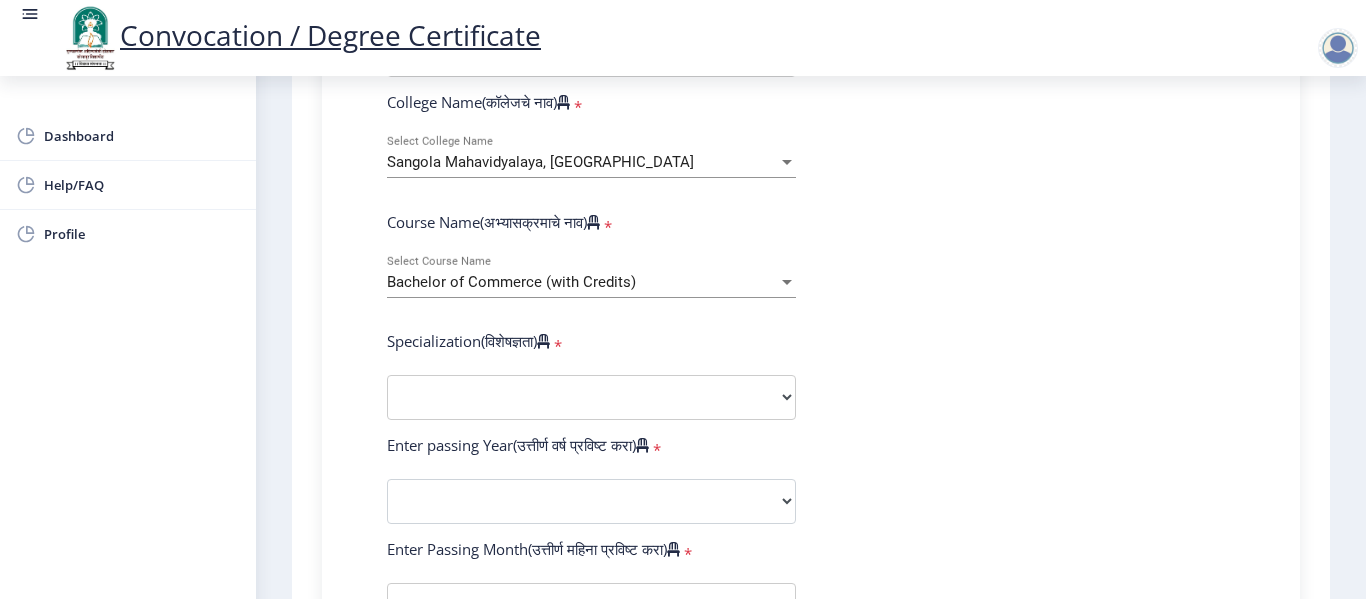 select 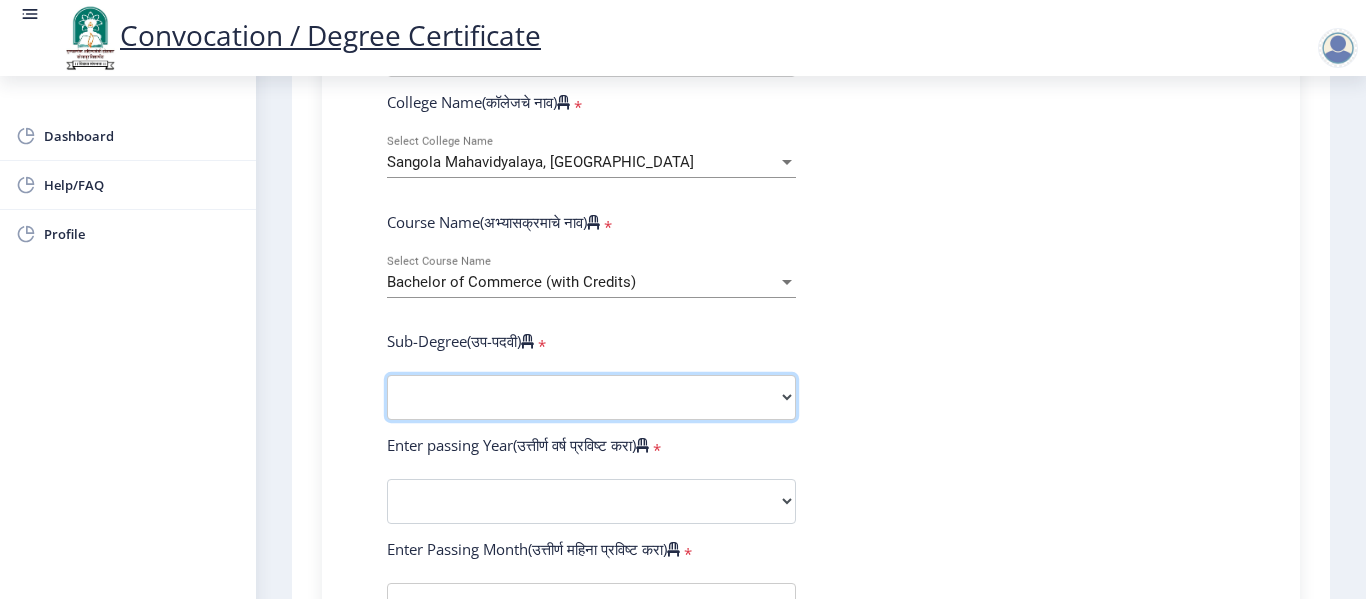 click on "Sub-Degree Other" at bounding box center [591, 397] 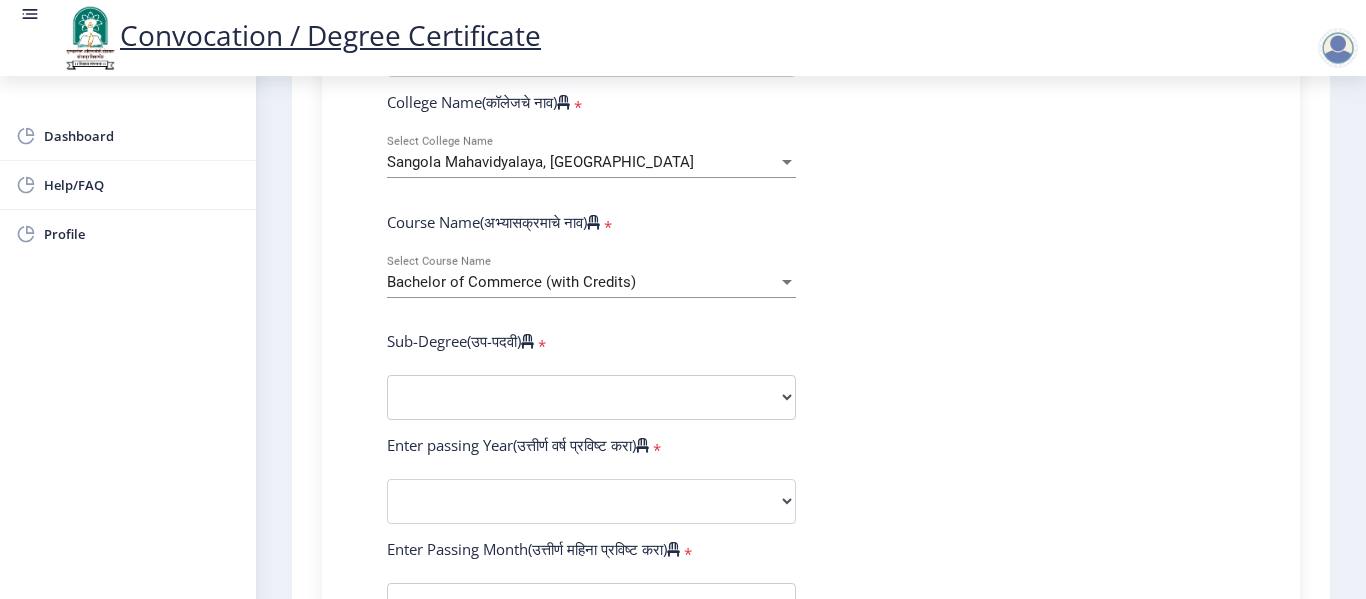 click on "Enter Your PRN Number (तुमचा पीआरएन (कायम नोंदणी क्रमांक) एंटर करा)   * Student Type (विद्यार्थी प्रकार)    * Select Student Type Regular External College Name(कॉलेजचे नाव)   * Sangola Mahavidyalaya, Sangola Select College Name Course Name(अभ्यासक्रमाचे नाव)   * Bachelor of Commerce (with Credits) Select Course Name  Sub-Degree(उप-पदवी)   * Sub-Degree Other Enter passing Year(उत्तीर्ण वर्ष प्रविष्ट करा)   *  2025   2024   2023   2022   2021   2020   2019   2018   2017   2016   2015   2014   2013   2012   2011   2010   2009   2008   2007   2006   2005   2004   2003   2002   2001   2000   1999   1998   1997   1996   1995   1994   1993   1992   1991   1990   1989   1988   1987   1986   1985   1984   1983   1982   1981   1980   1979   1978   1977   1976  * Enter Passing Month March April May" 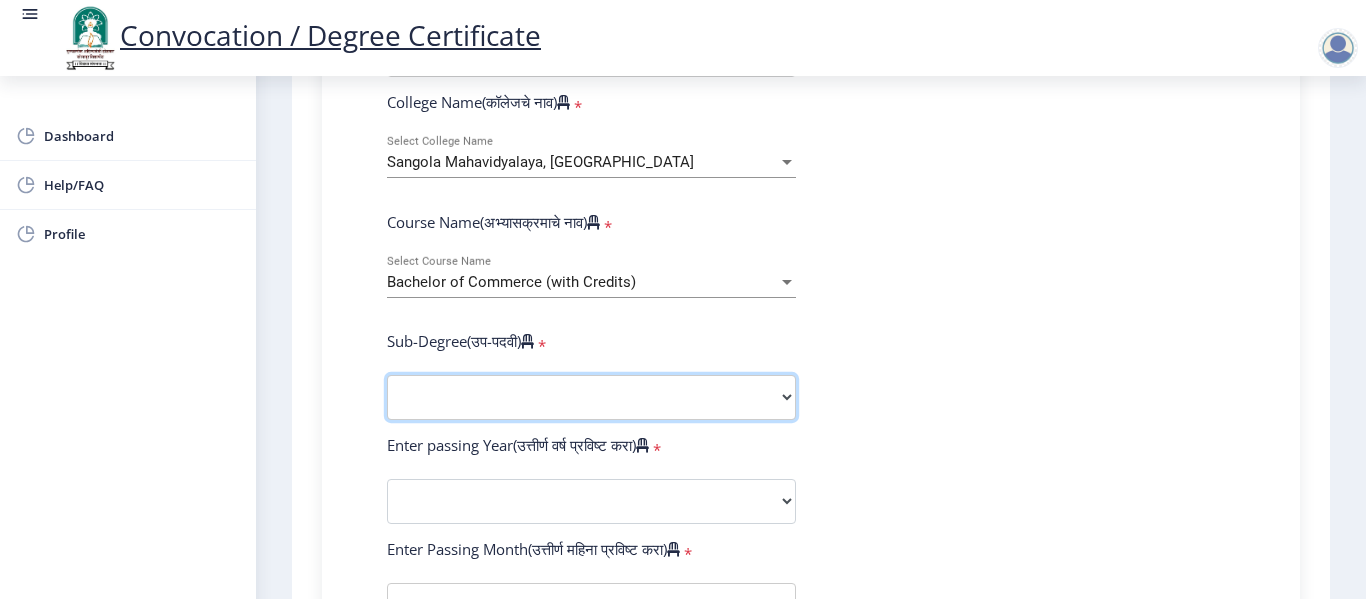 click on "Sub-Degree Other" at bounding box center [591, 397] 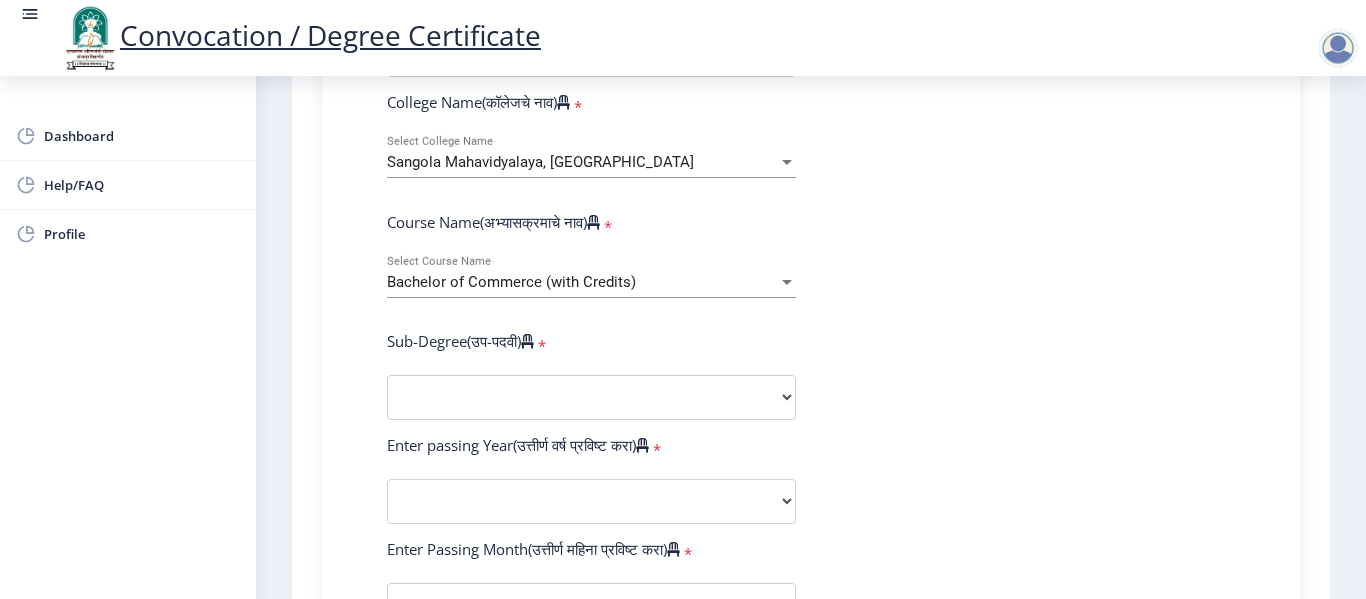 select 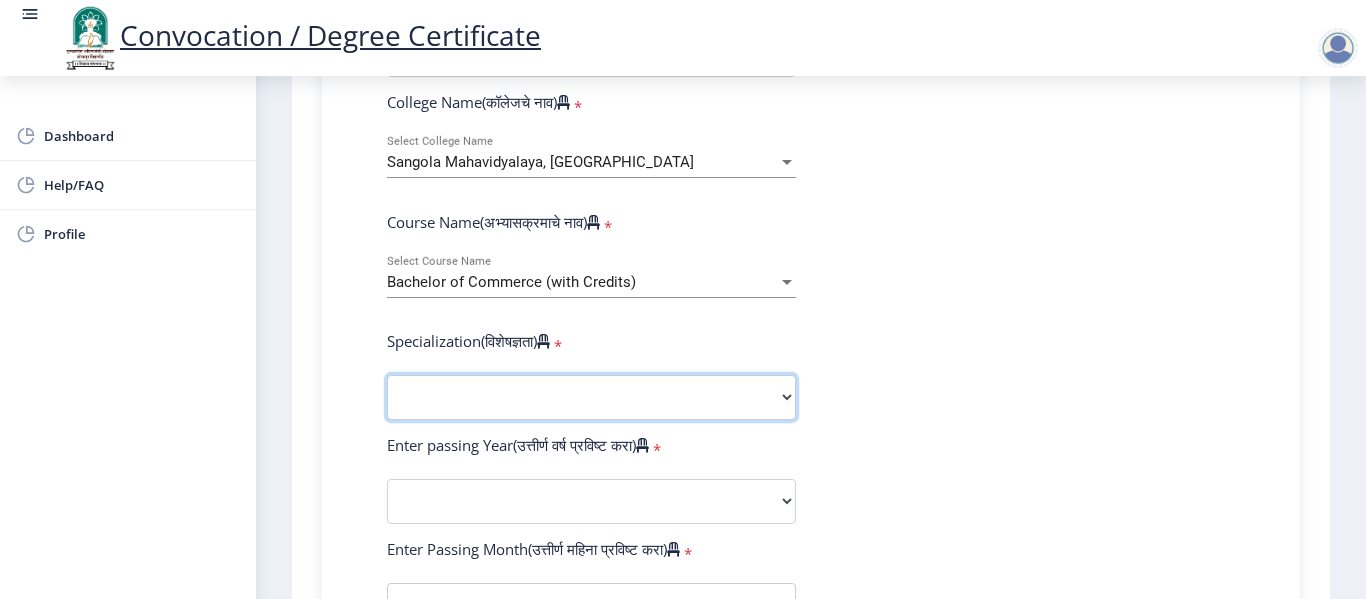 click on "Specialization Banking Advanced Accountancy Advanced Banking Advanced Cost Accounting Advanced Costing Industrial Management Insurance Advanced Insurance Advanced Statistics Other" at bounding box center (591, 397) 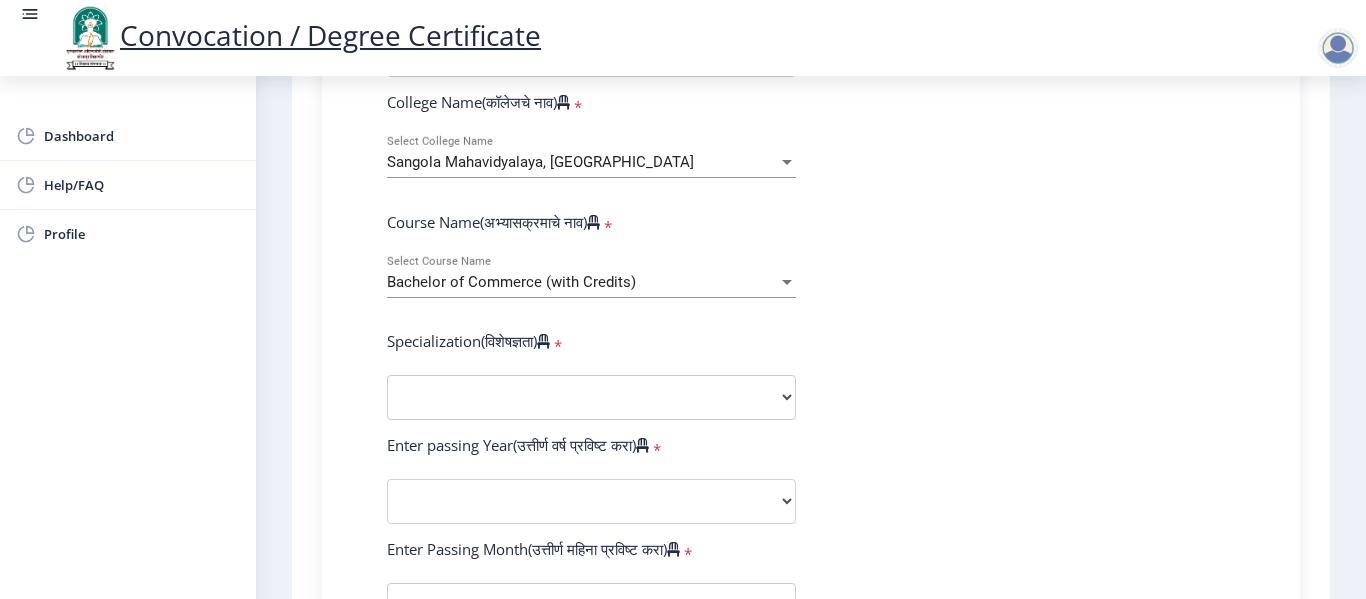 click on "Enter Your PRN Number (तुमचा पीआरएन (कायम नोंदणी क्रमांक) एंटर करा)   * Student Type (विद्यार्थी प्रकार)    * Select Student Type Regular External College Name(कॉलेजचे नाव)   * Sangola Mahavidyalaya, Sangola Select College Name Course Name(अभ्यासक्रमाचे नाव)   * Bachelor of Commerce (with Credits) Select Course Name  Specialization(विशेषज्ञता)   * Specialization Banking Advanced Accountancy Advanced Banking Advanced Cost Accounting Advanced Costing Industrial Management Insurance Advanced Insurance Advanced Statistics Other Enter passing Year(उत्तीर्ण वर्ष प्रविष्ट करा)   *  2025   2024   2023   2022   2021   2020   2019   2018   2017   2016   2015   2014   2013   2012   2011   2010   2009   2008   2007   2006   2005   2004   2003   2002   2001   2000   1999   1998   1997   1996" 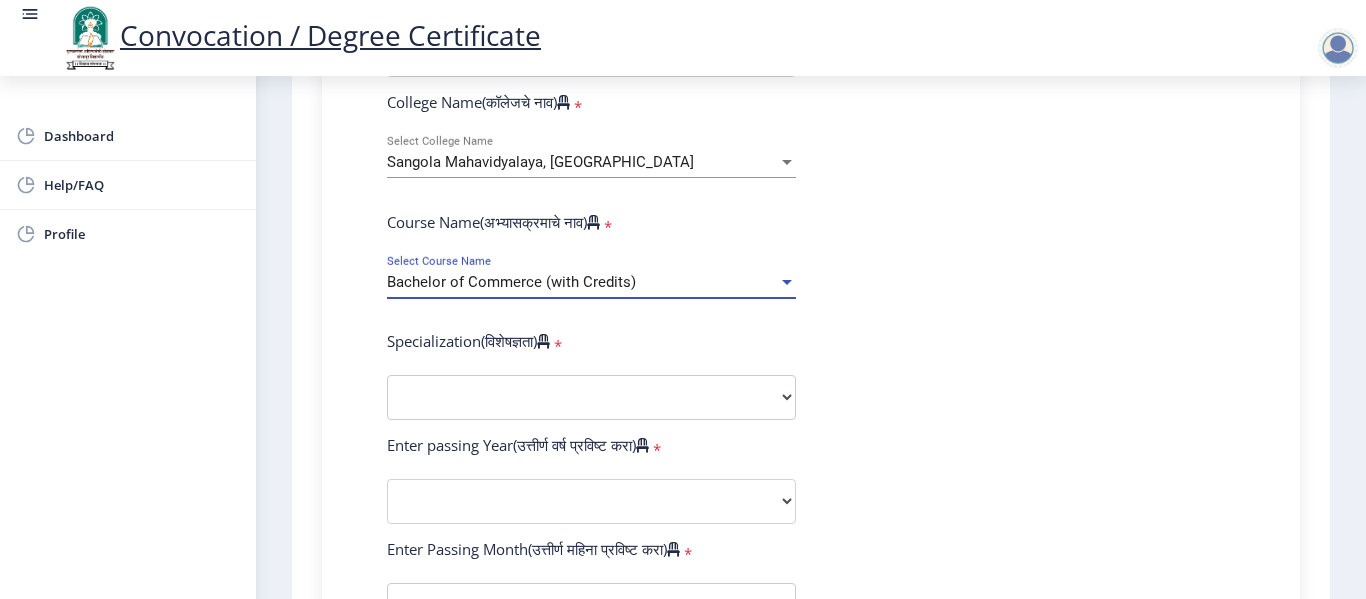 click at bounding box center [787, 282] 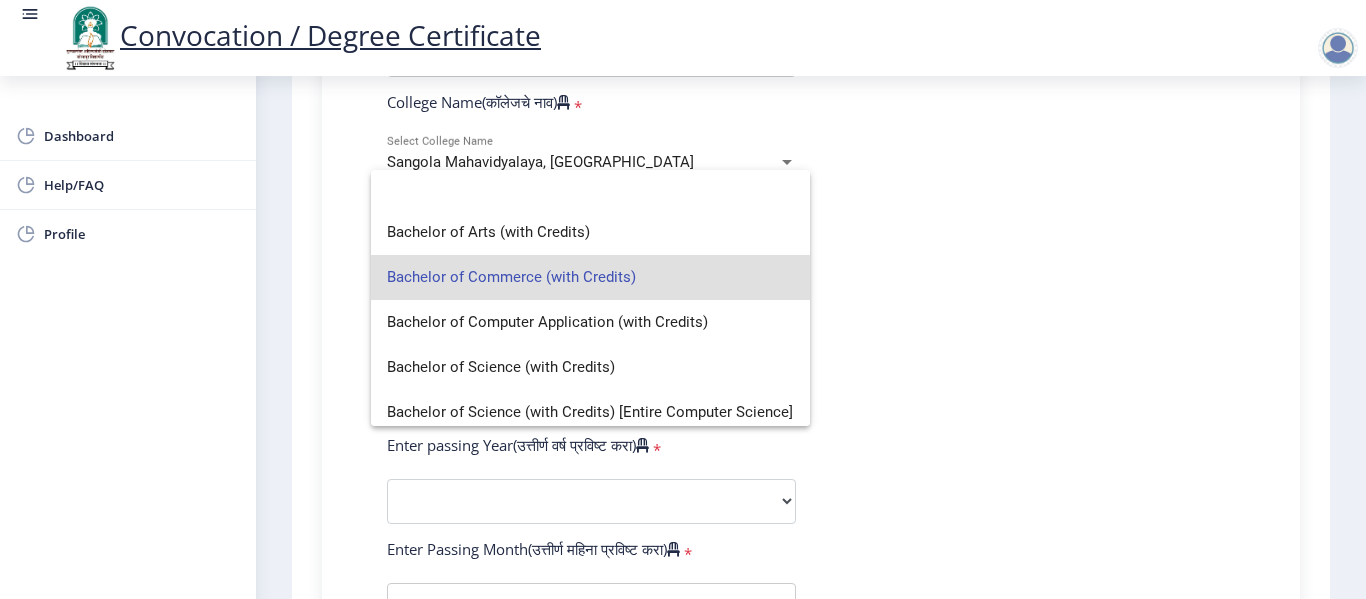 scroll, scrollTop: 0, scrollLeft: 0, axis: both 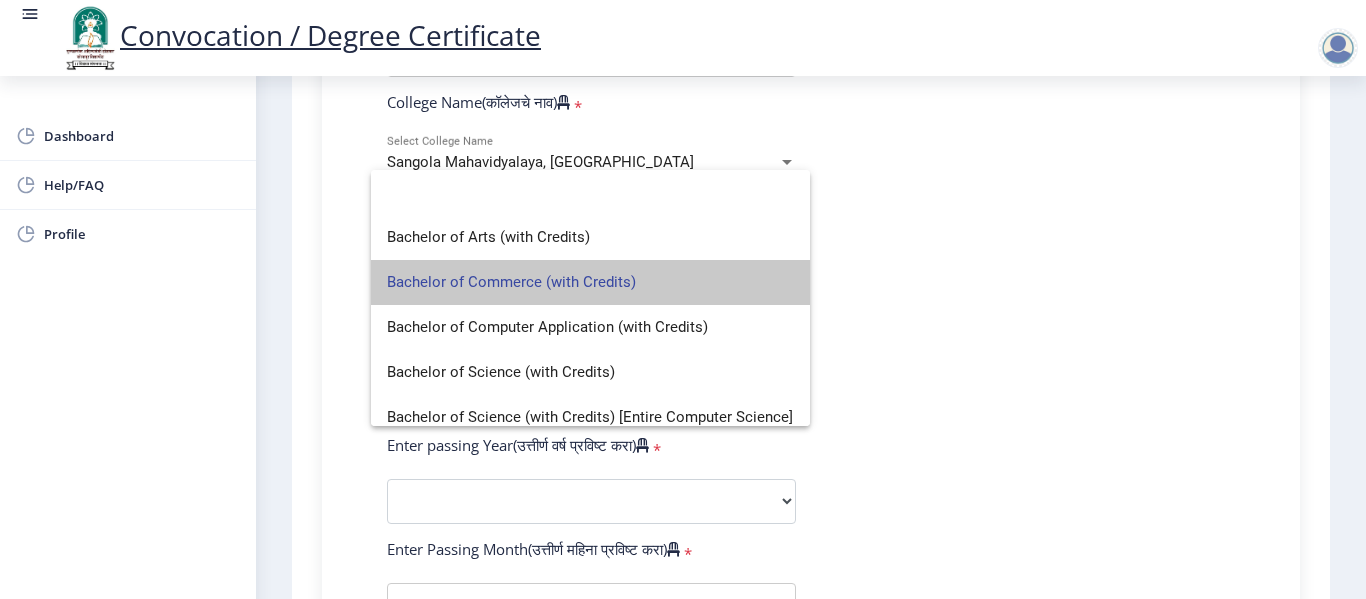 click on "Bachelor of Commerce (with Credits)" at bounding box center (590, 282) 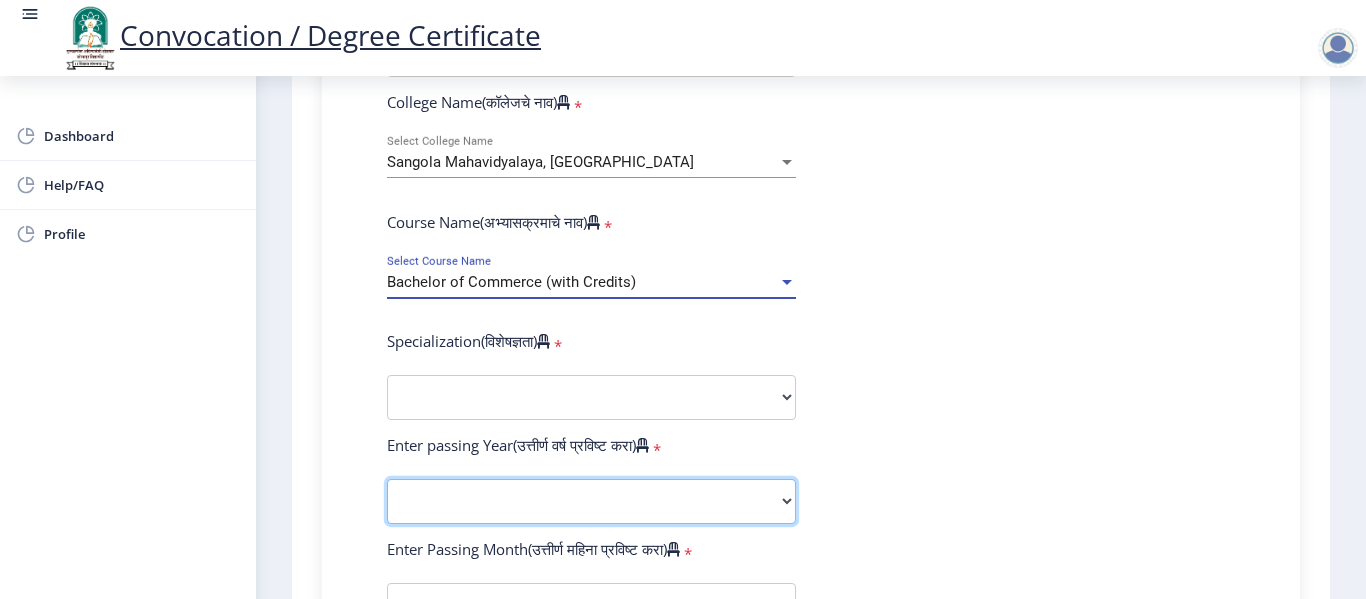 click on "2025   2024   2023   2022   2021   2020   2019   2018   2017   2016   2015   2014   2013   2012   2011   2010   2009   2008   2007   2006   2005   2004   2003   2002   2001   2000   1999   1998   1997   1996   1995   1994   1993   1992   1991   1990   1989   1988   1987   1986   1985   1984   1983   1982   1981   1980   1979   1978   1977   1976" 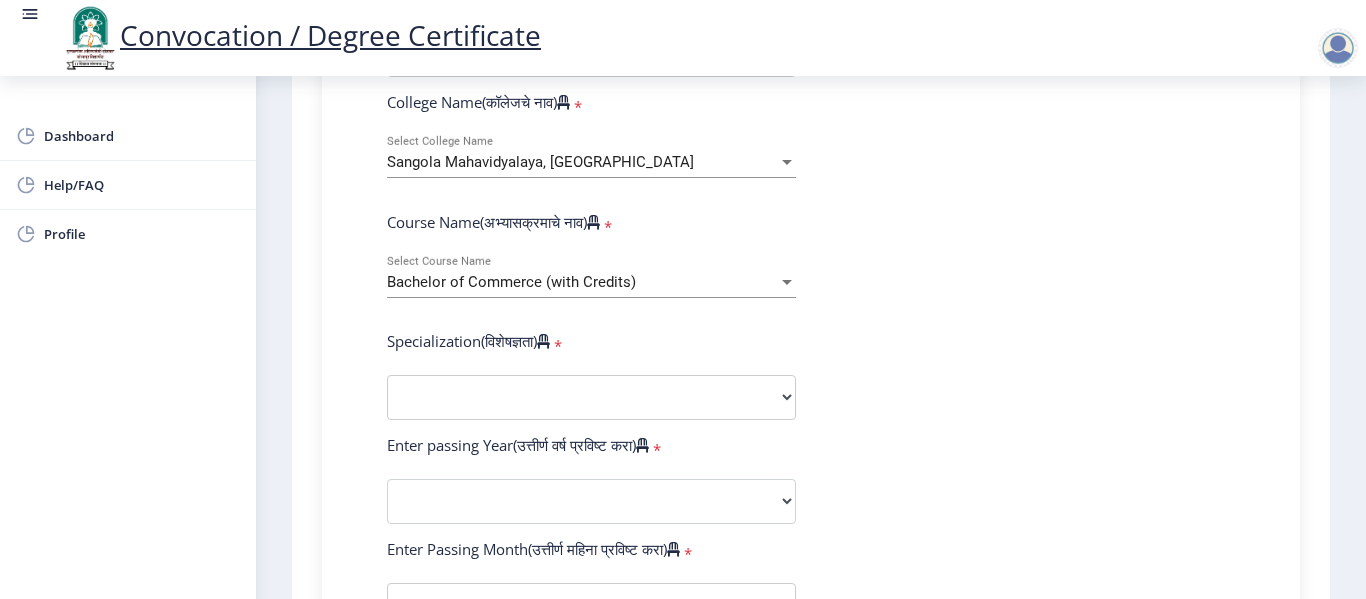click on "Enter Your PRN Number (तुमचा पीआरएन (कायम नोंदणी क्रमांक) एंटर करा)   * Student Type (विद्यार्थी प्रकार)    * Select Student Type Regular External College Name(कॉलेजचे नाव)   * Sangola Mahavidyalaya, Sangola Select College Name Course Name(अभ्यासक्रमाचे नाव)   * Bachelor of Commerce (with Credits) Select Course Name  Specialization(विशेषज्ञता)   * Specialization Banking Advanced Accountancy Advanced Banking Advanced Cost Accounting Advanced Costing Industrial Management Insurance Advanced Insurance Advanced Statistics Other Enter passing Year(उत्तीर्ण वर्ष प्रविष्ट करा)   *  2025   2024   2023   2022   2021   2020   2019   2018   2017   2016   2015   2014   2013   2012   2011   2010   2009   2008   2007   2006   2005   2004   2003   2002   2001   2000   1999   1998   1997   1996" 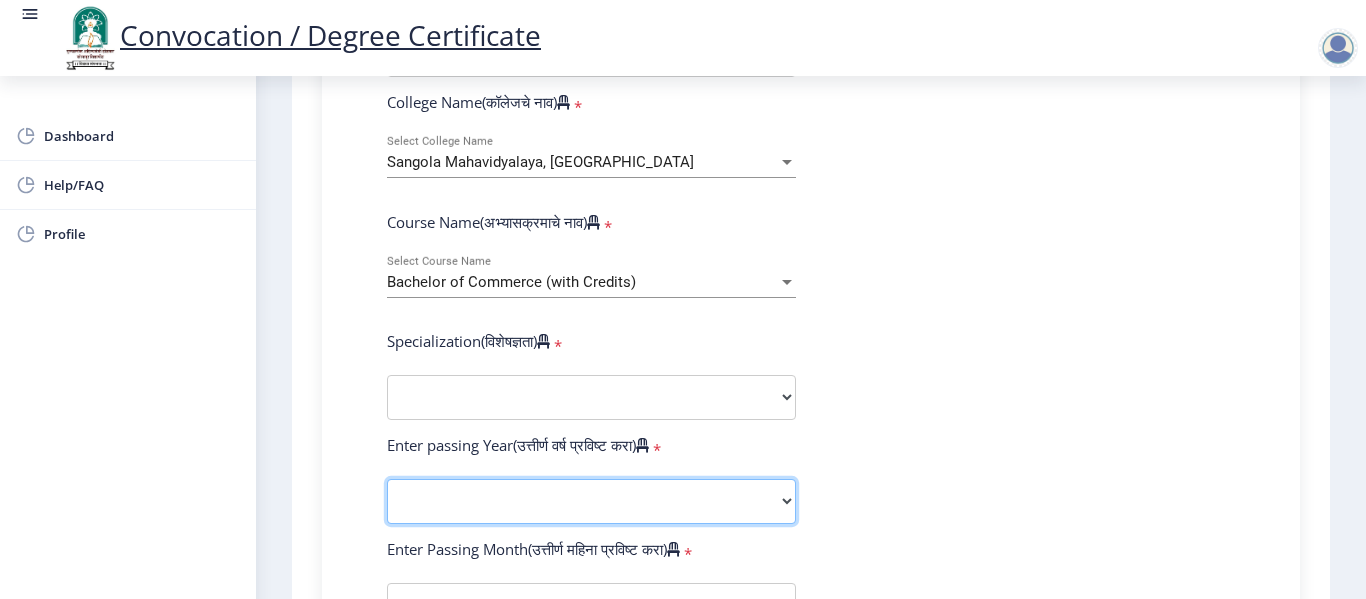 click on "2025   2024   2023   2022   2021   2020   2019   2018   2017   2016   2015   2014   2013   2012   2011   2010   2009   2008   2007   2006   2005   2004   2003   2002   2001   2000   1999   1998   1997   1996   1995   1994   1993   1992   1991   1990   1989   1988   1987   1986   1985   1984   1983   1982   1981   1980   1979   1978   1977   1976" 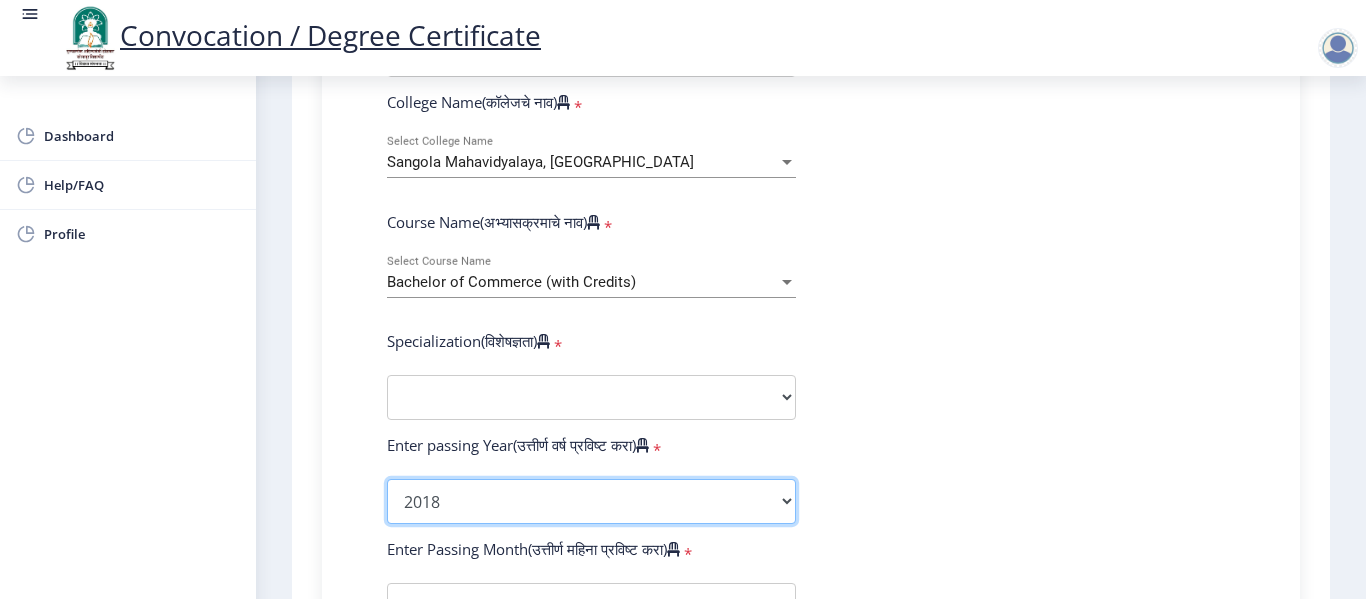 click on "2025   2024   2023   2022   2021   2020   2019   2018   2017   2016   2015   2014   2013   2012   2011   2010   2009   2008   2007   2006   2005   2004   2003   2002   2001   2000   1999   1998   1997   1996   1995   1994   1993   1992   1991   1990   1989   1988   1987   1986   1985   1984   1983   1982   1981   1980   1979   1978   1977   1976" 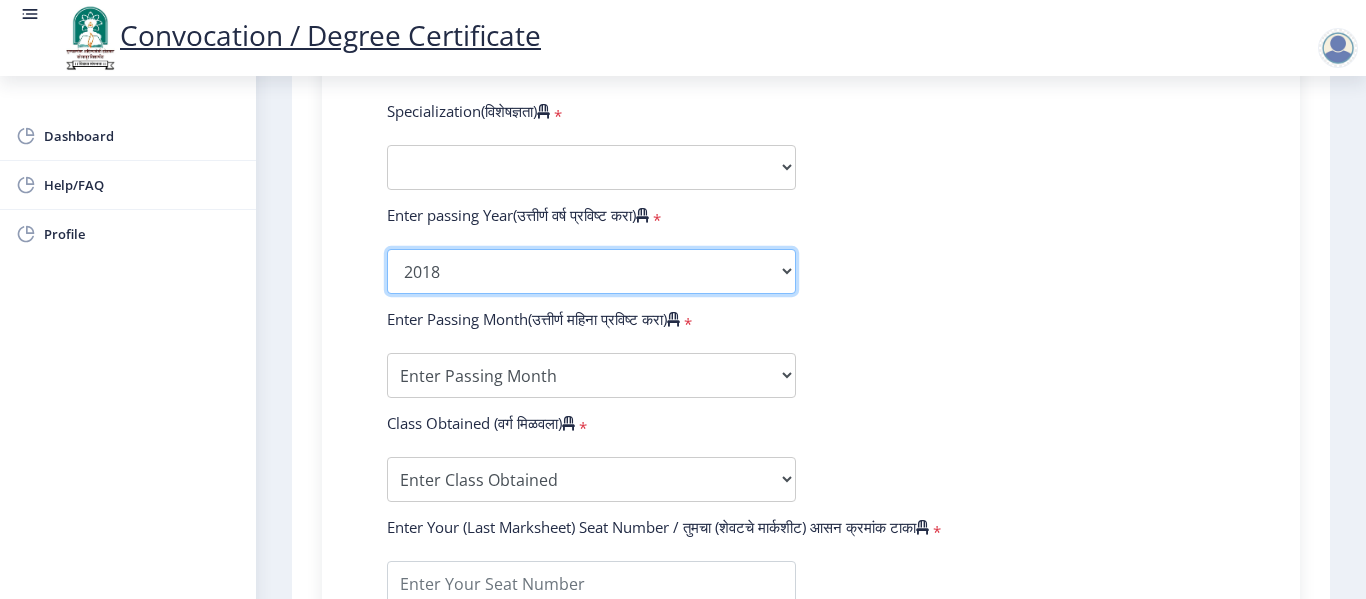 scroll, scrollTop: 985, scrollLeft: 0, axis: vertical 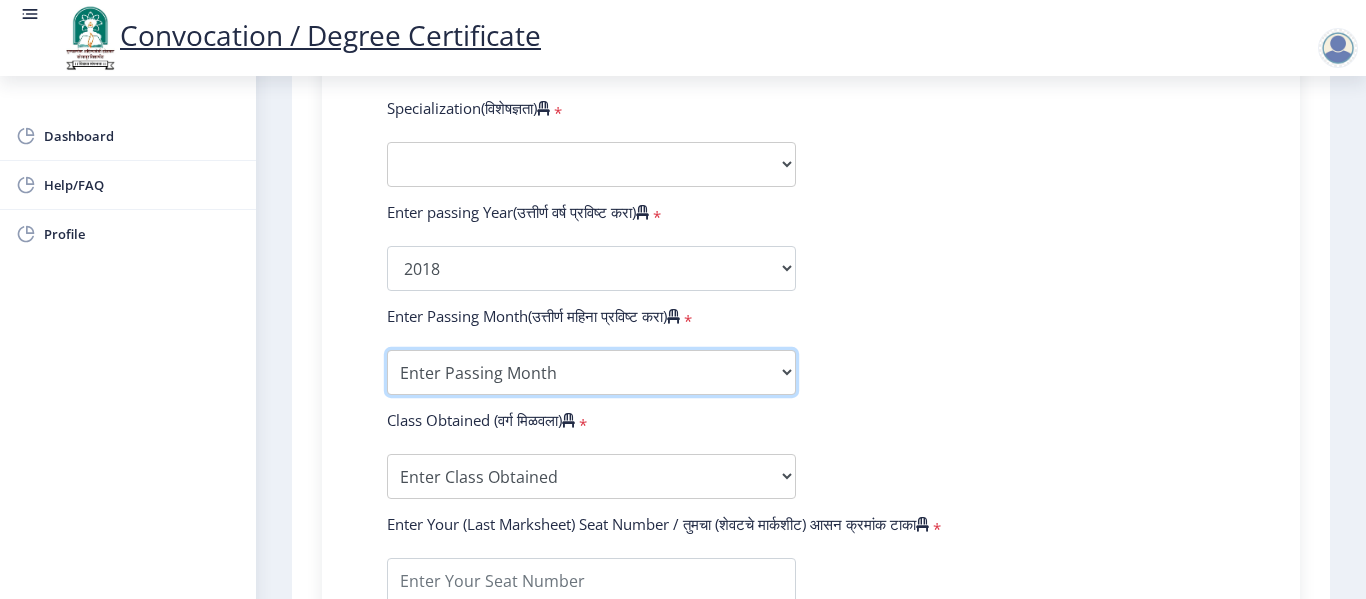 click on "Enter Passing Month March April May October November December" at bounding box center (591, 372) 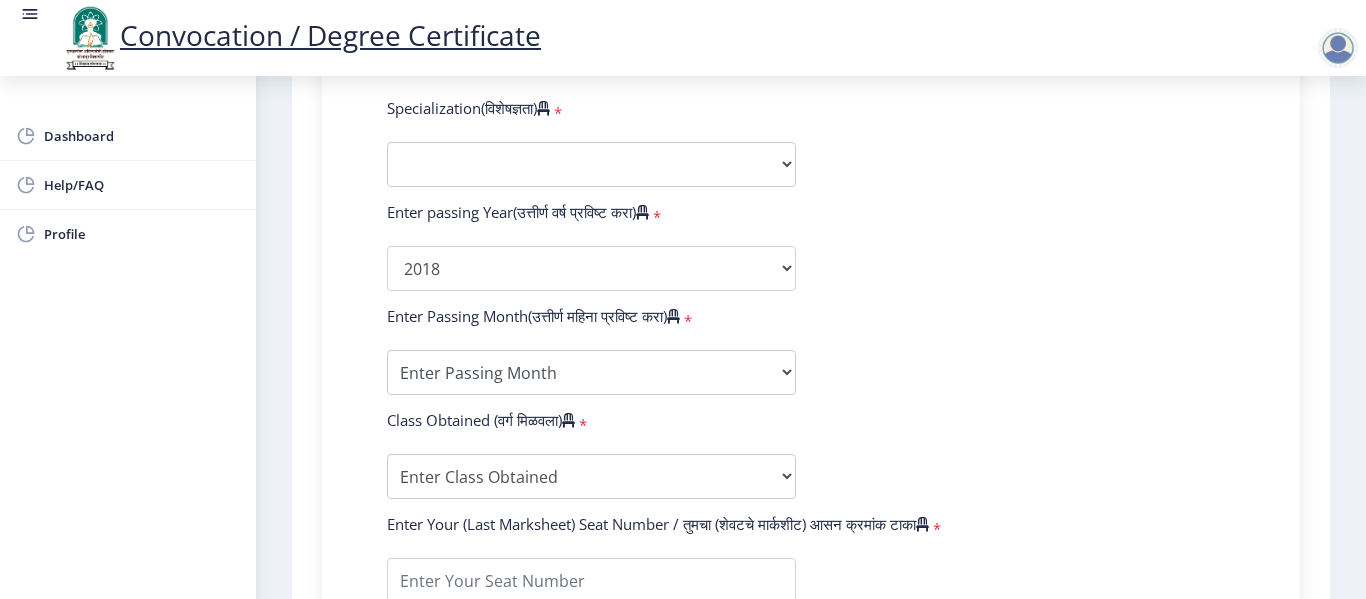 click on "Enter Your PRN Number (तुमचा पीआरएन (कायम नोंदणी क्रमांक) एंटर करा)   * Student Type (विद्यार्थी प्रकार)    * Select Student Type Regular External College Name(कॉलेजचे नाव)   * Sangola Mahavidyalaya, Sangola Select College Name Course Name(अभ्यासक्रमाचे नाव)   * Bachelor of Commerce (with Credits) Select Course Name  Specialization(विशेषज्ञता)   * Specialization Banking Advanced Accountancy Advanced Banking Advanced Cost Accounting Advanced Costing Industrial Management Insurance Advanced Insurance Advanced Statistics Other Enter passing Year(उत्तीर्ण वर्ष प्रविष्ट करा)   *  2025   2024   2023   2022   2021   2020   2019   2018   2017   2016   2015   2014   2013   2012   2011   2010   2009   2008   2007   2006   2005   2004   2003   2002   2001   2000   1999   1998   1997   1996" 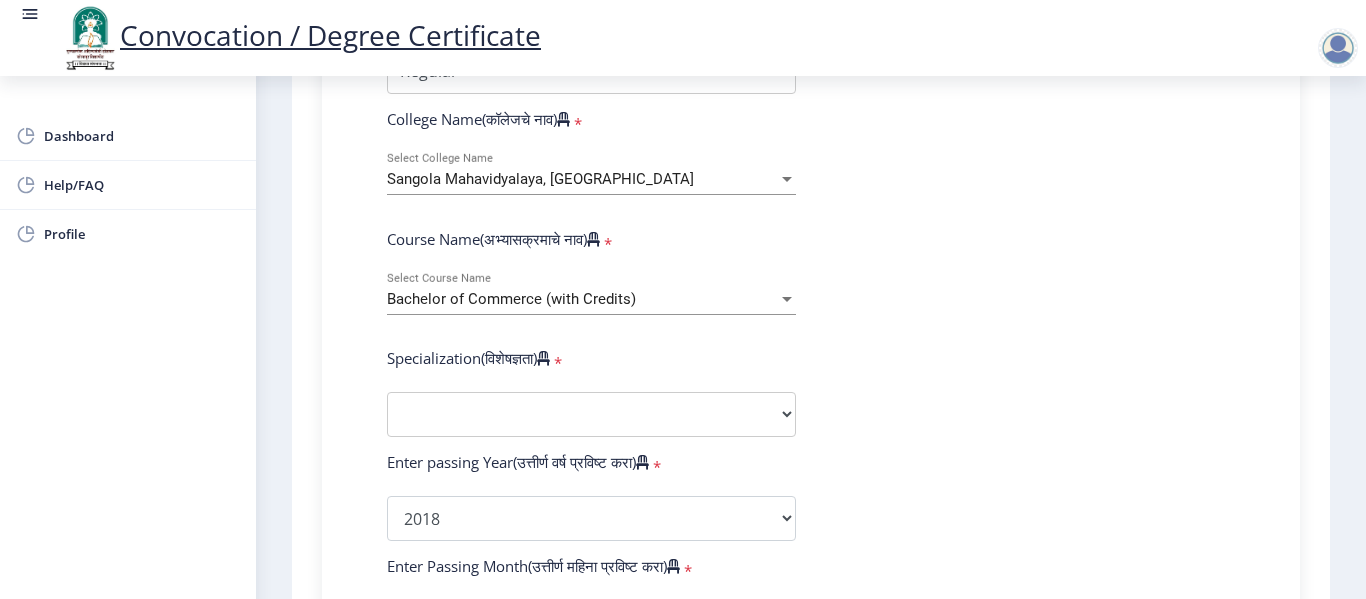 scroll, scrollTop: 736, scrollLeft: 0, axis: vertical 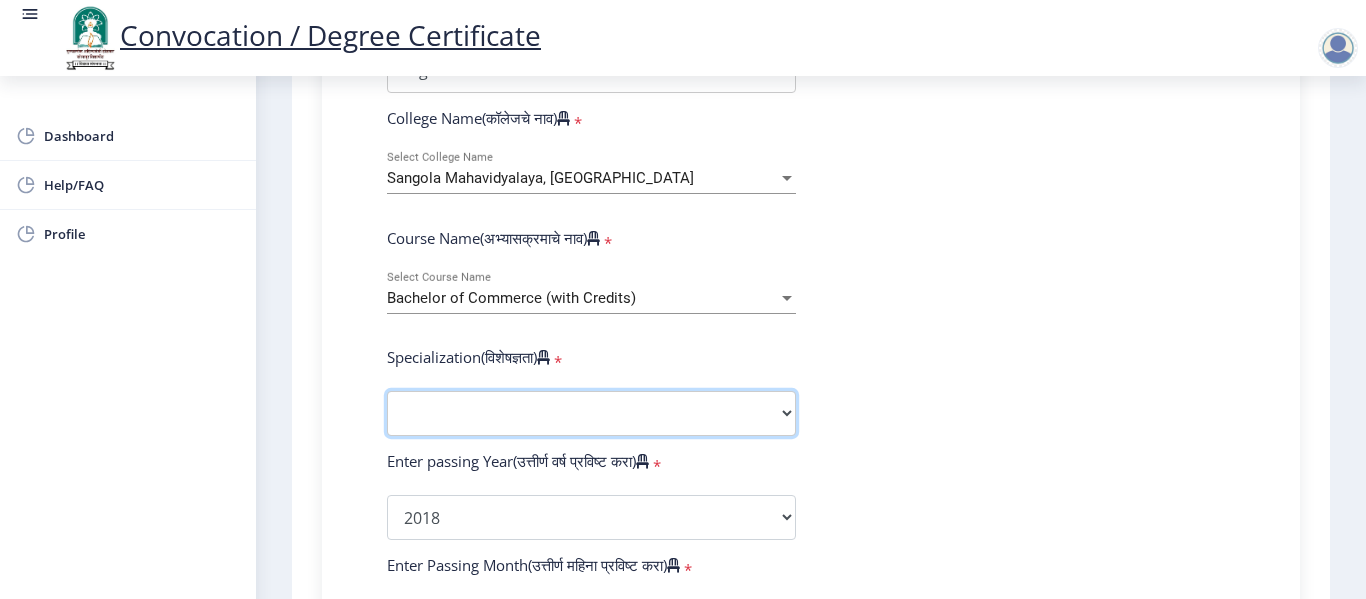 click on "Specialization Banking Advanced Accountancy Advanced Banking Advanced Cost Accounting Advanced Costing Industrial Management Insurance Advanced Insurance Advanced Statistics Other" at bounding box center (591, 413) 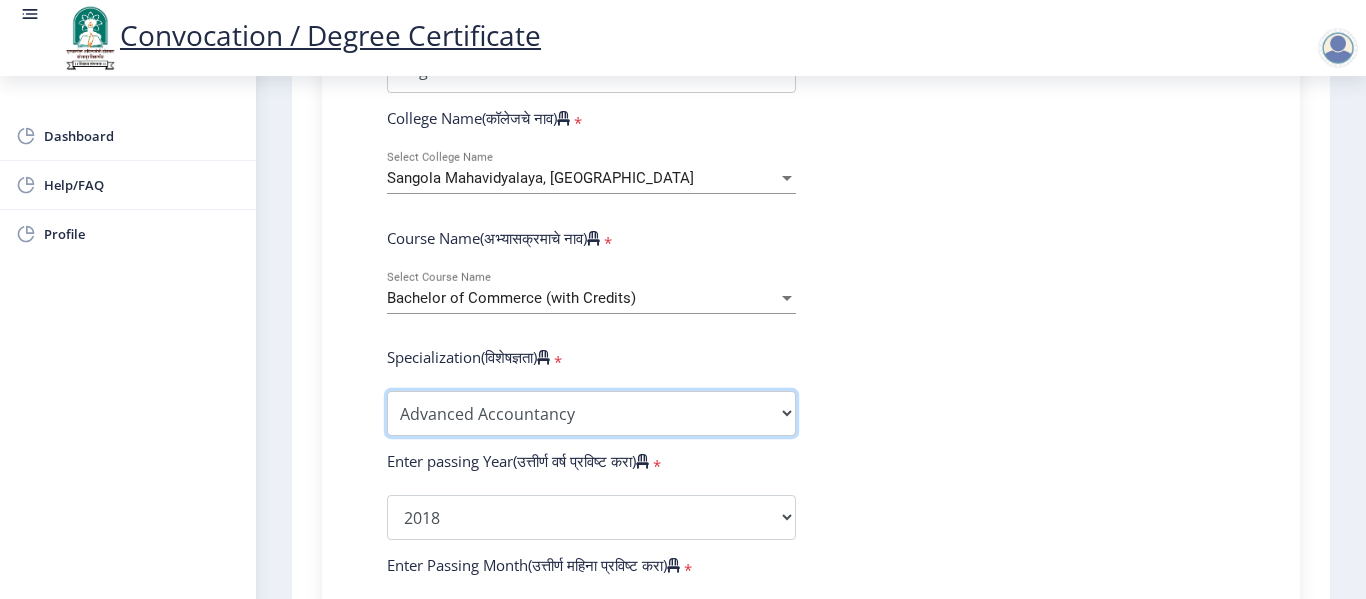 click on "Specialization Banking Advanced Accountancy Advanced Banking Advanced Cost Accounting Advanced Costing Industrial Management Insurance Advanced Insurance Advanced Statistics Other" at bounding box center (591, 413) 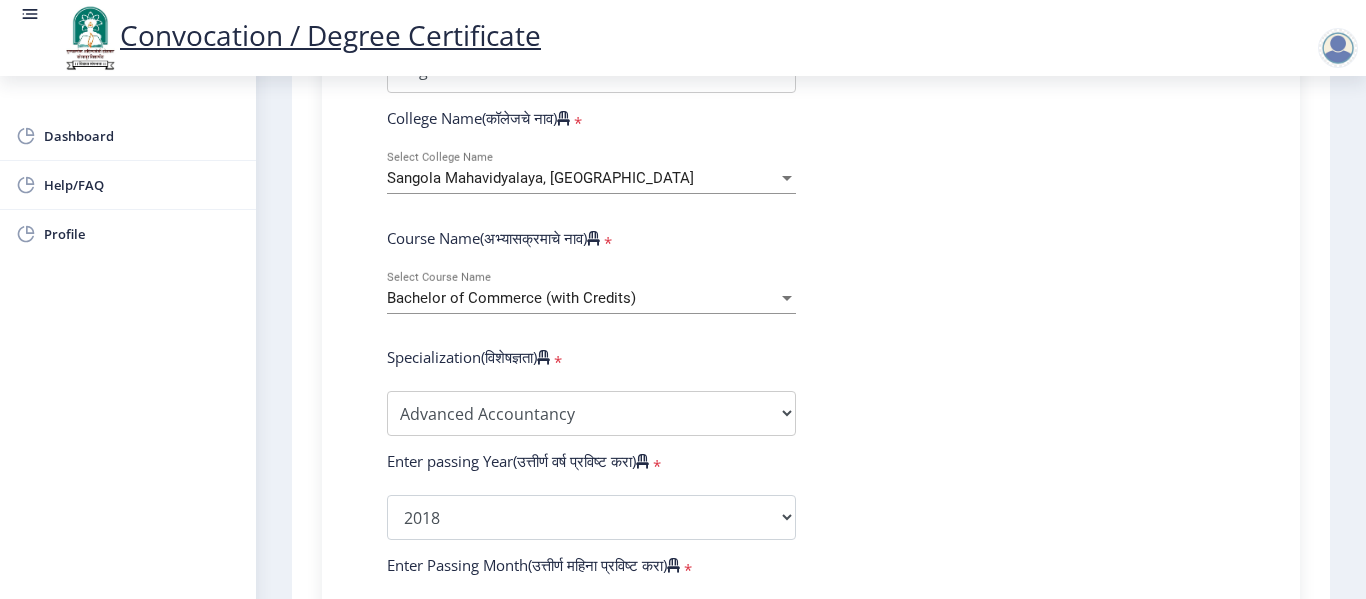 click on "Enter Your PRN Number (तुमचा पीआरएन (कायम नोंदणी क्रमांक) एंटर करा)   * Student Type (विद्यार्थी प्रकार)    * Select Student Type Regular External College Name(कॉलेजचे नाव)   * Sangola Mahavidyalaya, Sangola Select College Name Course Name(अभ्यासक्रमाचे नाव)   * Bachelor of Commerce (with Credits) Select Course Name  Specialization(विशेषज्ञता)   * Specialization Banking Advanced Accountancy Advanced Banking Advanced Cost Accounting Advanced Costing Industrial Management Insurance Advanced Insurance Advanced Statistics Other Enter passing Year(उत्तीर्ण वर्ष प्रविष्ट करा)   *  2025   2024   2023   2022   2021   2020   2019   2018   2017   2016   2015   2014   2013   2012   2011   2010   2009   2008   2007   2006   2005   2004   2003   2002   2001   2000   1999   1998   1997   1996" 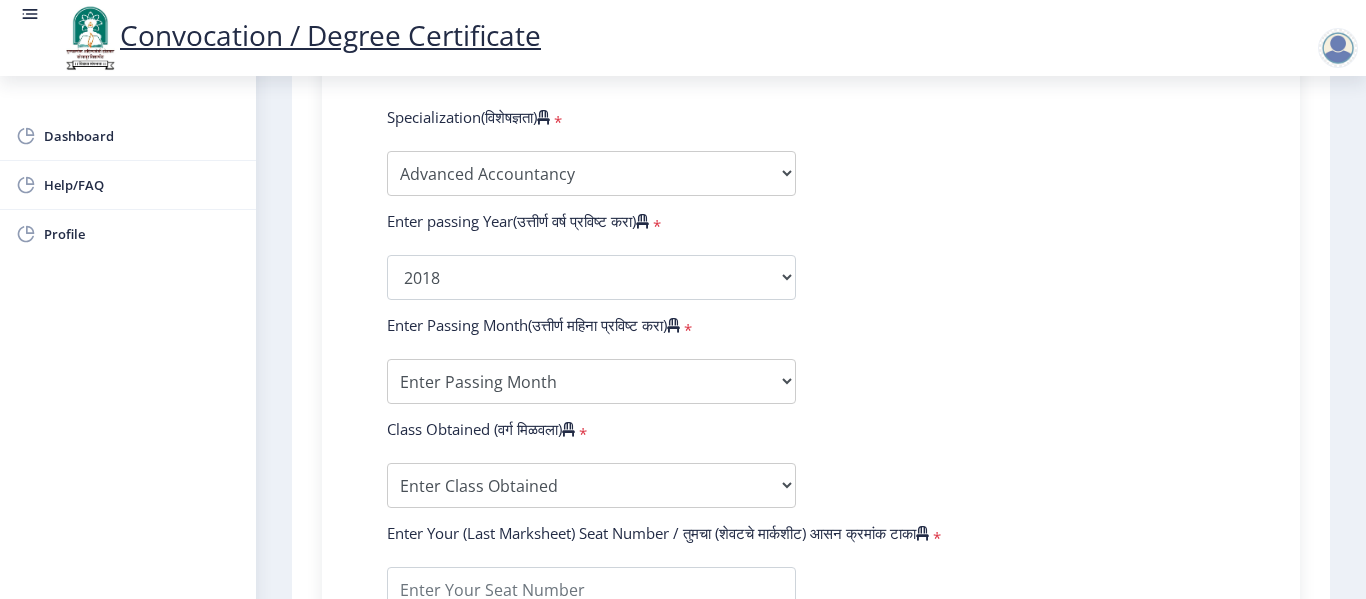 scroll, scrollTop: 1016, scrollLeft: 0, axis: vertical 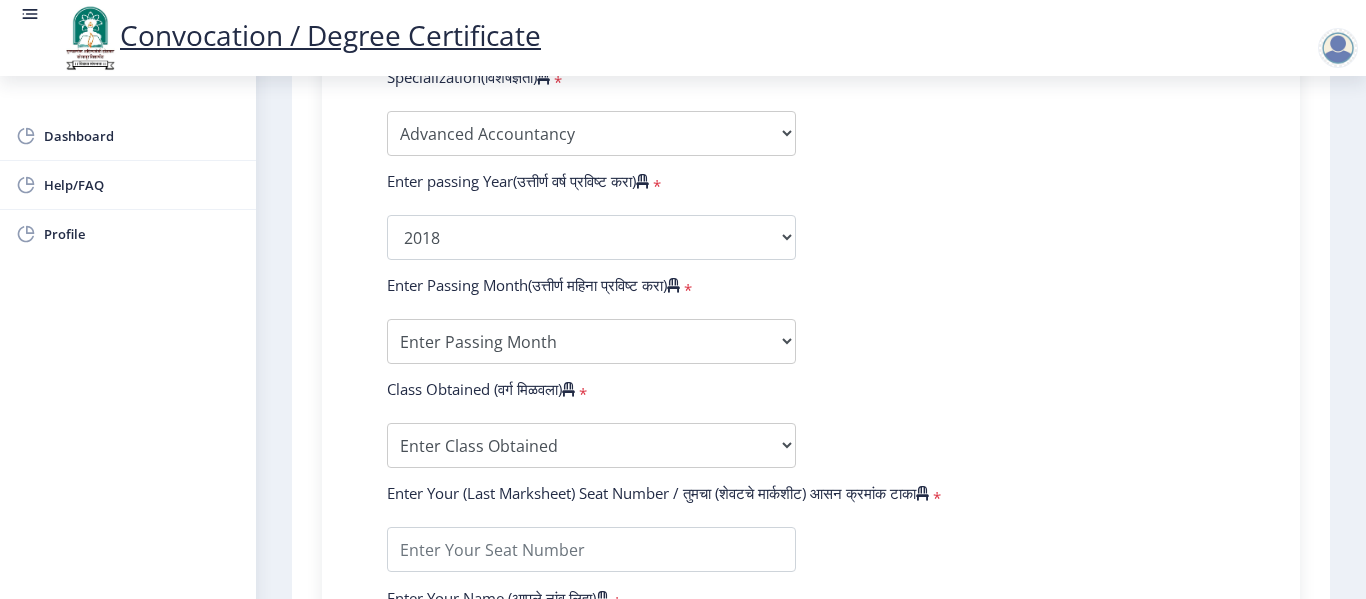 click on "Enter Your PRN Number (तुमचा पीआरएन (कायम नोंदणी क्रमांक) एंटर करा)   * Student Type (विद्यार्थी प्रकार)    * Select Student Type Regular External College Name(कॉलेजचे नाव)   * Sangola Mahavidyalaya, Sangola Select College Name Course Name(अभ्यासक्रमाचे नाव)   * Bachelor of Commerce (with Credits) Select Course Name  Specialization(विशेषज्ञता)   * Specialization Banking Advanced Accountancy Advanced Banking Advanced Cost Accounting Advanced Costing Industrial Management Insurance Advanced Insurance Advanced Statistics Other Enter passing Year(उत्तीर्ण वर्ष प्रविष्ट करा)   *  2025   2024   2023   2022   2021   2020   2019   2018   2017   2016   2015   2014   2013   2012   2011   2010   2009   2008   2007   2006   2005   2004   2003   2002   2001   2000   1999   1998   1997   1996" 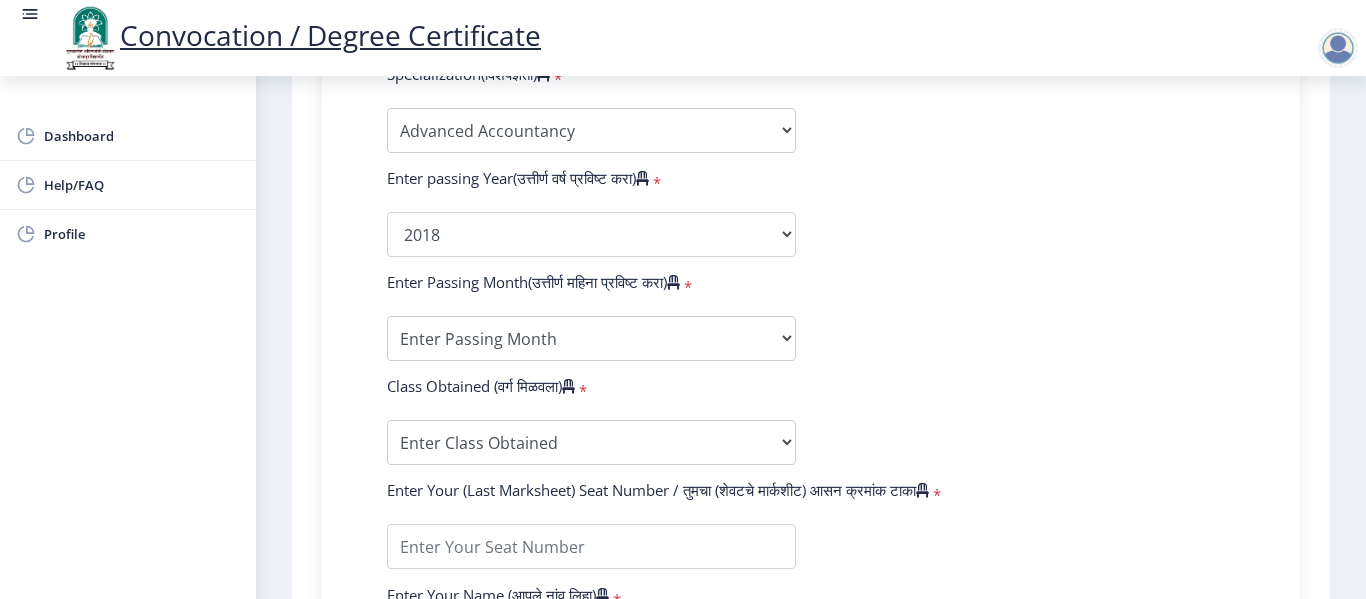 scroll, scrollTop: 1016, scrollLeft: 0, axis: vertical 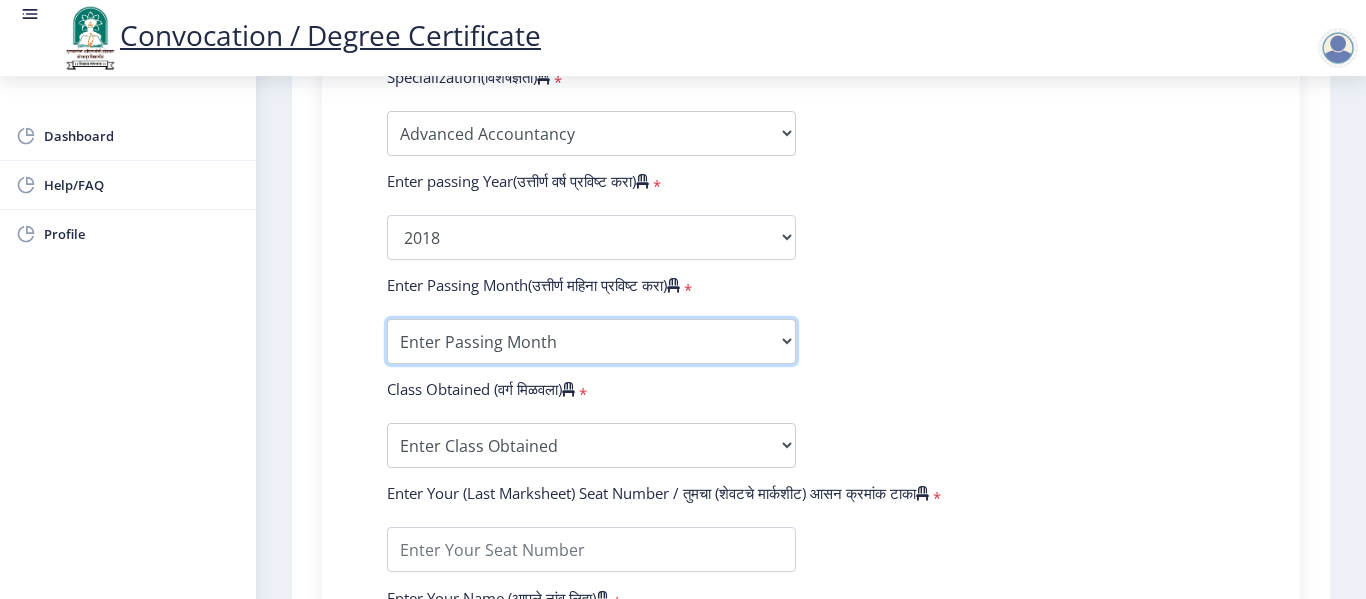 click on "Enter Passing Month March April May October November December" at bounding box center [591, 341] 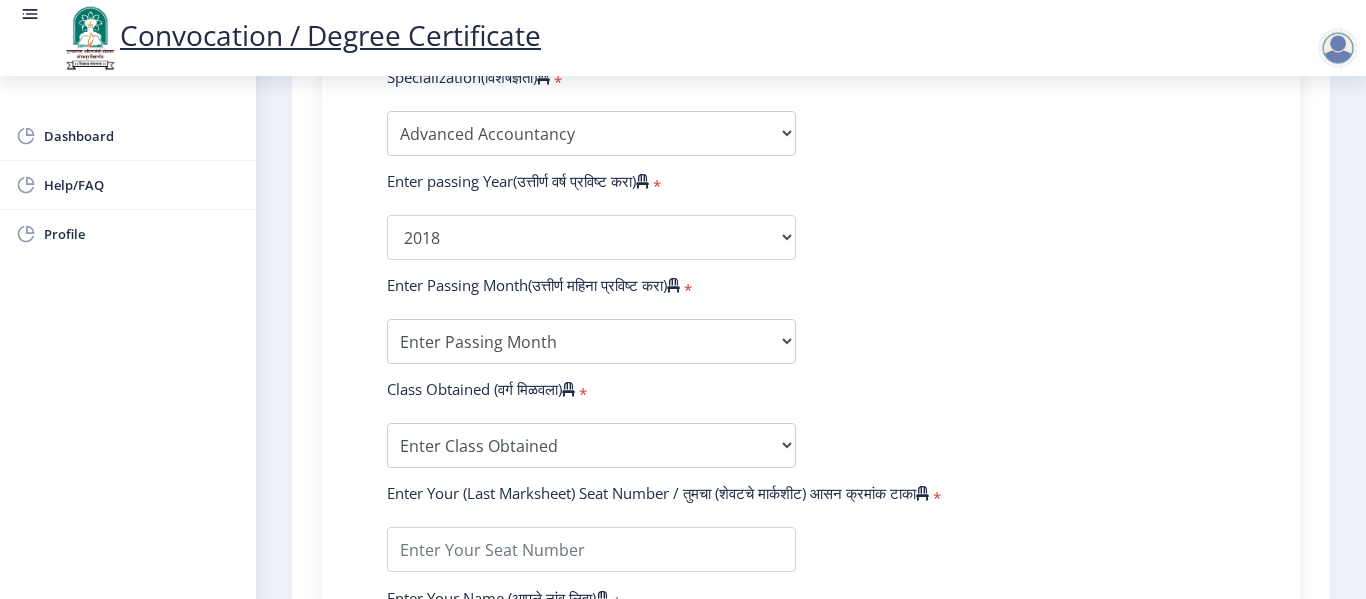 click on "Enter Your PRN Number (तुमचा पीआरएन (कायम नोंदणी क्रमांक) एंटर करा)   * Student Type (विद्यार्थी प्रकार)    * Select Student Type Regular External College Name(कॉलेजचे नाव)   * Sangola Mahavidyalaya, Sangola Select College Name Course Name(अभ्यासक्रमाचे नाव)   * Bachelor of Commerce (with Credits) Select Course Name  Specialization(विशेषज्ञता)   * Specialization Banking Advanced Accountancy Advanced Banking Advanced Cost Accounting Advanced Costing Industrial Management Insurance Advanced Insurance Advanced Statistics Other Enter passing Year(उत्तीर्ण वर्ष प्रविष्ट करा)   *  2025   2024   2023   2022   2021   2020   2019   2018   2017   2016   2015   2014   2013   2012   2011   2010   2009   2008   2007   2006   2005   2004   2003   2002   2001   2000   1999   1998   1997   1996" 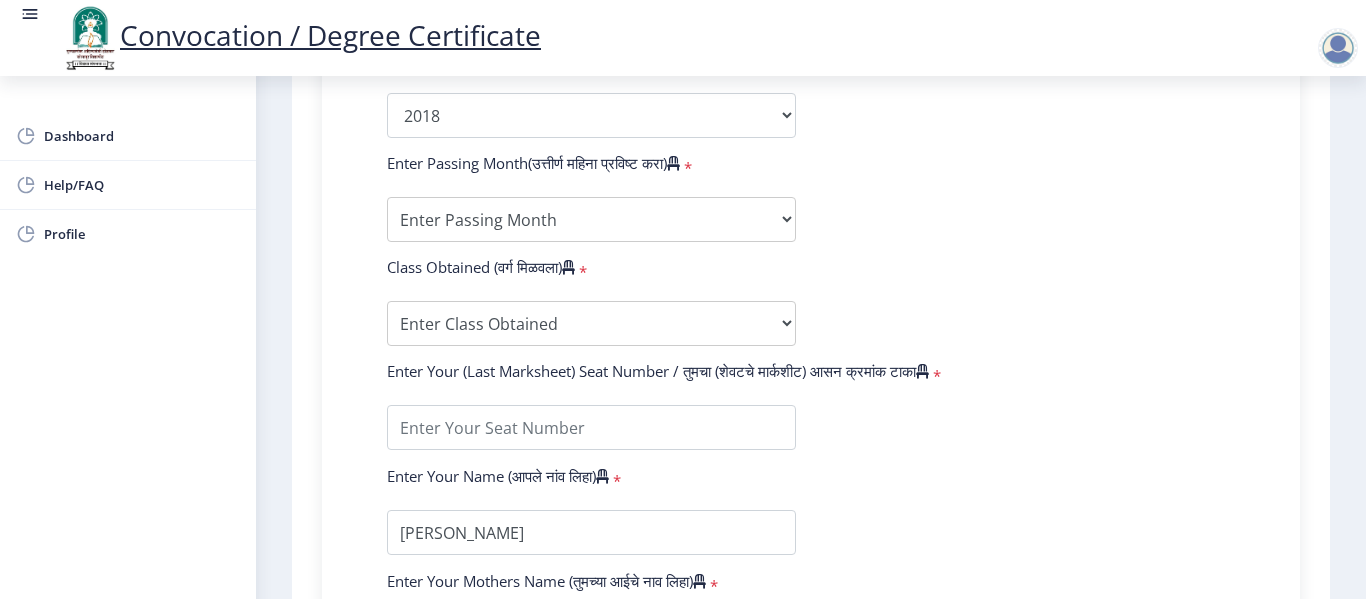 scroll, scrollTop: 1136, scrollLeft: 0, axis: vertical 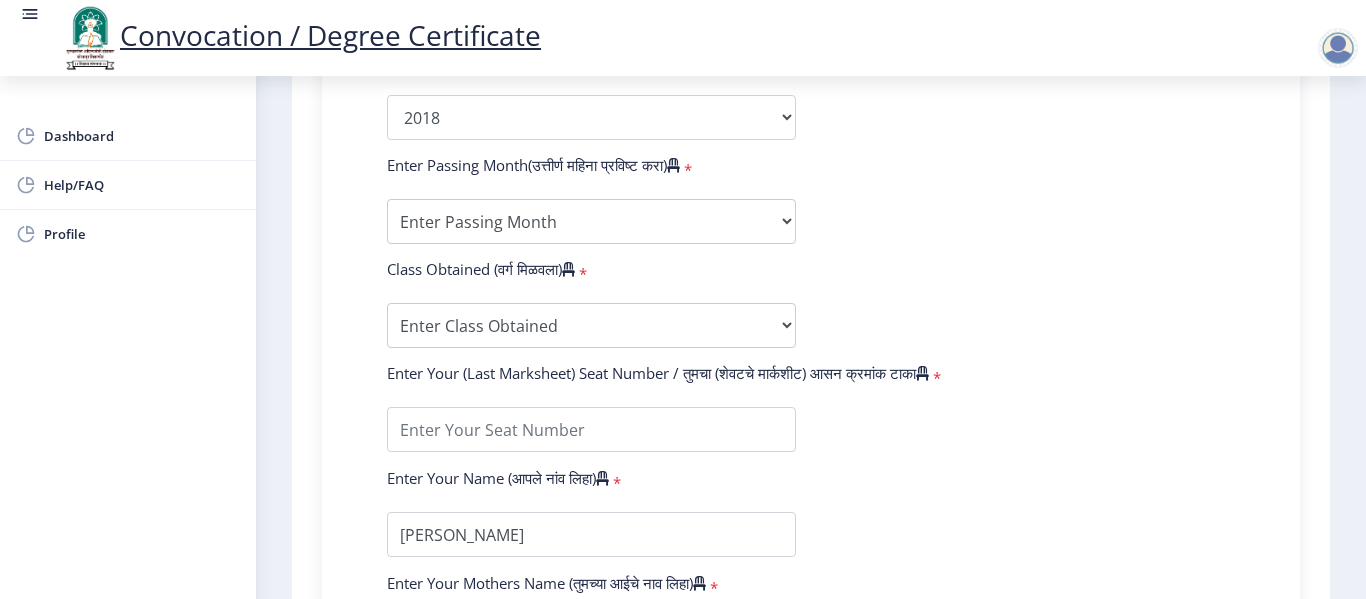 click on "Enter Your PRN Number (तुमचा पीआरएन (कायम नोंदणी क्रमांक) एंटर करा)   * Student Type (विद्यार्थी प्रकार)    * Select Student Type Regular External College Name(कॉलेजचे नाव)   * Sangola Mahavidyalaya, Sangola Select College Name Course Name(अभ्यासक्रमाचे नाव)   * Bachelor of Commerce (with Credits) Select Course Name  Specialization(विशेषज्ञता)   * Specialization Banking Advanced Accountancy Advanced Banking Advanced Cost Accounting Advanced Costing Industrial Management Insurance Advanced Insurance Advanced Statistics Other Enter passing Year(उत्तीर्ण वर्ष प्रविष्ट करा)   *  2025   2024   2023   2022   2021   2020   2019   2018   2017   2016   2015   2014   2013   2012   2011   2010   2009   2008   2007   2006   2005   2004   2003   2002   2001   2000   1999   1998   1997   1996" 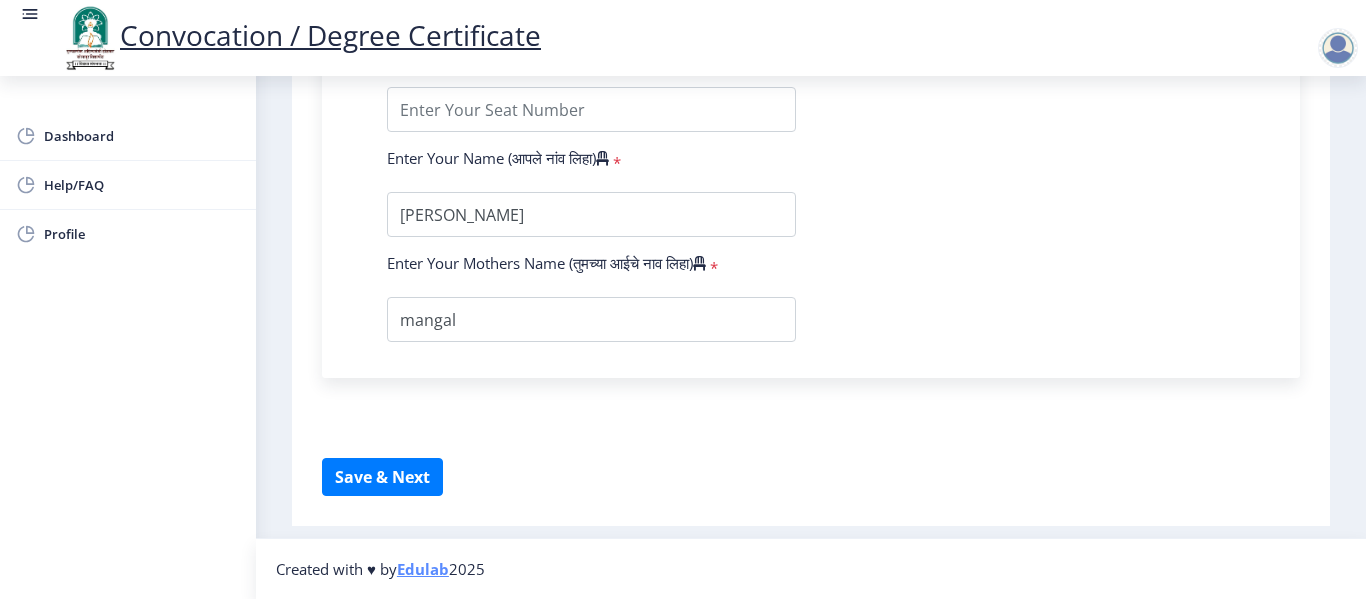 click on "Enter Your PRN Number (तुमचा पीआरएन (कायम नोंदणी क्रमांक) एंटर करा)   * Student Type (विद्यार्थी प्रकार)    * Select Student Type Regular External College Name(कॉलेजचे नाव)   * Sangola Mahavidyalaya, Sangola Select College Name Course Name(अभ्यासक्रमाचे नाव)   * Bachelor of Commerce (with Credits) Select Course Name  Specialization(विशेषज्ञता)   * Specialization Banking Advanced Accountancy Advanced Banking Advanced Cost Accounting Advanced Costing Industrial Management Insurance Advanced Insurance Advanced Statistics Other Enter passing Year(उत्तीर्ण वर्ष प्रविष्ट करा)   *  2025   2024   2023   2022   2021   2020   2019   2018   2017   2016   2015   2014   2013   2012   2011   2010   2009   2008   2007   2006   2005   2004   2003   2002   2001   2000   1999   1998   1997   1996" 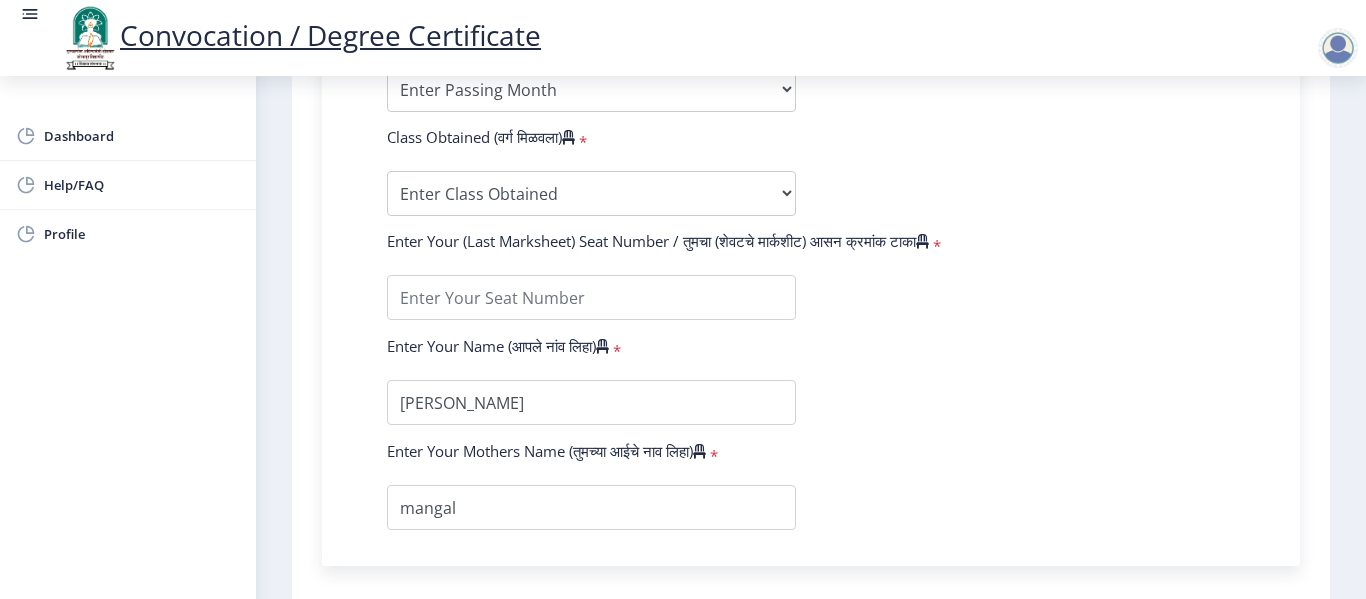 scroll, scrollTop: 1296, scrollLeft: 0, axis: vertical 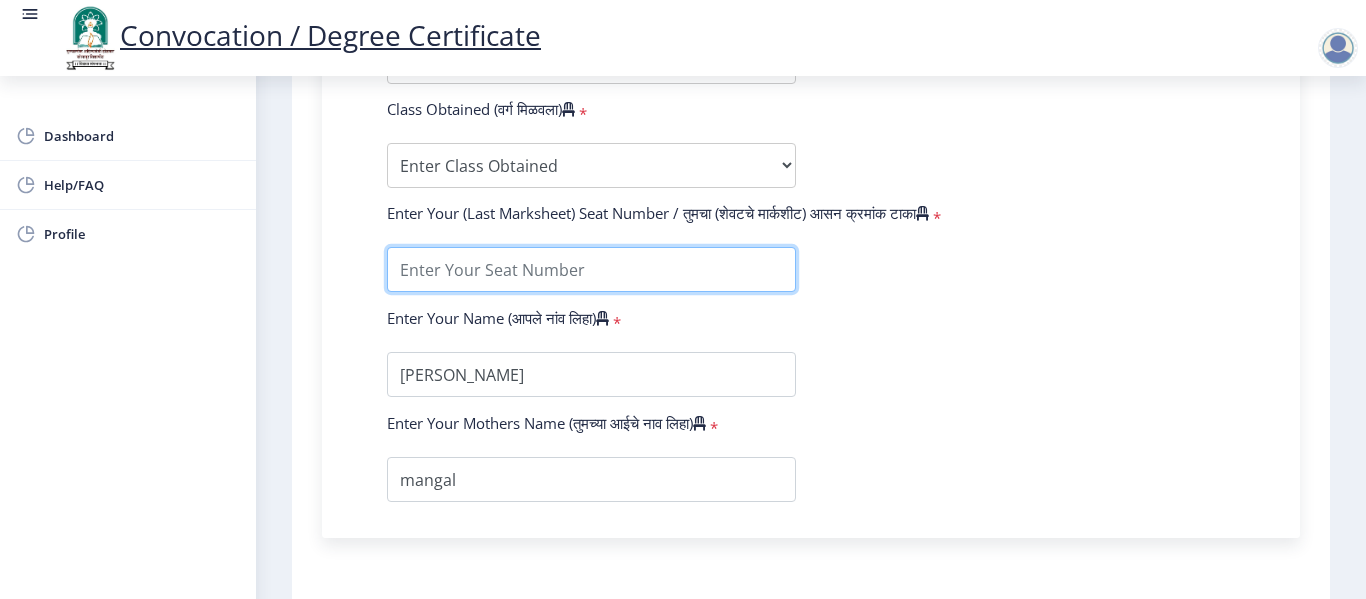 click at bounding box center [591, 269] 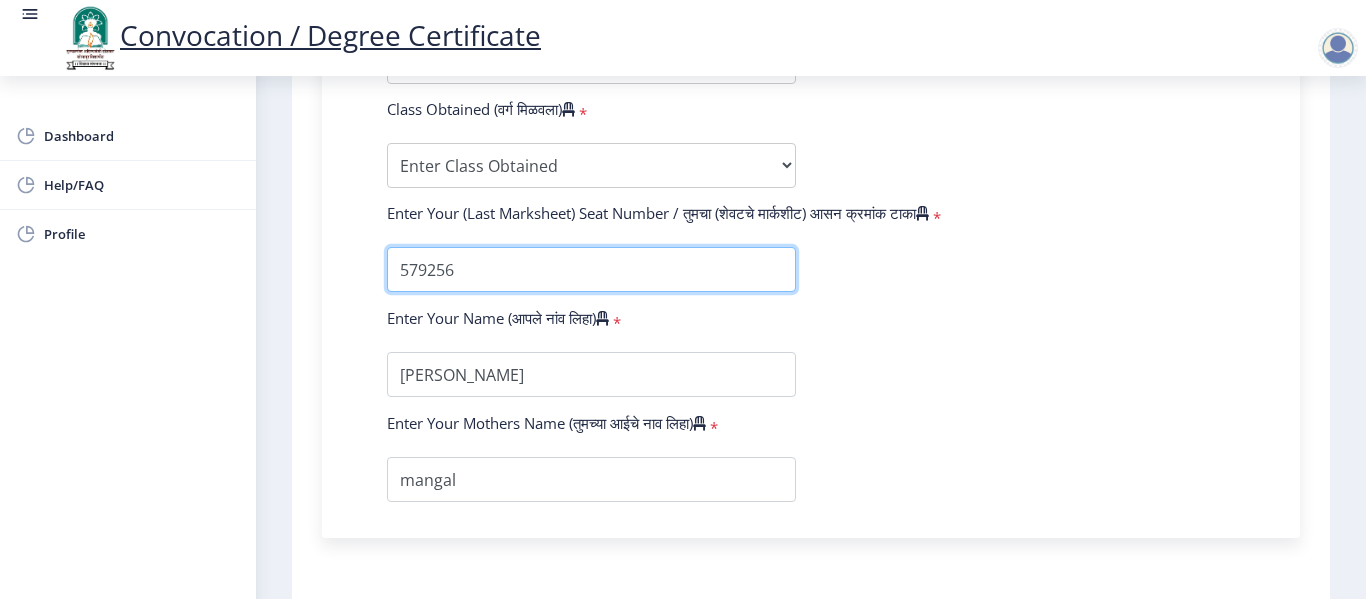 type on "579256" 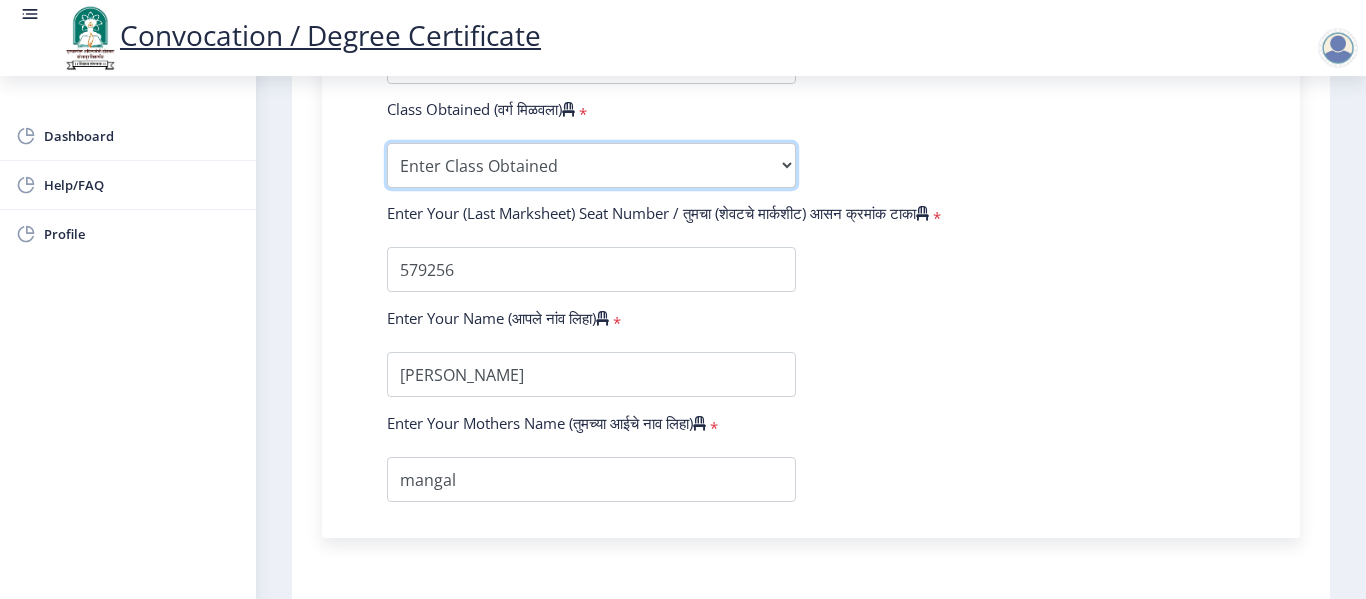 click on "Enter Class Obtained FIRST CLASS WITH DISTINCTION FIRST CLASS HIGHER SECOND CLASS SECOND CLASS PASS CLASS Grade O Grade A+ Grade A Grade B+ Grade B Grade C+ Grade C Grade D Grade E" at bounding box center (591, 165) 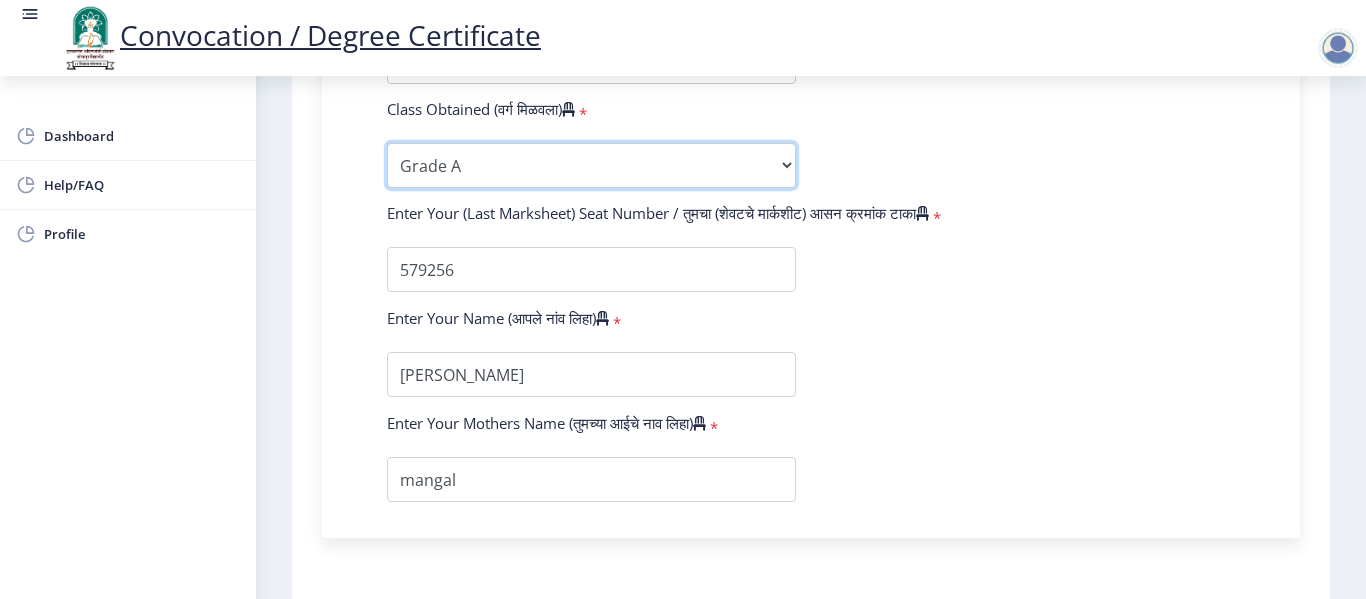 click on "Enter Class Obtained FIRST CLASS WITH DISTINCTION FIRST CLASS HIGHER SECOND CLASS SECOND CLASS PASS CLASS Grade O Grade A+ Grade A Grade B+ Grade B Grade C+ Grade C Grade D Grade E" at bounding box center [591, 165] 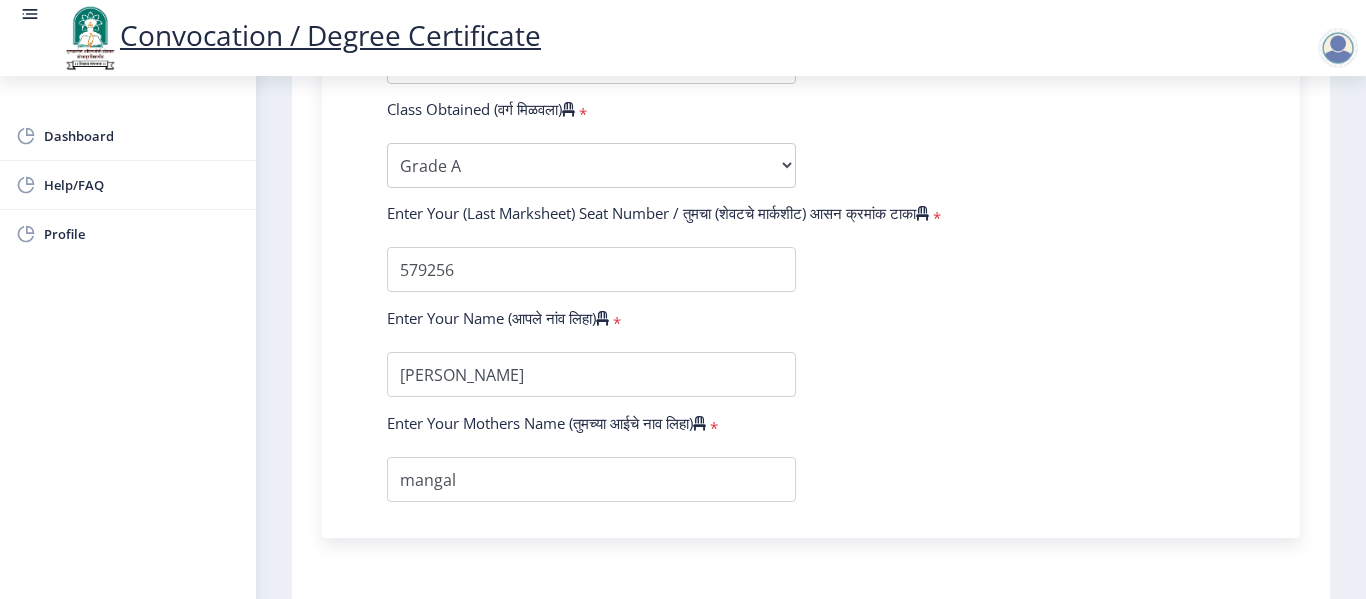 click on "Enter Your PRN Number (तुमचा पीआरएन (कायम नोंदणी क्रमांक) एंटर करा)   * Student Type (विद्यार्थी प्रकार)    * Select Student Type Regular External College Name(कॉलेजचे नाव)   * Sangola Mahavidyalaya, Sangola Select College Name Course Name(अभ्यासक्रमाचे नाव)   * Bachelor of Commerce (with Credits) Select Course Name  Specialization(विशेषज्ञता)   * Specialization Banking Advanced Accountancy Advanced Banking Advanced Cost Accounting Advanced Costing Industrial Management Insurance Advanced Insurance Advanced Statistics Other Enter passing Year(उत्तीर्ण वर्ष प्रविष्ट करा)   *  2025   2024   2023   2022   2021   2020   2019   2018   2017   2016   2015   2014   2013   2012   2011   2010   2009   2008   2007   2006   2005   2004   2003   2002   2001   2000   1999   1998   1997   1996" 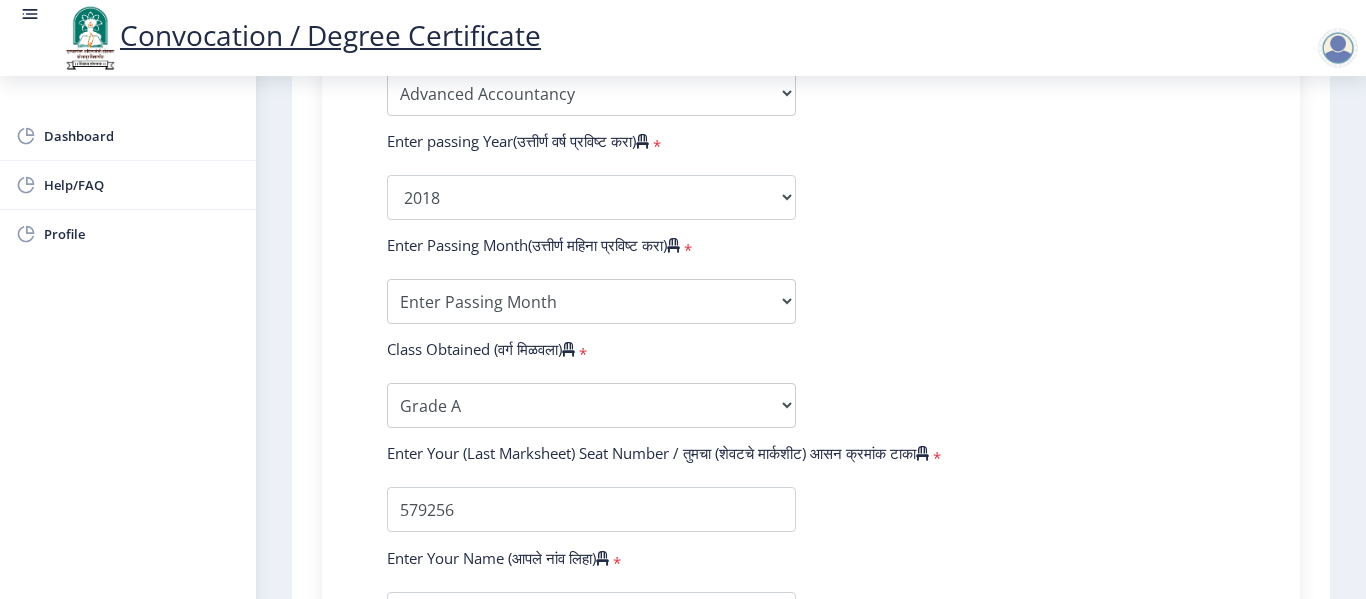scroll, scrollTop: 1016, scrollLeft: 0, axis: vertical 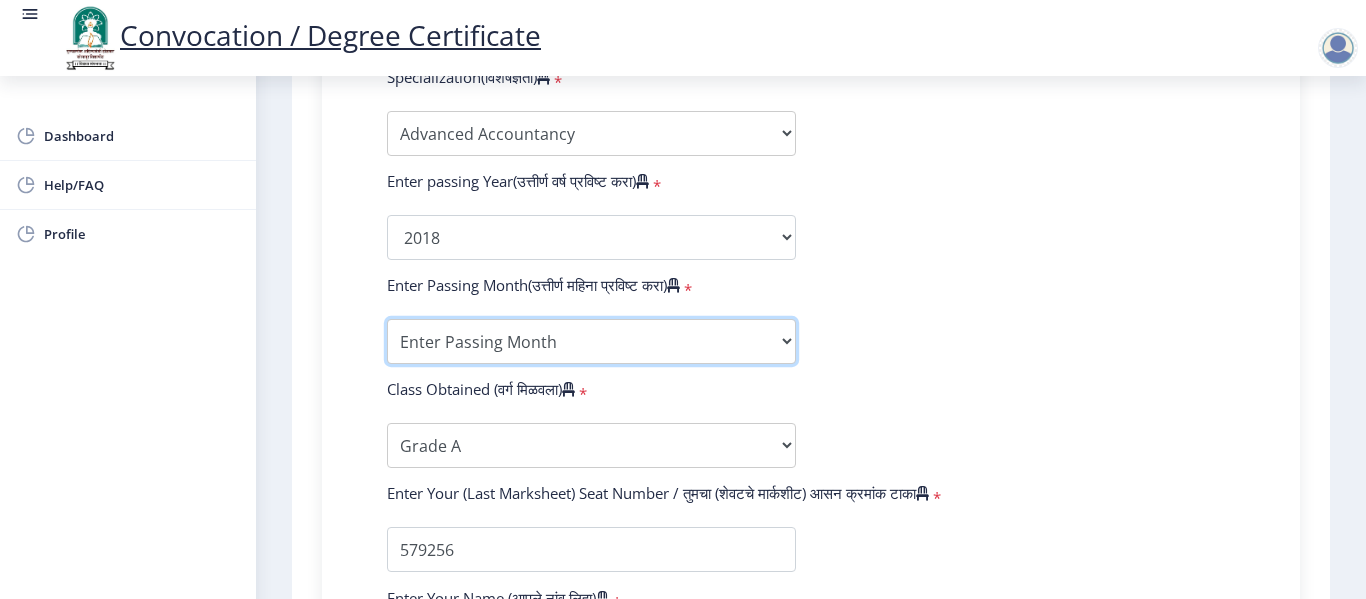 click on "Enter Passing Month March April May October November December" at bounding box center [591, 341] 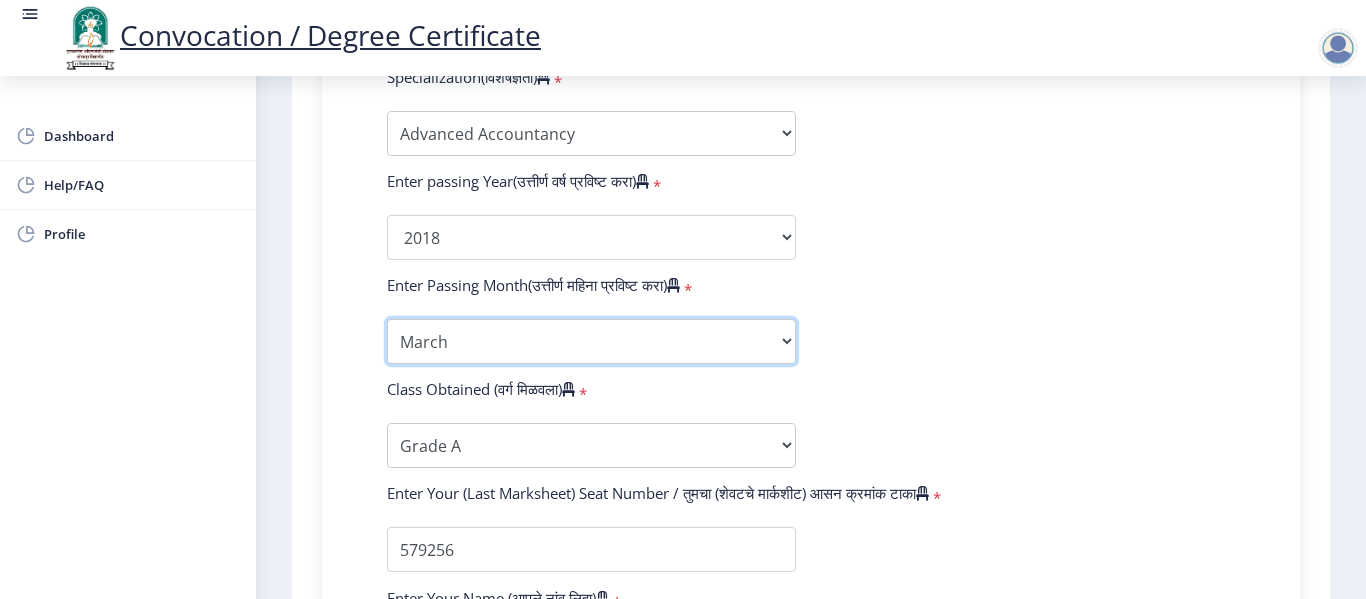 click on "Enter Passing Month March April May October November December" at bounding box center (591, 341) 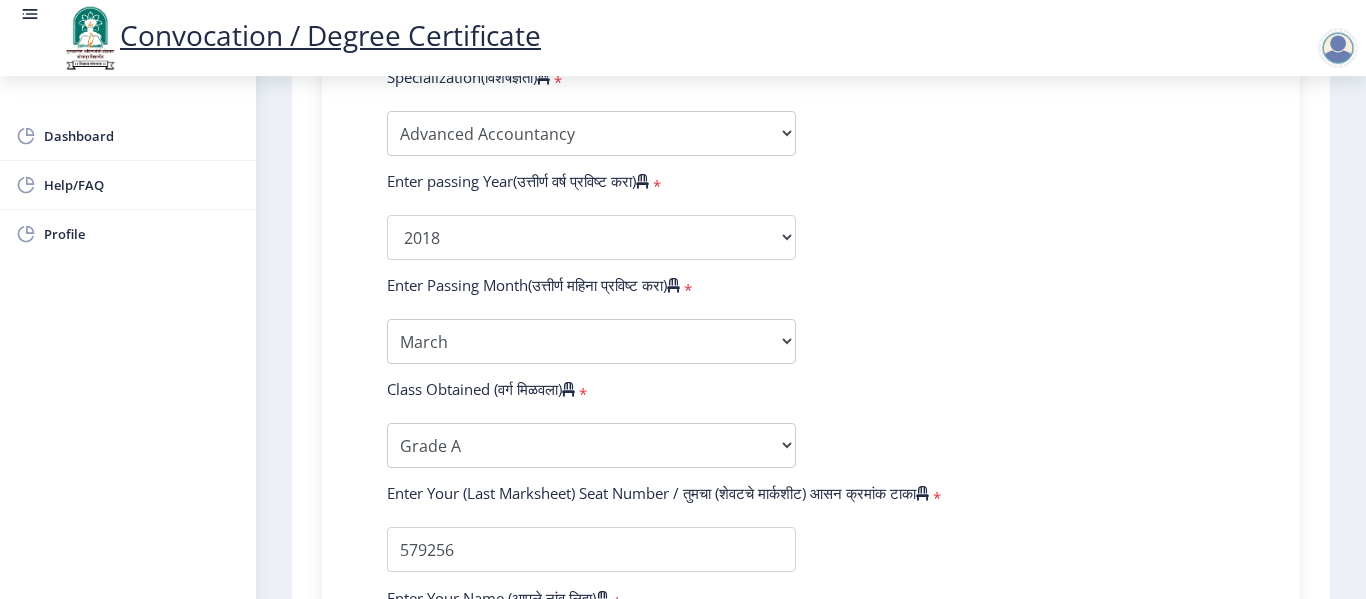 click on "Enter Your PRN Number (तुमचा पीआरएन (कायम नोंदणी क्रमांक) एंटर करा)   * Student Type (विद्यार्थी प्रकार)    * Select Student Type Regular External College Name(कॉलेजचे नाव)   * Sangola Mahavidyalaya, Sangola Select College Name Course Name(अभ्यासक्रमाचे नाव)   * Bachelor of Commerce (with Credits) Select Course Name  Specialization(विशेषज्ञता)   * Specialization Banking Advanced Accountancy Advanced Banking Advanced Cost Accounting Advanced Costing Industrial Management Insurance Advanced Insurance Advanced Statistics Other Enter passing Year(उत्तीर्ण वर्ष प्रविष्ट करा)   *  2025   2024   2023   2022   2021   2020   2019   2018   2017   2016   2015   2014   2013   2012   2011   2010   2009   2008   2007   2006   2005   2004   2003   2002   2001   2000   1999   1998   1997   1996" 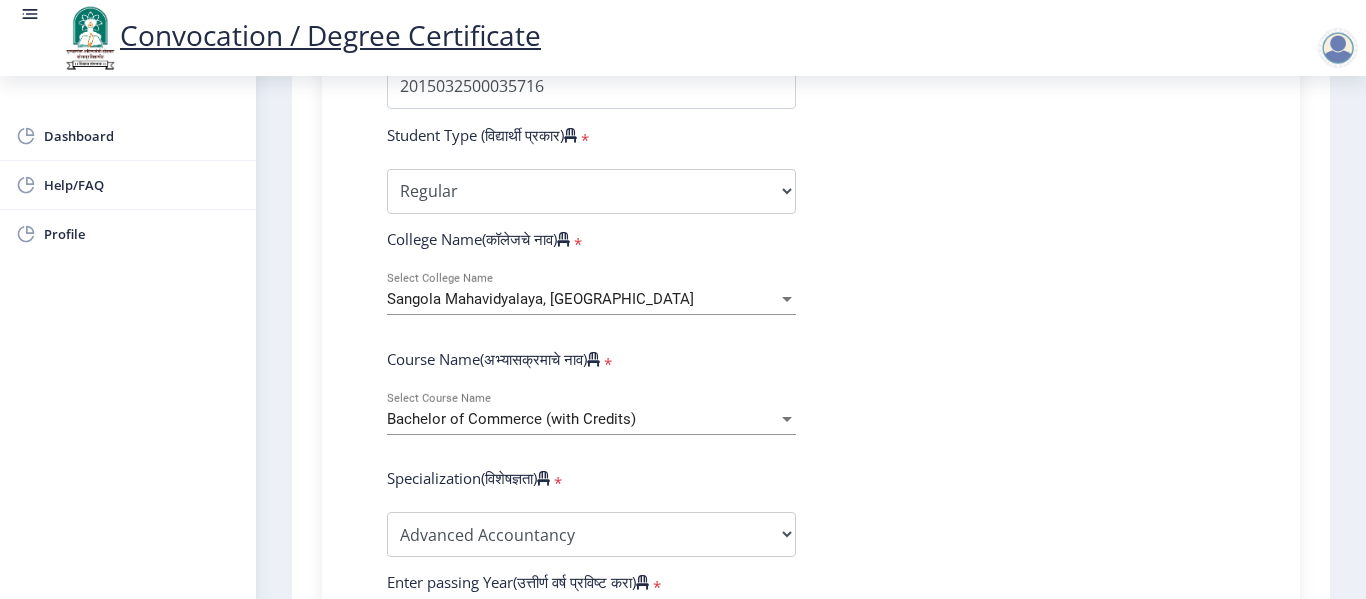scroll, scrollTop: 576, scrollLeft: 0, axis: vertical 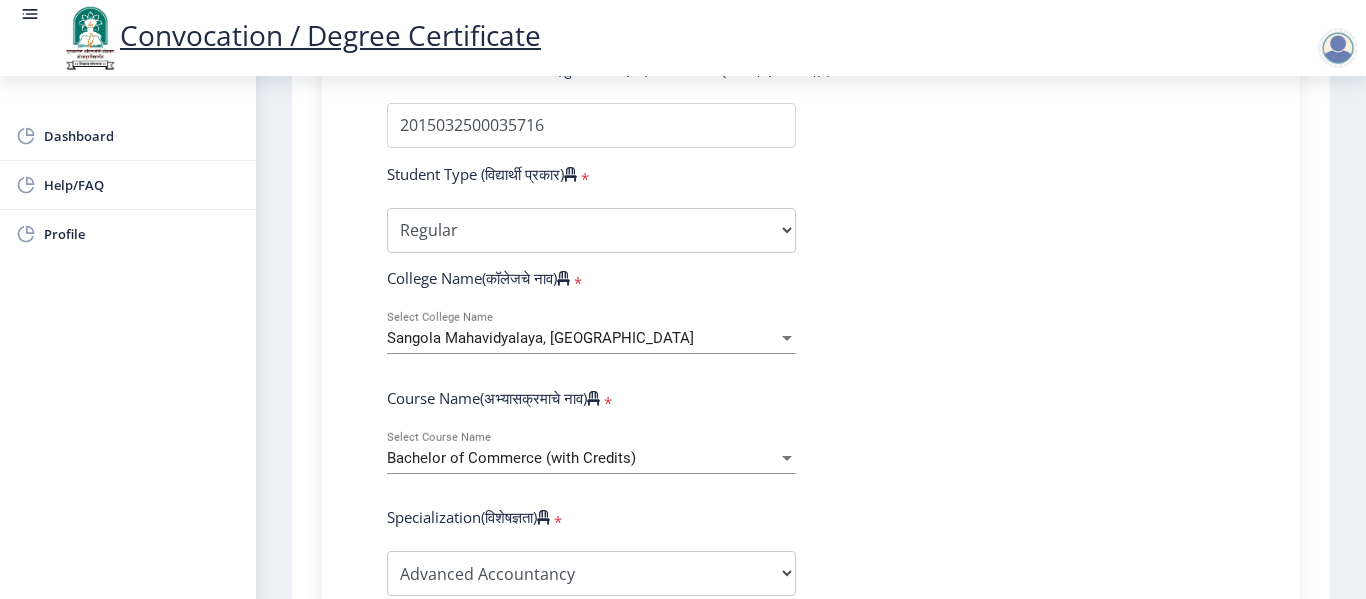 click on "Enter Your PRN Number (तुमचा पीआरएन (कायम नोंदणी क्रमांक) एंटर करा)   * Student Type (विद्यार्थी प्रकार)    * Select Student Type Regular External College Name(कॉलेजचे नाव)   * Sangola Mahavidyalaya, Sangola Select College Name Course Name(अभ्यासक्रमाचे नाव)   * Bachelor of Commerce (with Credits) Select Course Name  Specialization(विशेषज्ञता)   * Specialization Banking Advanced Accountancy Advanced Banking Advanced Cost Accounting Advanced Costing Industrial Management Insurance Advanced Insurance Advanced Statistics Other Enter passing Year(उत्तीर्ण वर्ष प्रविष्ट करा)   *  2025   2024   2023   2022   2021   2020   2019   2018   2017   2016   2015   2014   2013   2012   2011   2010   2009   2008   2007   2006   2005   2004   2003   2002   2001   2000   1999   1998   1997   1996" 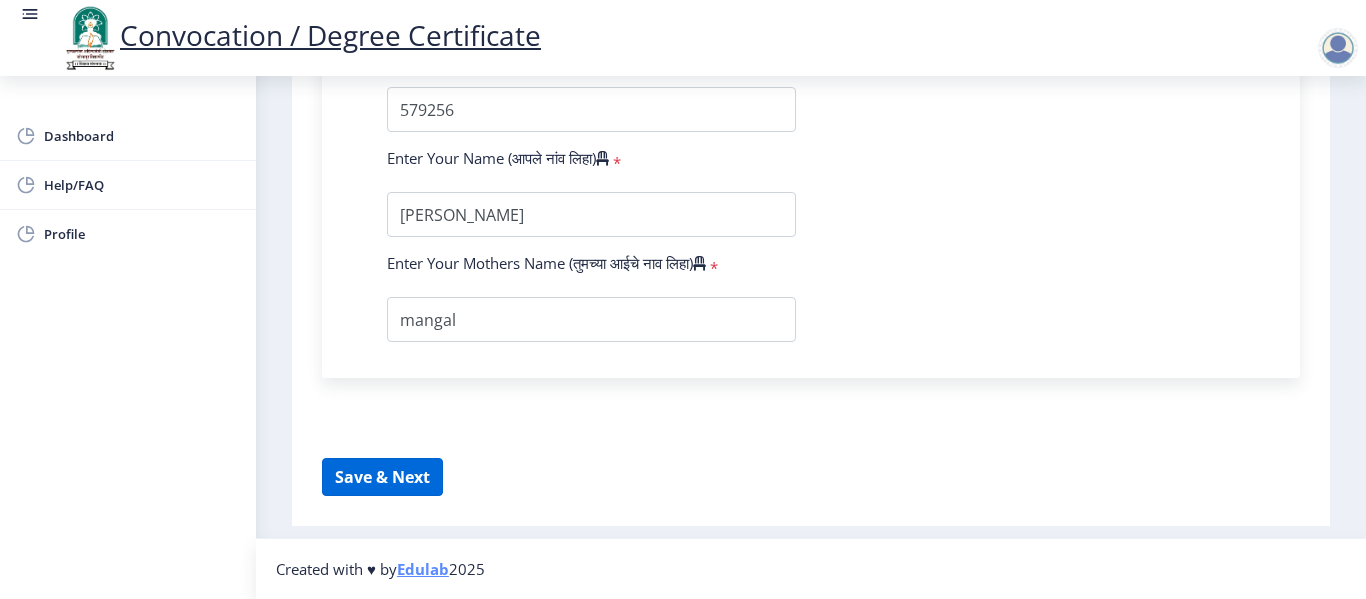 scroll, scrollTop: 1416, scrollLeft: 0, axis: vertical 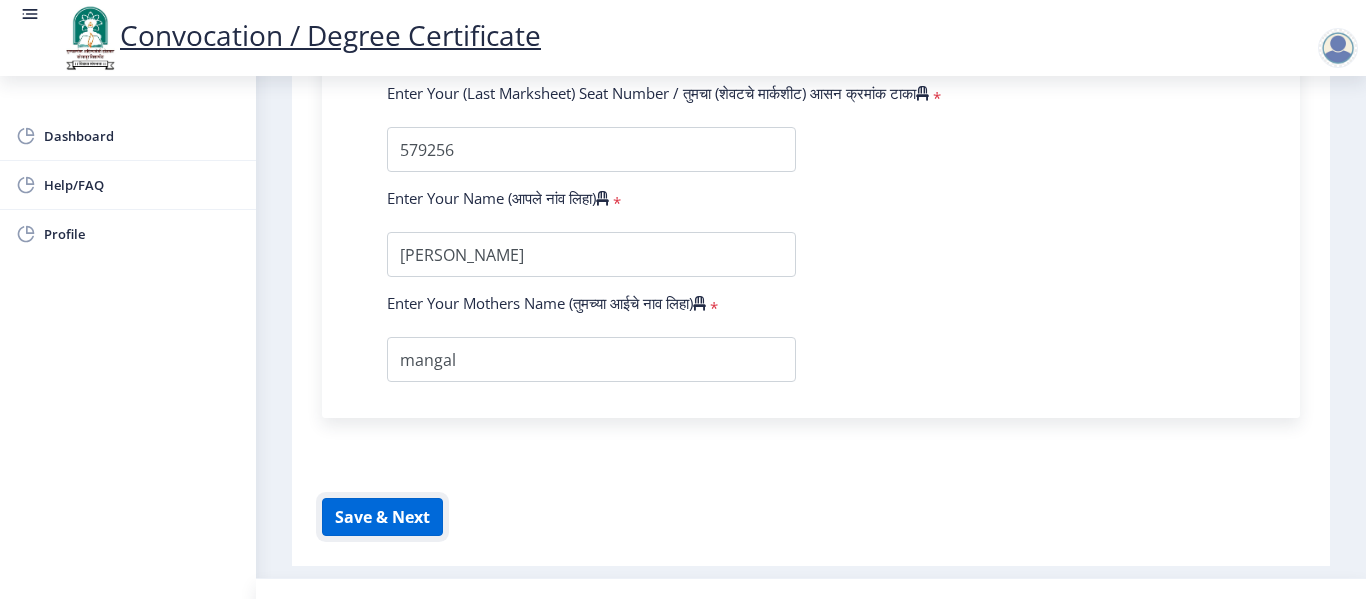 click on "Save & Next" 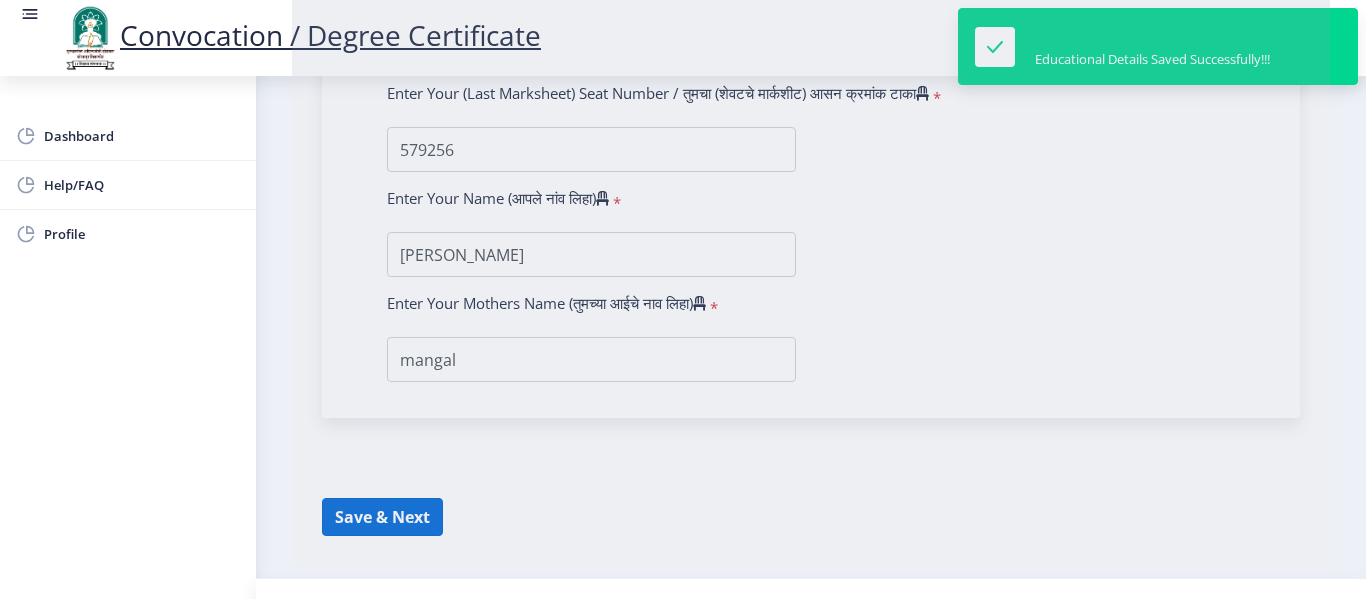 select 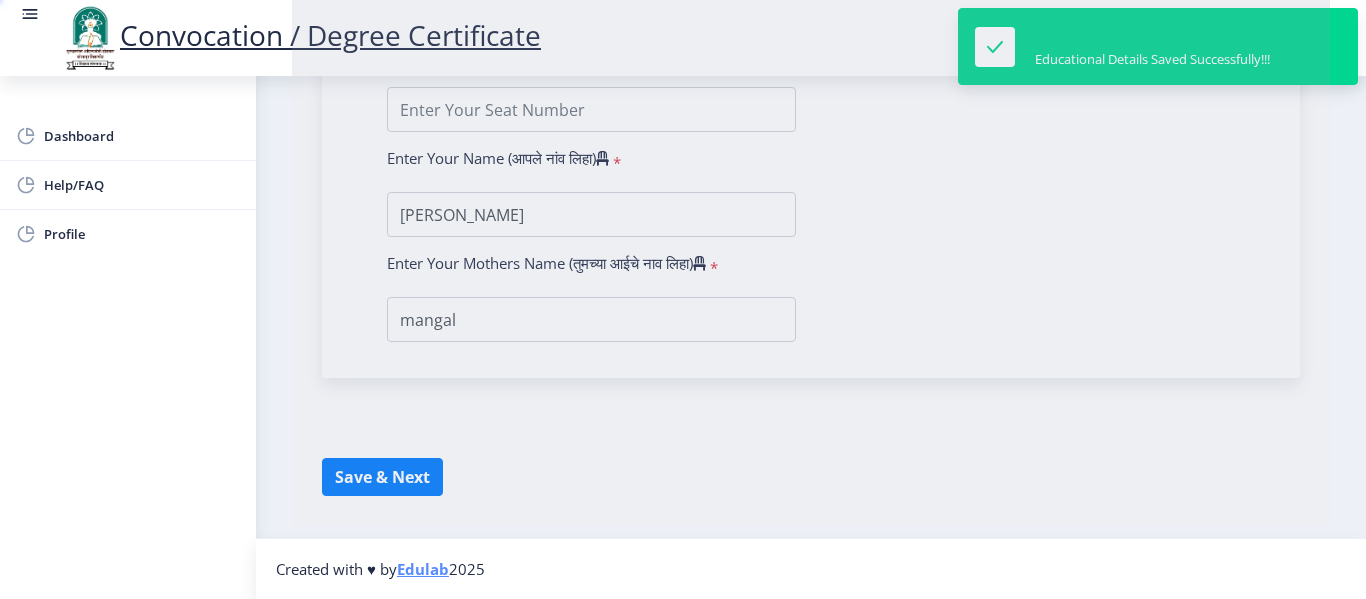 type on "2015032500035716" 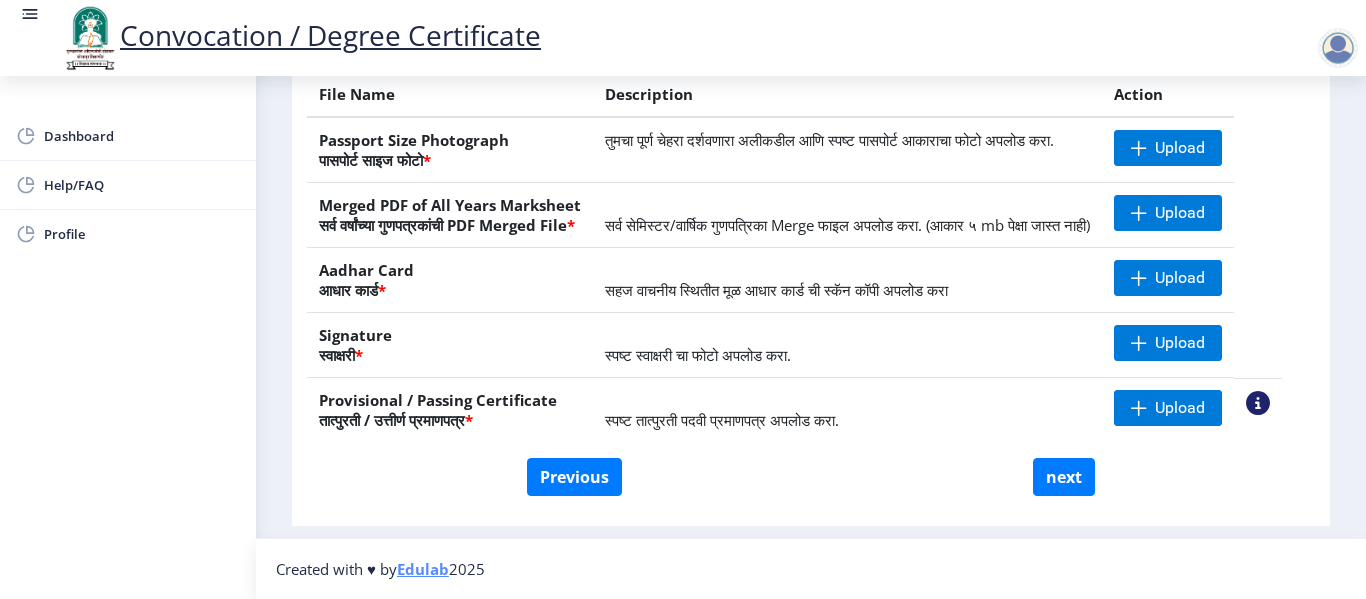 scroll, scrollTop: 371, scrollLeft: 0, axis: vertical 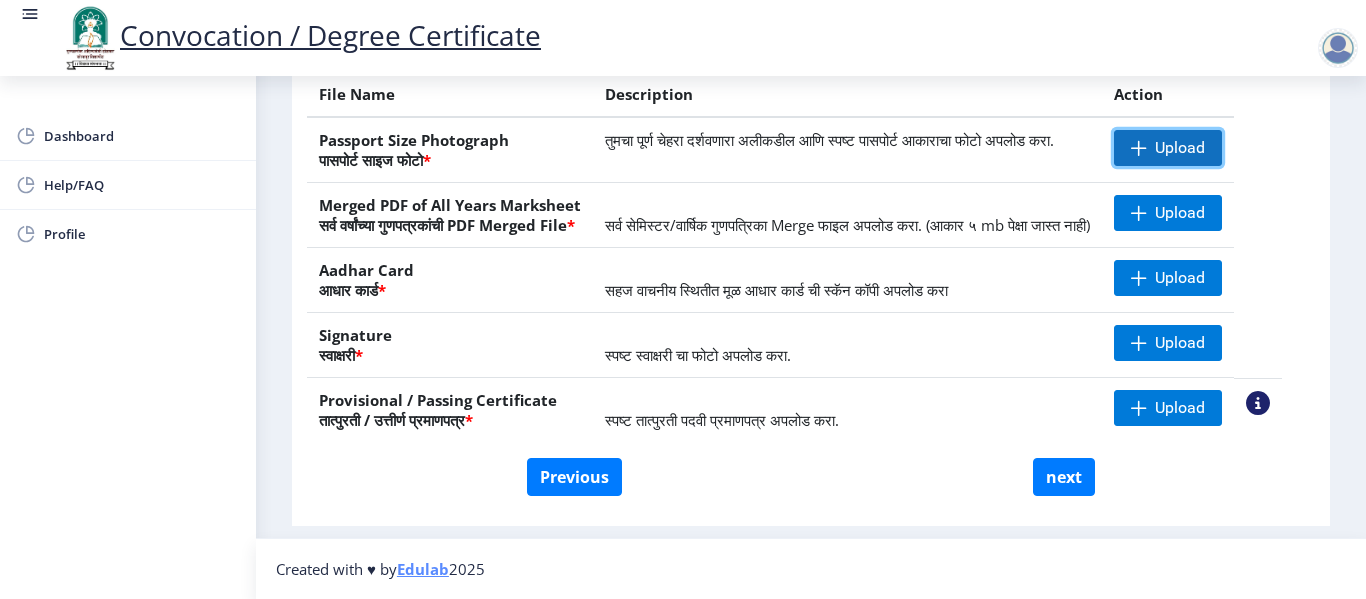 click 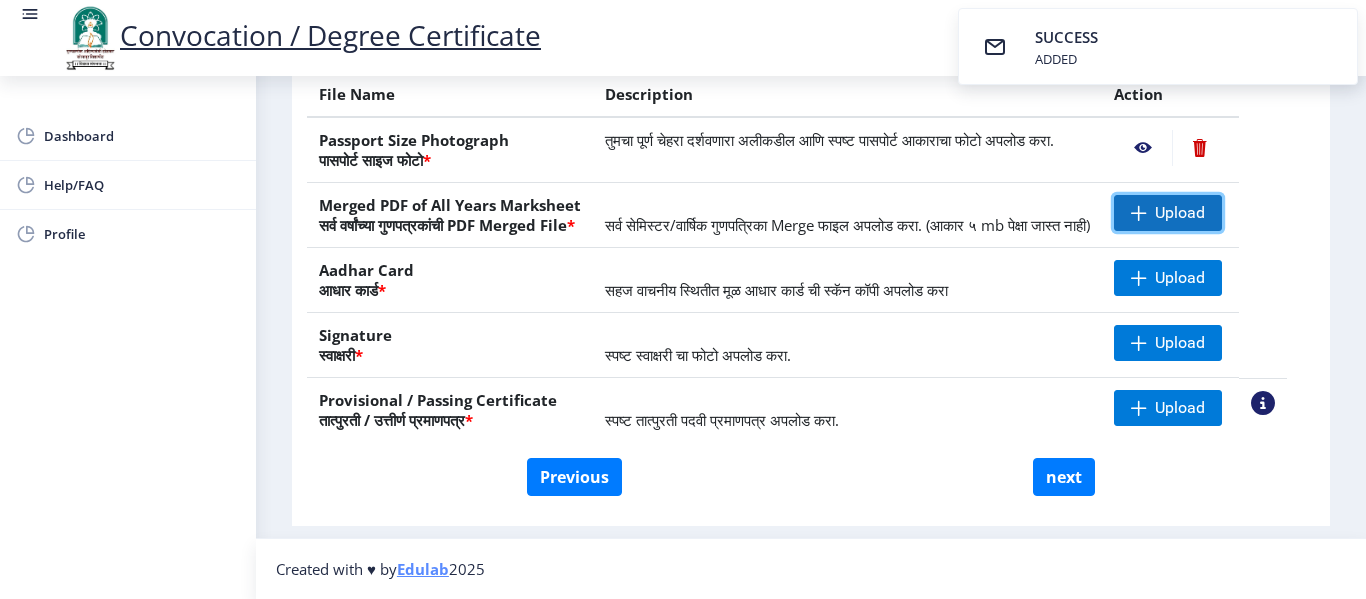 click on "Upload" 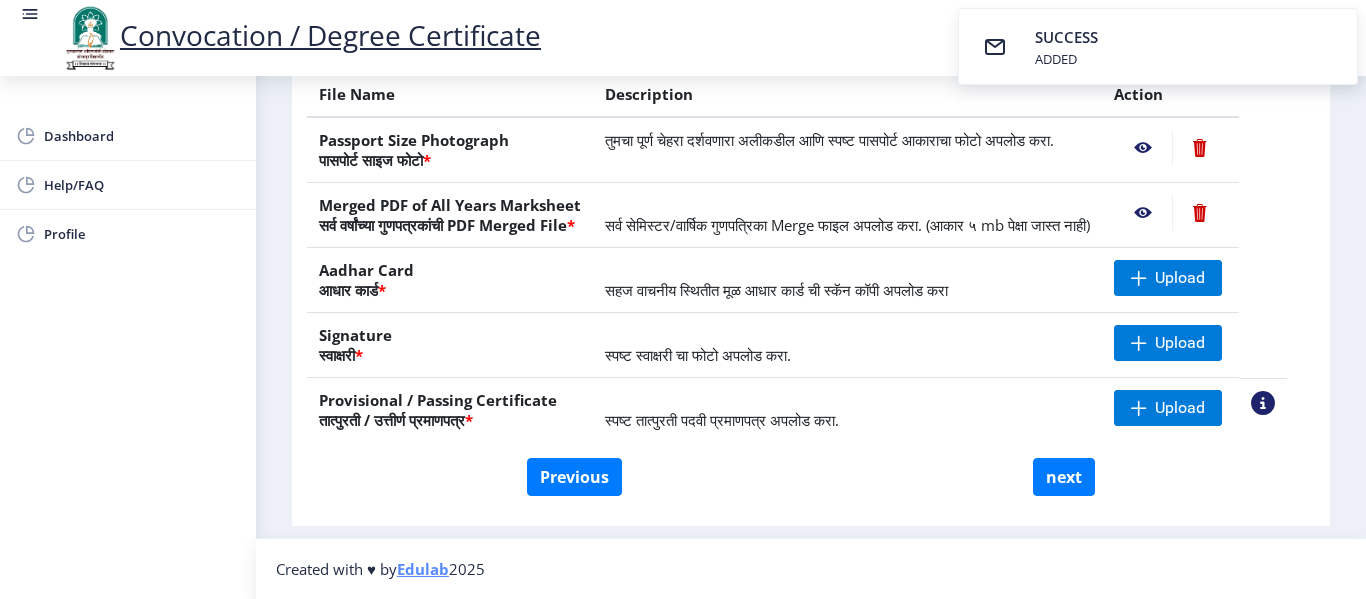 click 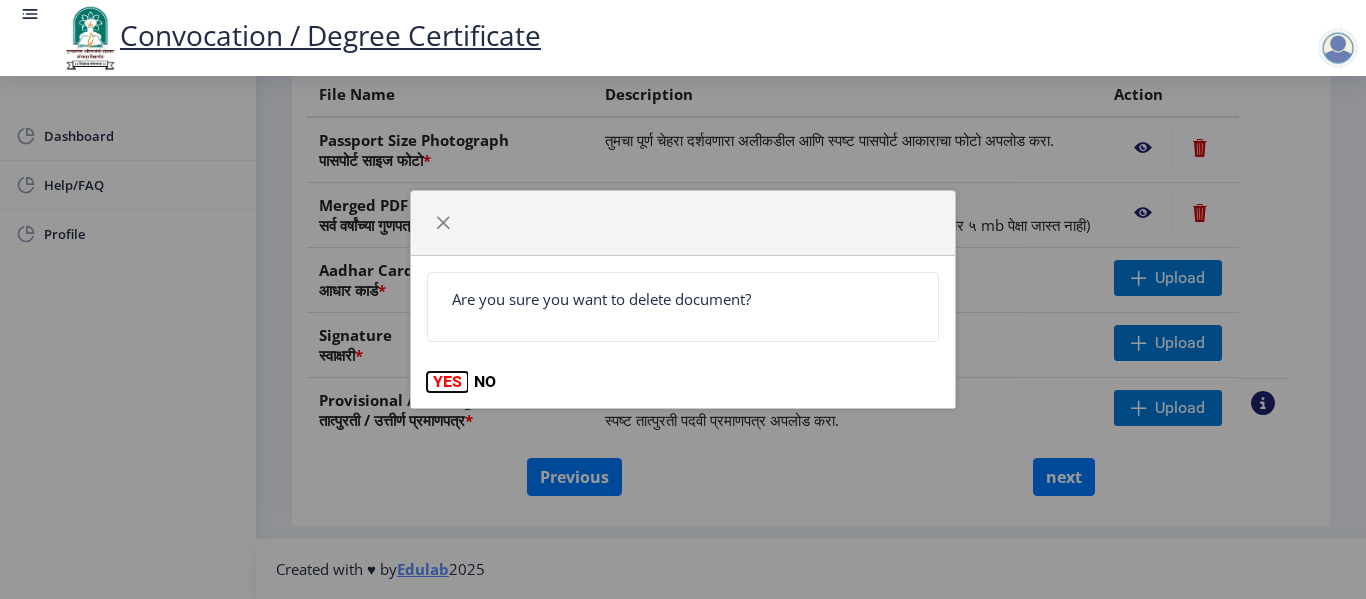 click on "YES" 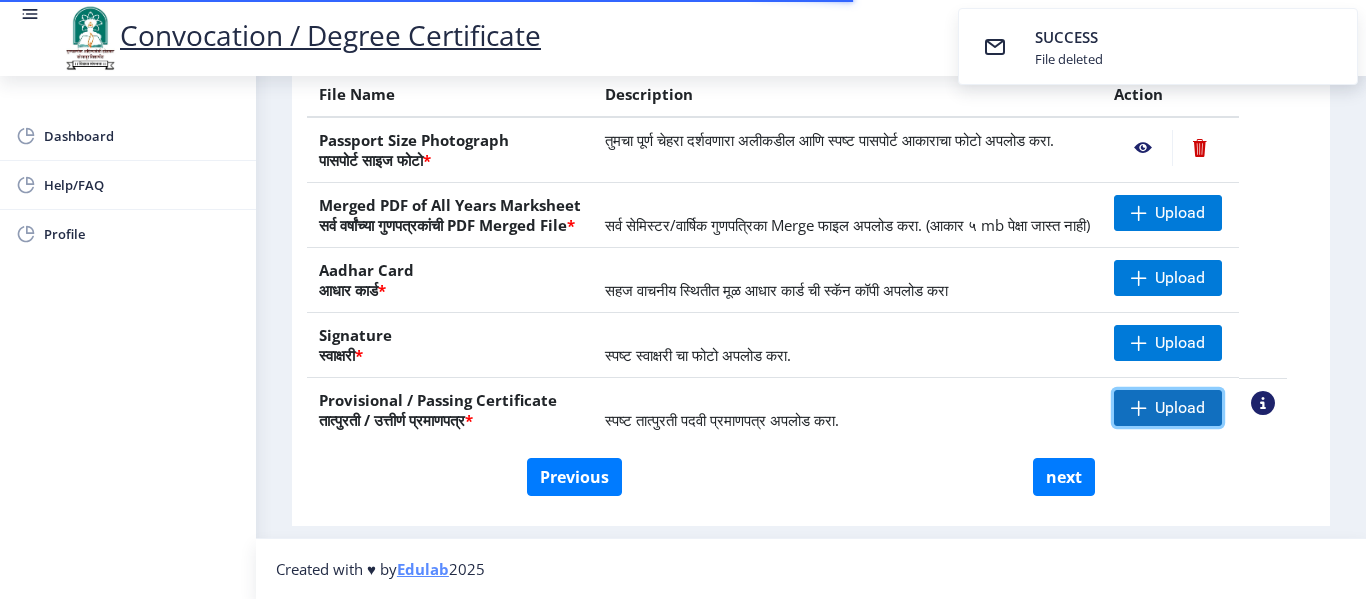 click 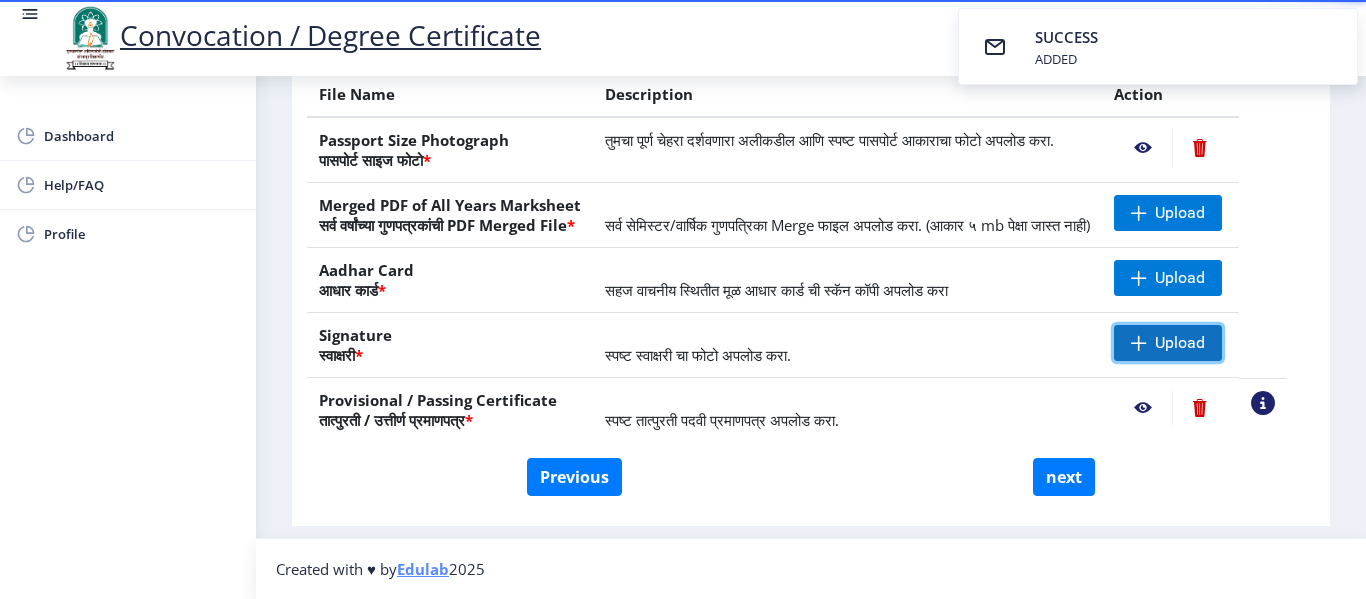 click on "Upload" 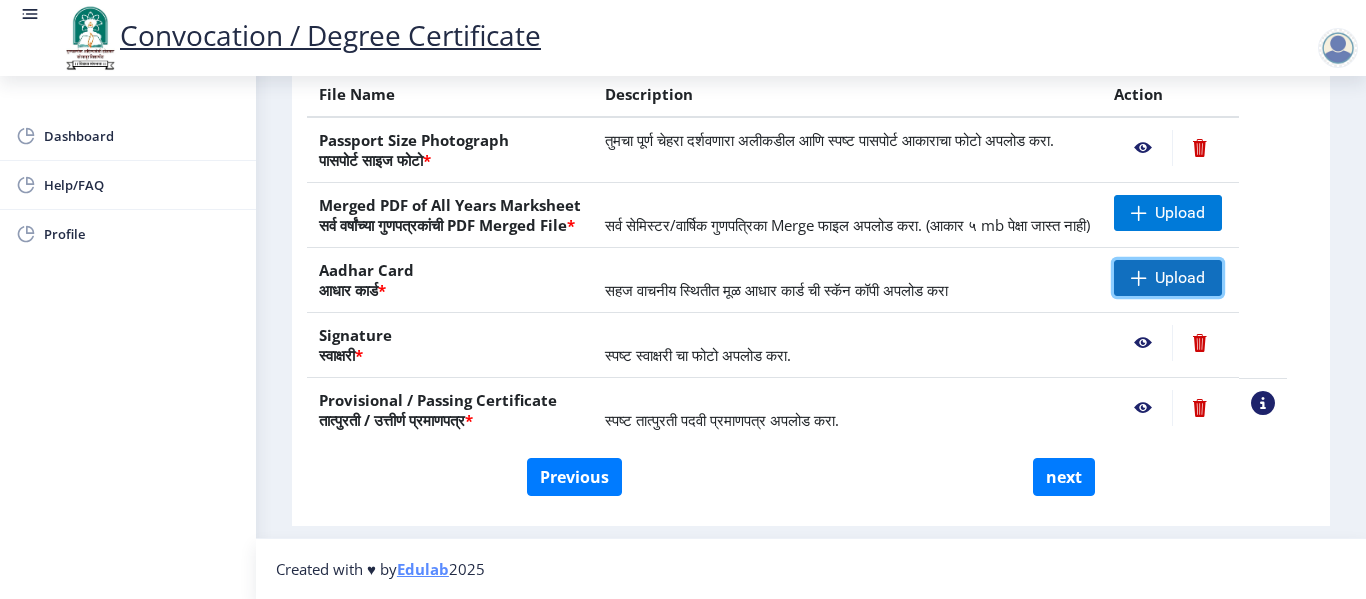 click on "Upload" 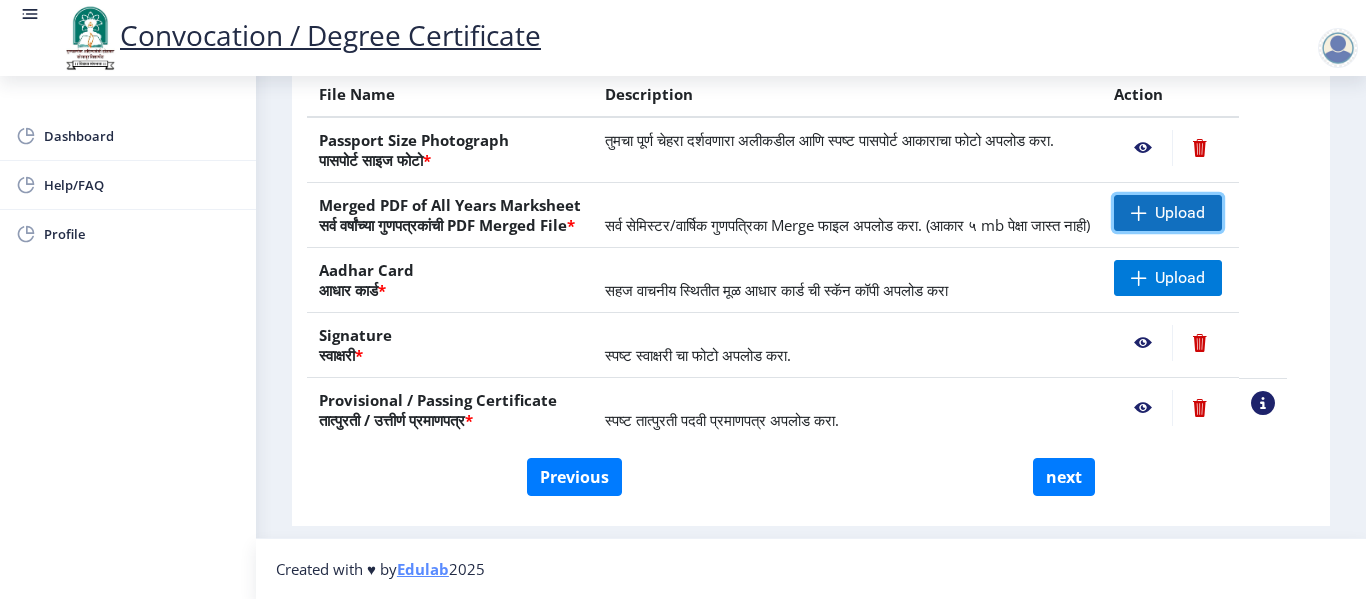 click on "Upload" 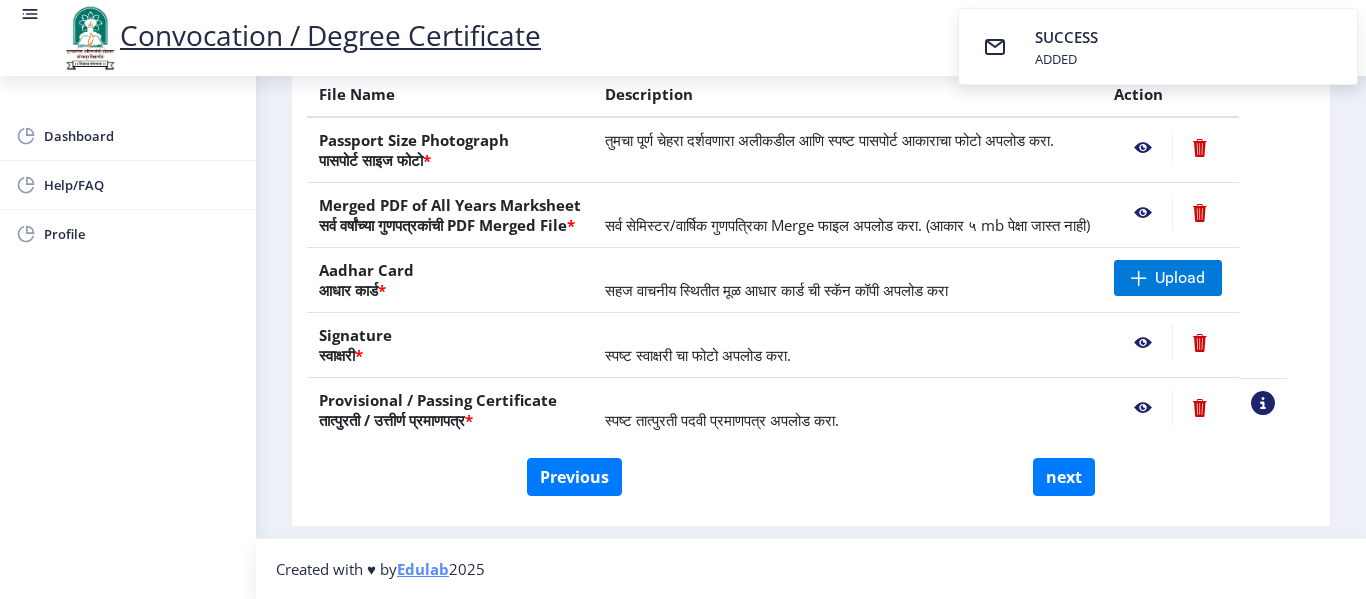 click on "Previous next" 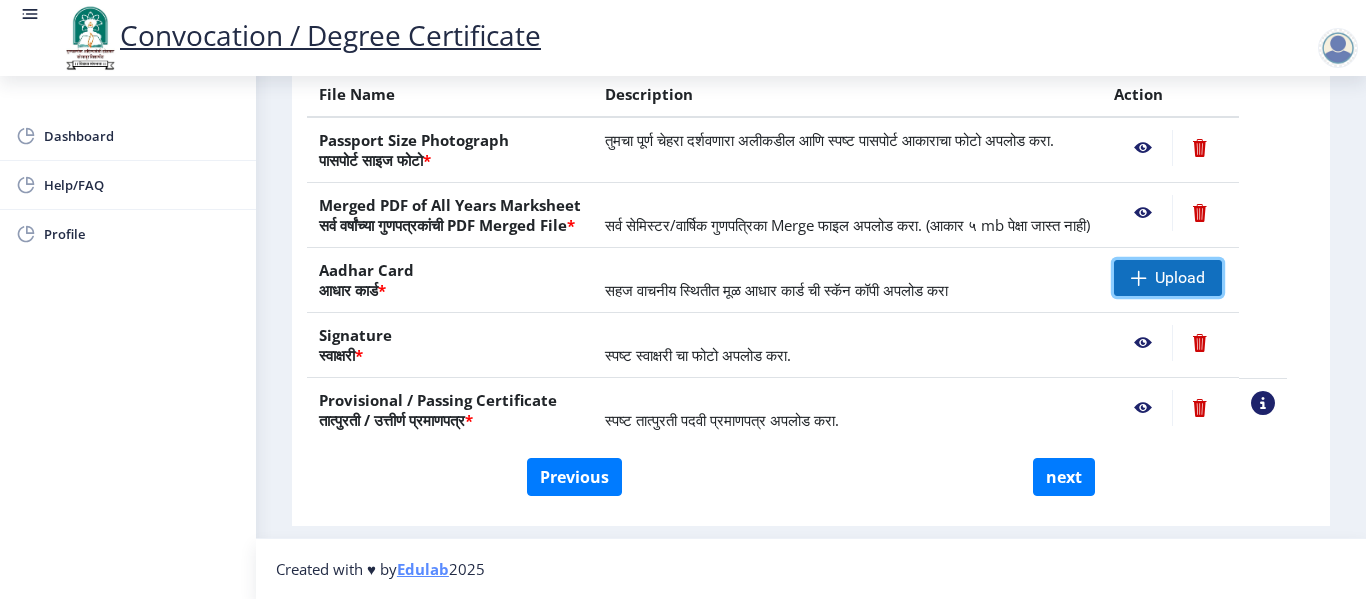 click on "Upload" 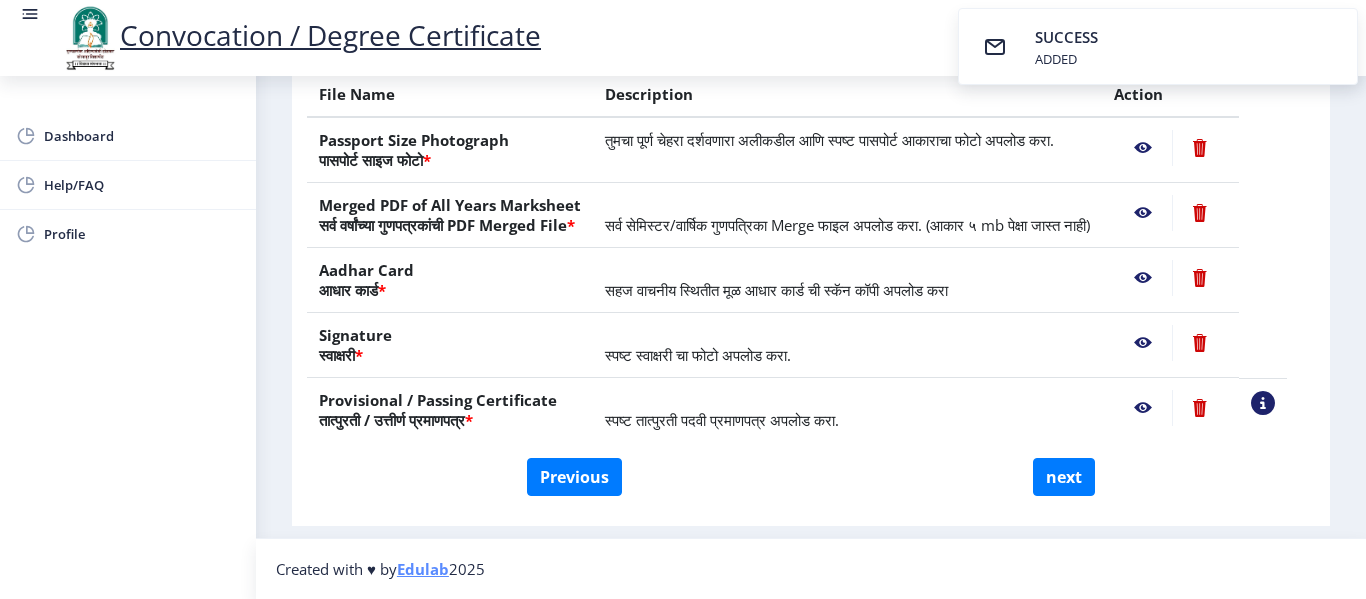click on "First step 2 Second step 3 Third step Instructions (सूचना) 1. कृपया लक्षात घ्या की तुम्हाला मूळ दस्तऐवजांच्या स्कॅन केलेल्या प्रती योग्य स्वरूपात आणि सरळ स्थितीत अपलोड कराव्या लागतील.  2. प्रत्येक दस्तऐवज स्वतंत्रपणे एक एक करून अपलोड करा आणि कृपया लक्षात ठेवा कि फाइलचा आकार 5MB (35mm X 45mm) पेक्षा जास्त नसावा. (दस्तऐवज एकाच फाईलमध्ये विलीन करू नका.)  Need Help? Email Us on   su.sfc@studentscenter.in  Upload Documents (दस्तऐवज अपलोड करा)  File Name Description Action Passport Size Photograph  * Merged PDF of All Years Marksheet  * * *" 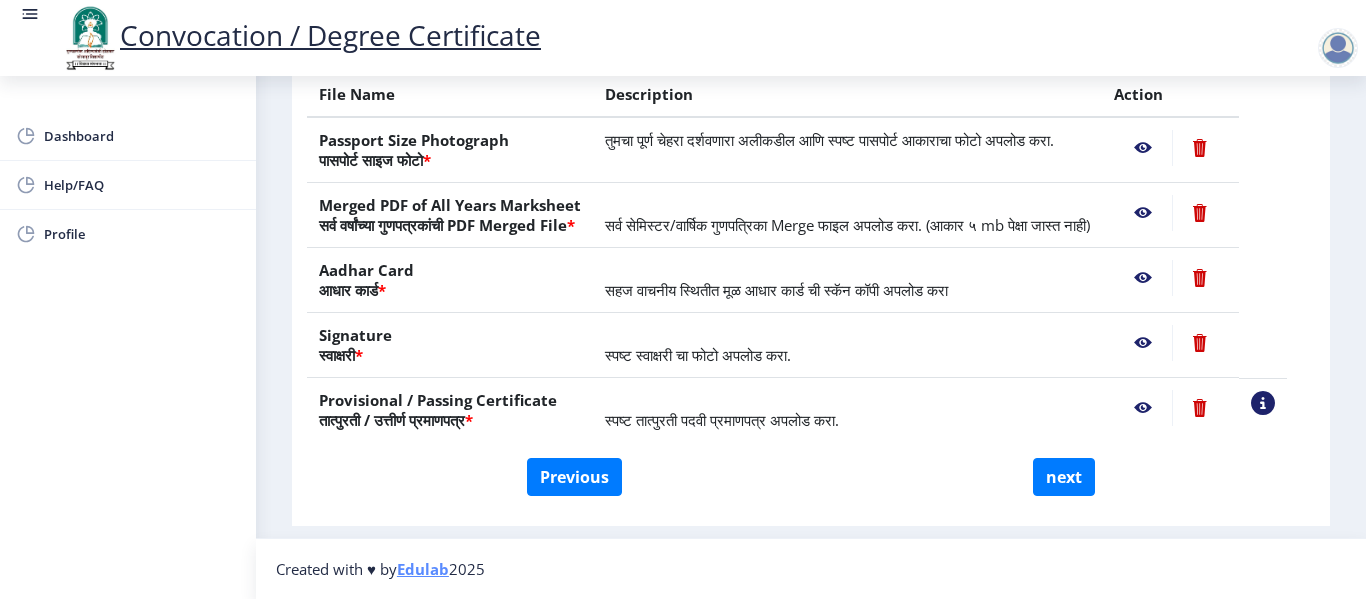scroll, scrollTop: 411, scrollLeft: 0, axis: vertical 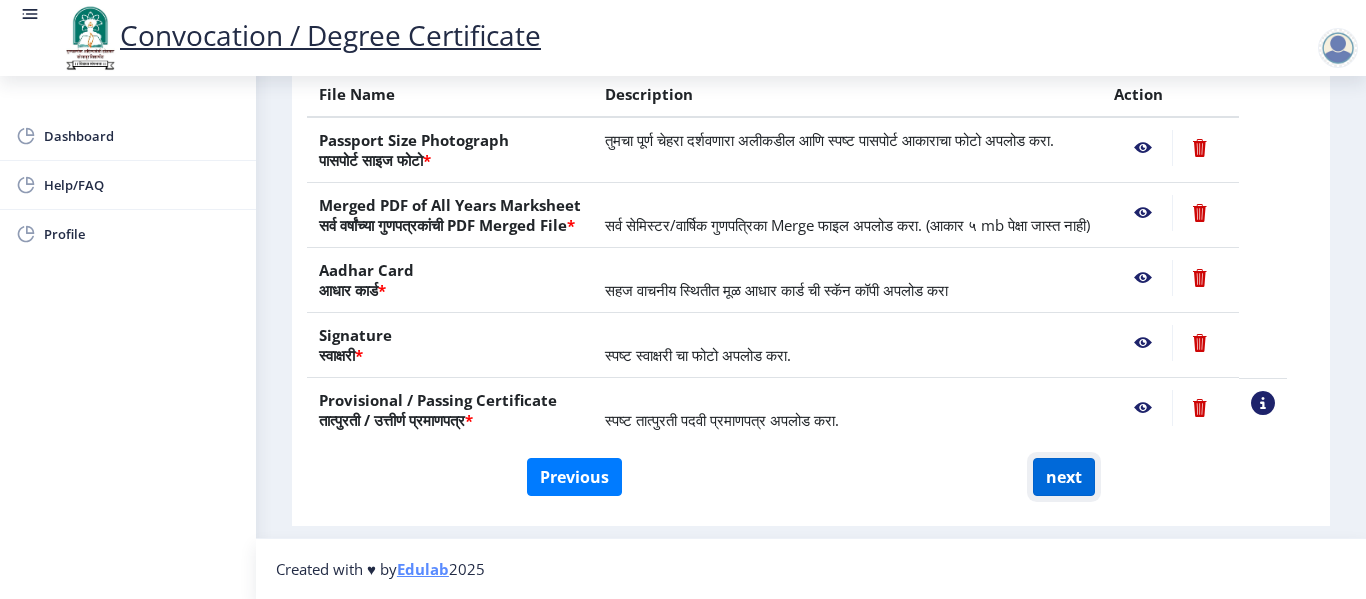 click on "next" 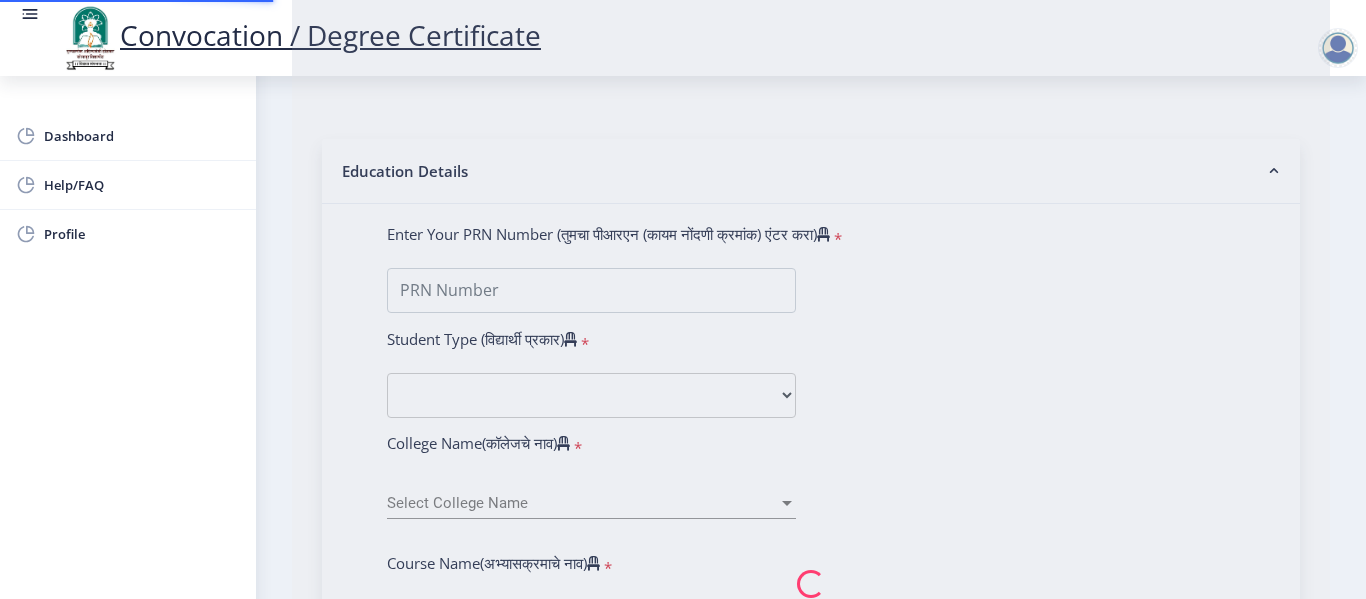 scroll, scrollTop: 0, scrollLeft: 0, axis: both 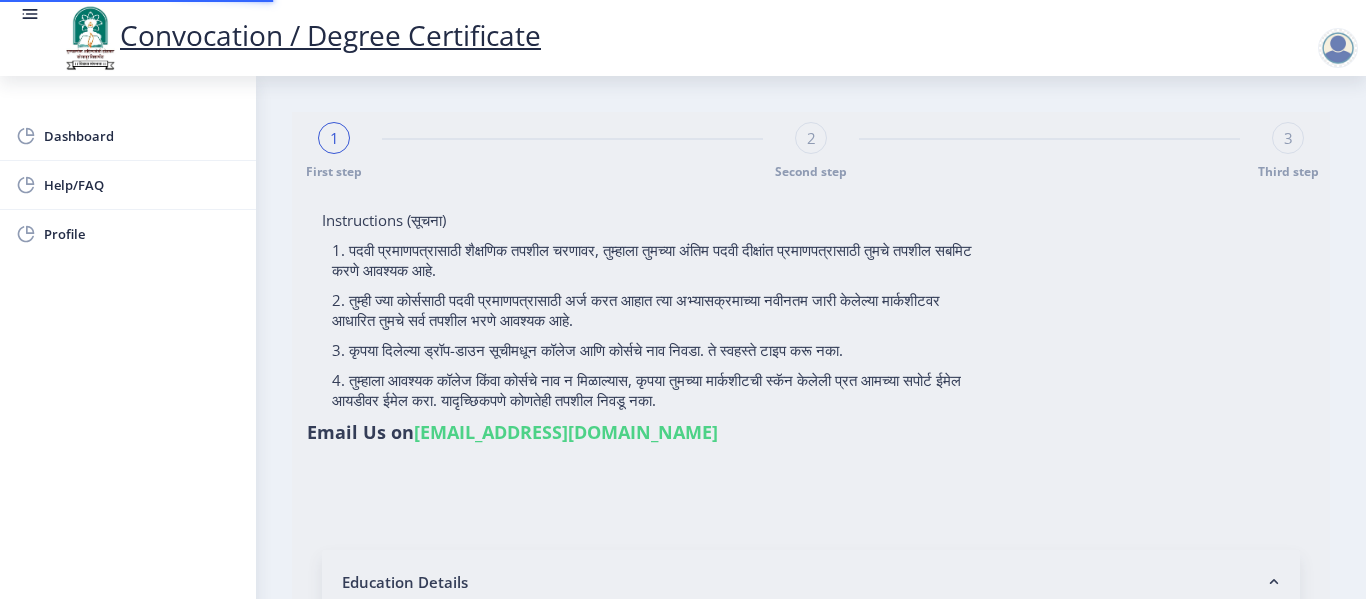 select 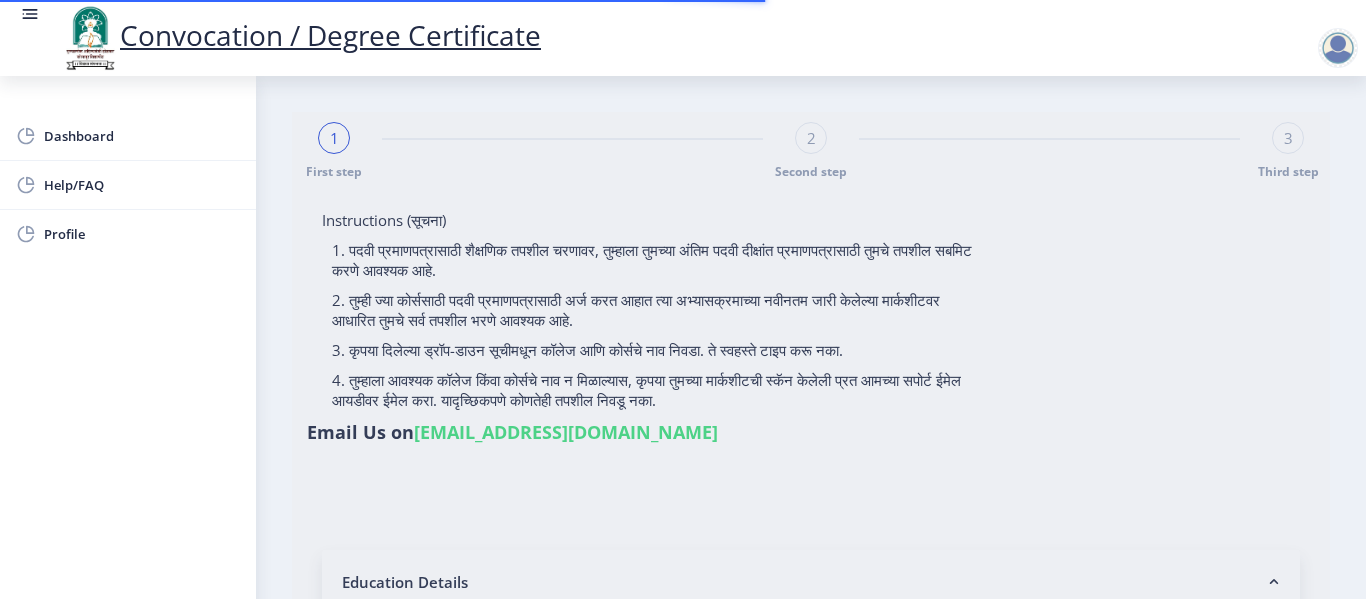 type on "[PERSON_NAME]" 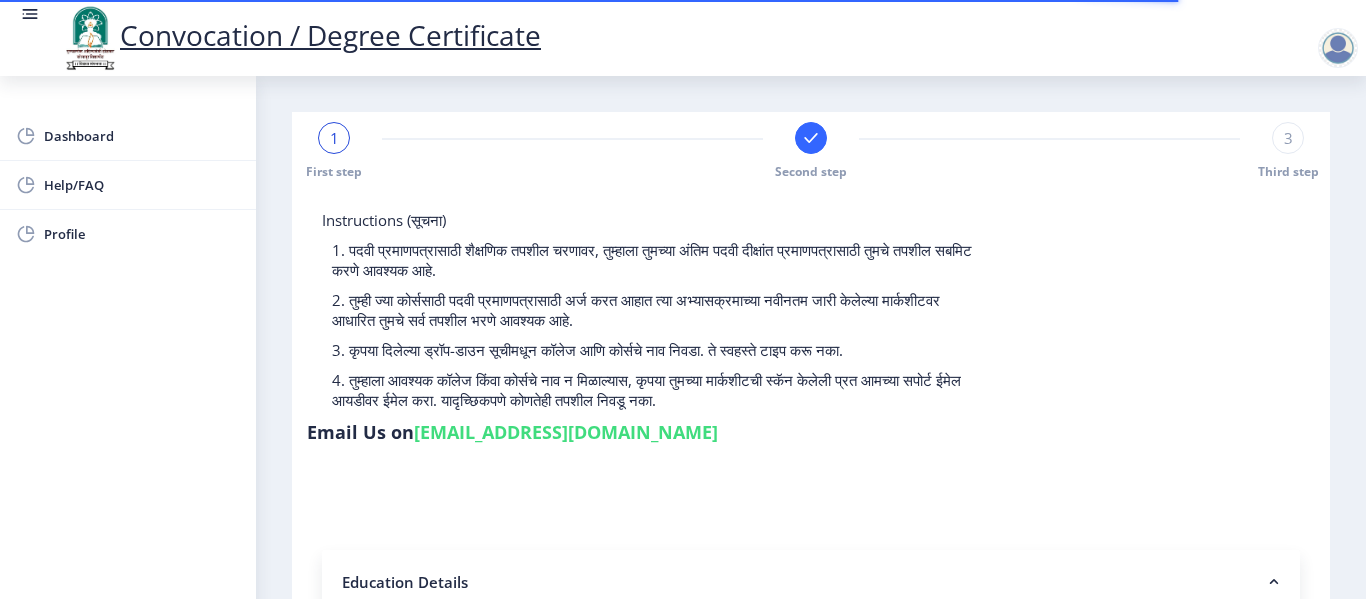 select 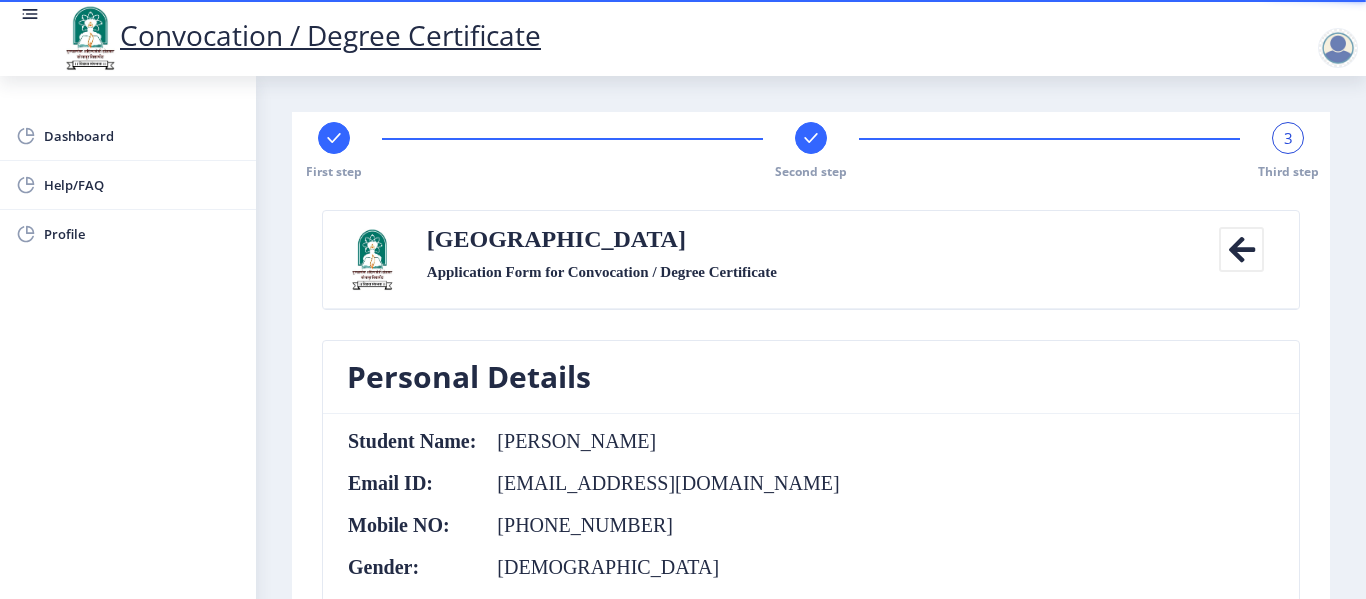 click on "Student Name:  radhika pravin yadav Email ID:  radhikay215@gmail.com Mobile NO:  +91 6239151522 Gender:  Female" 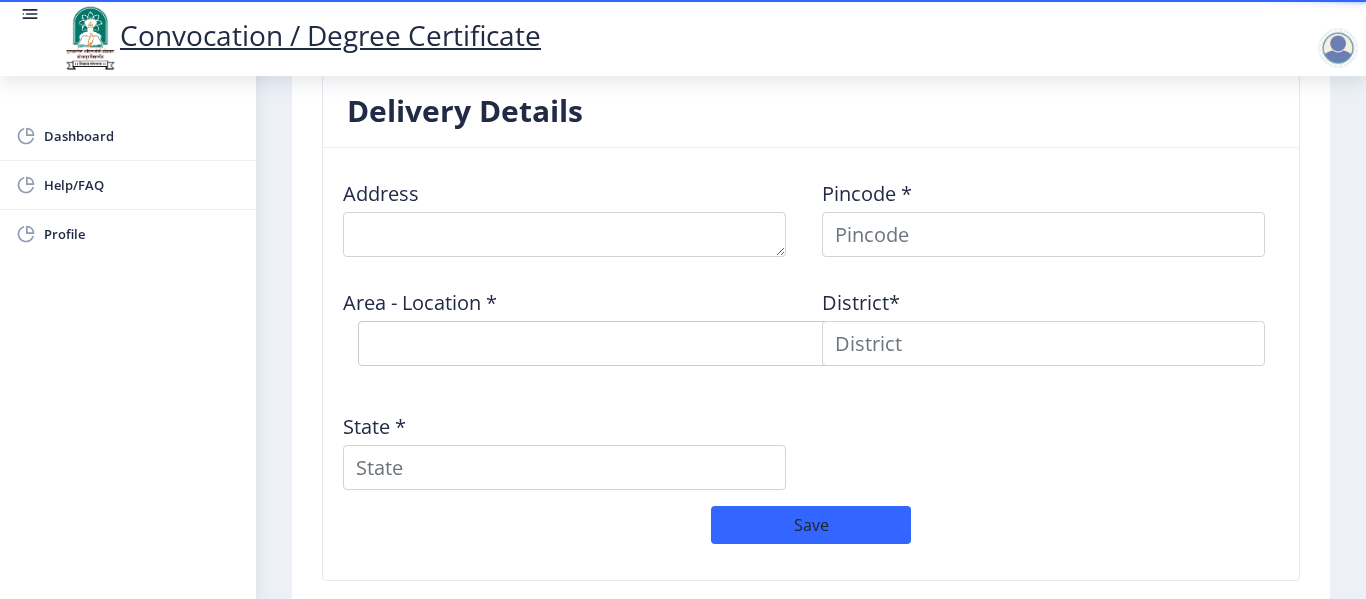 scroll, scrollTop: 1600, scrollLeft: 0, axis: vertical 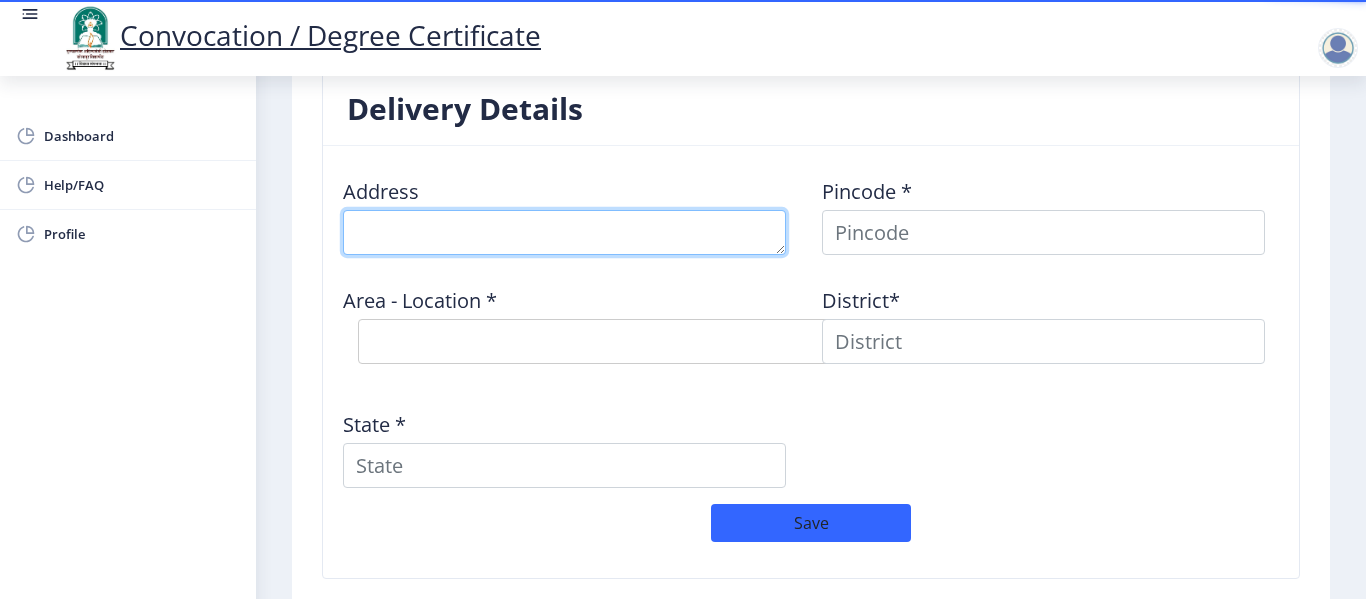 click at bounding box center (564, 232) 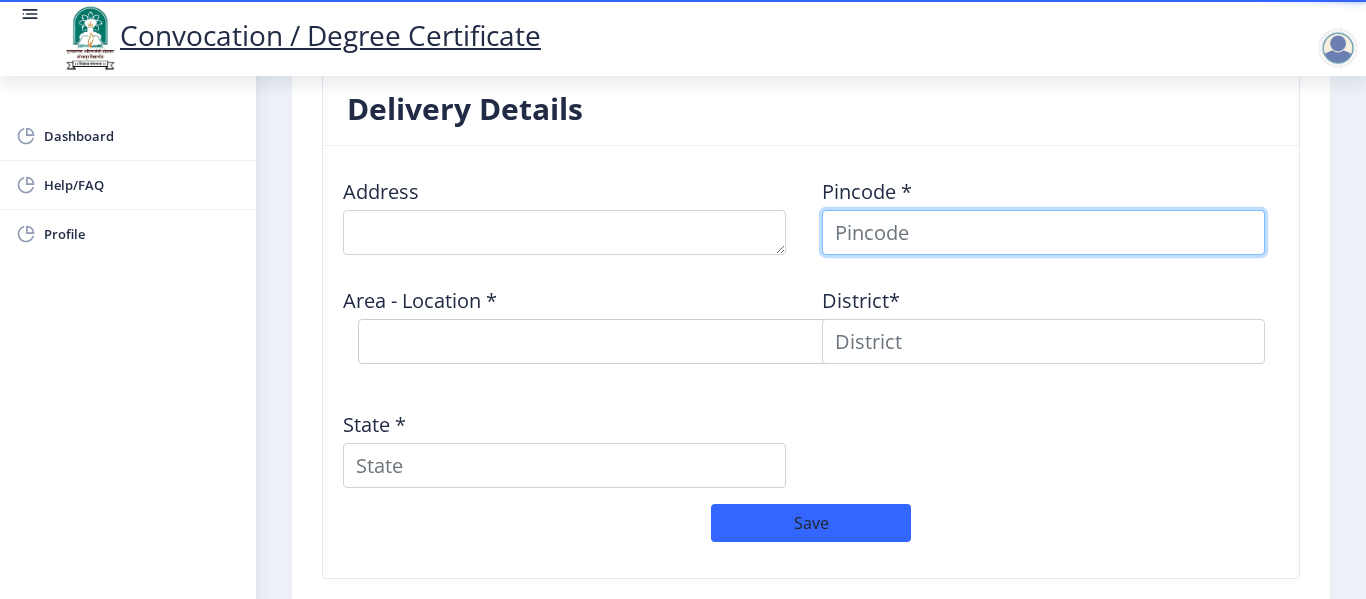 click at bounding box center (1043, 232) 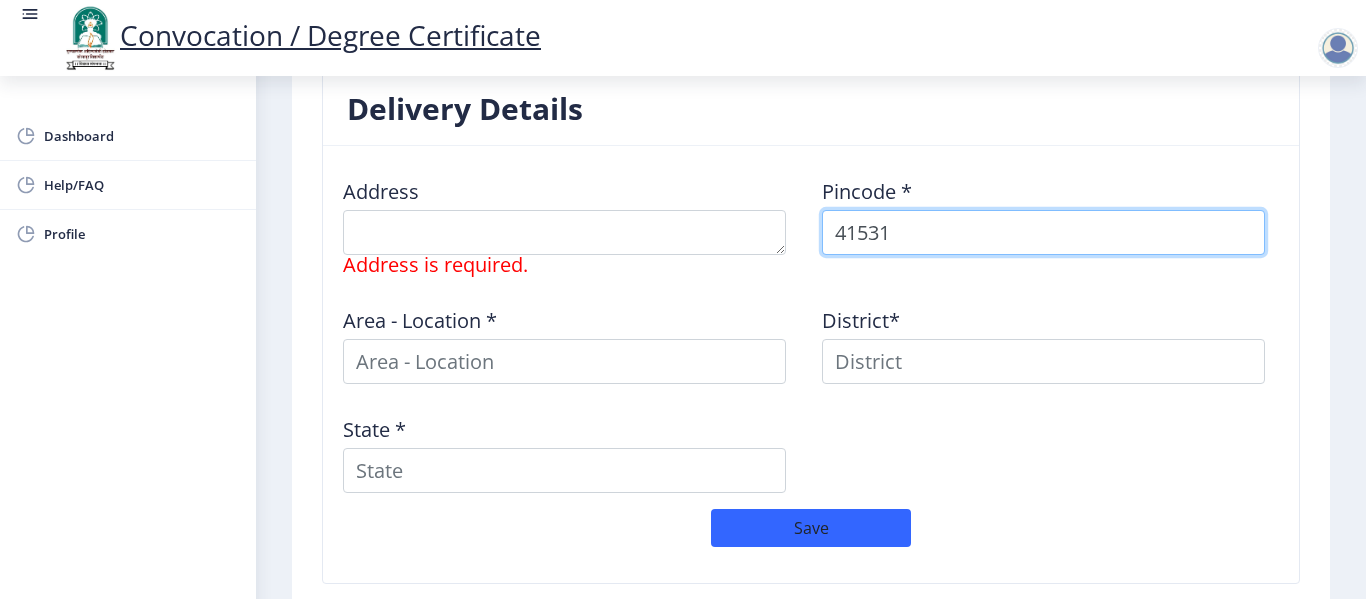 type on "415311" 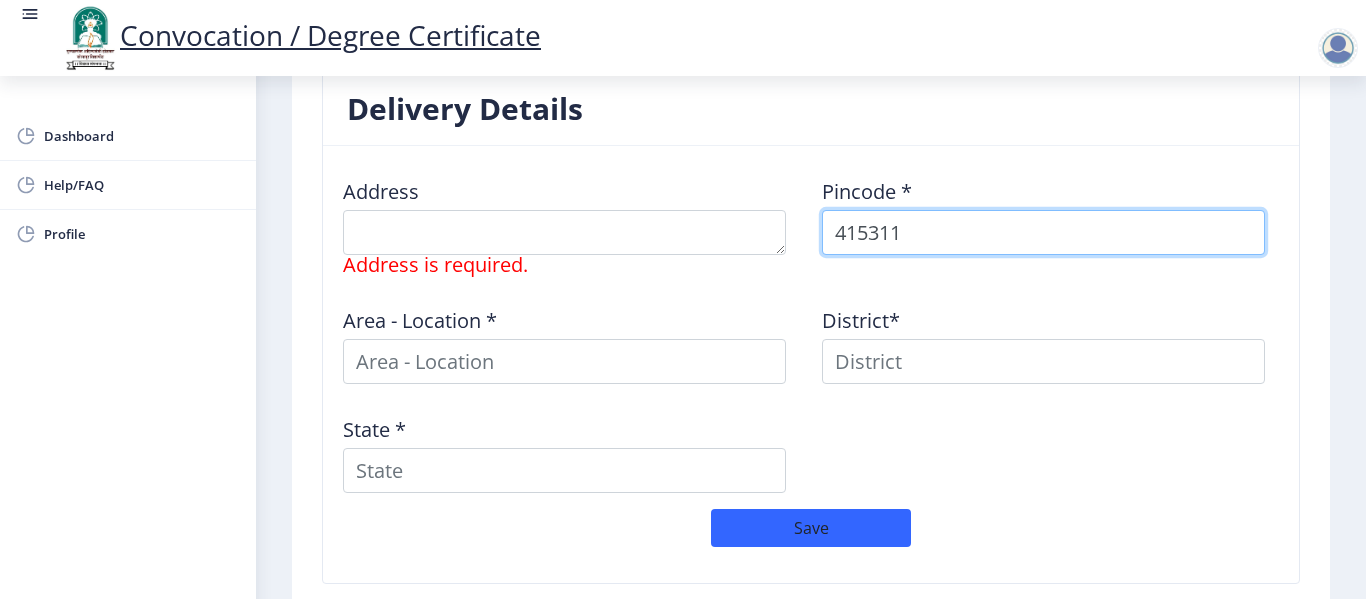 select 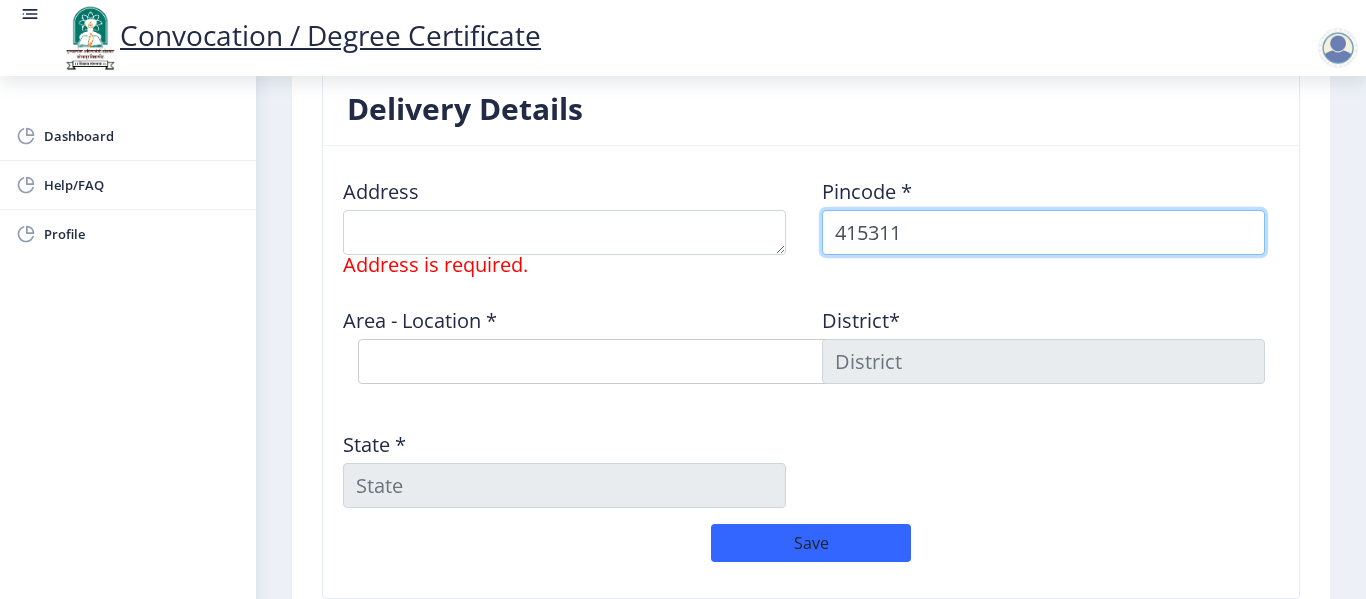 type on "415311" 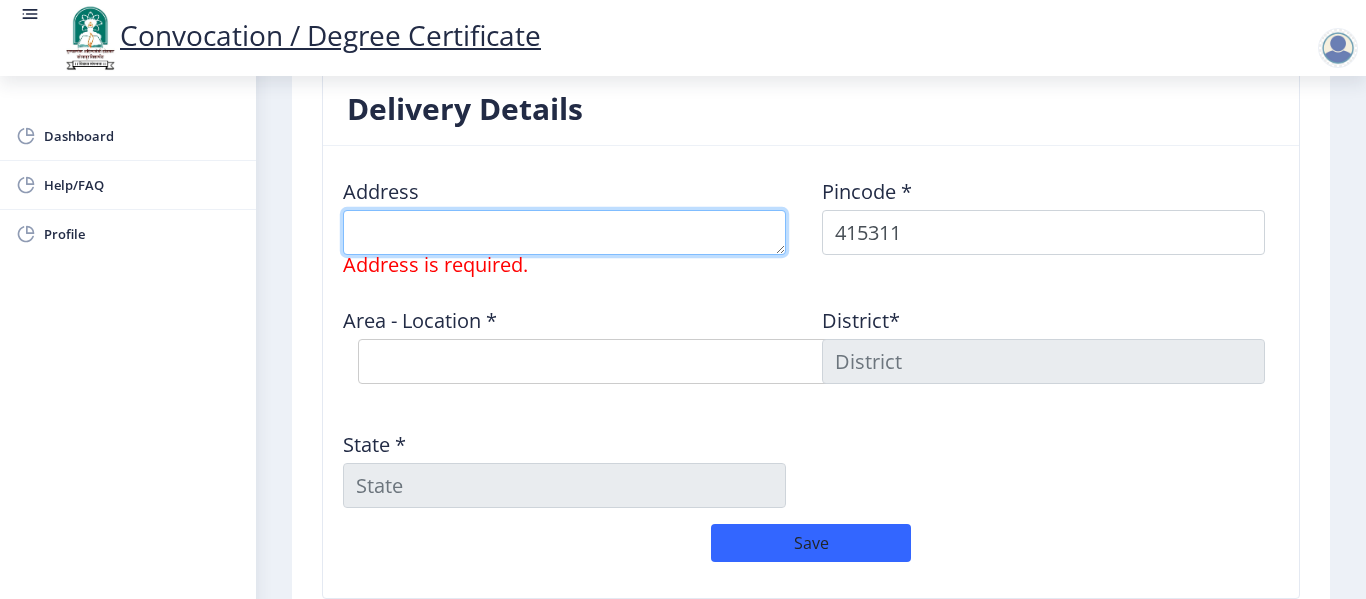 click at bounding box center (564, 232) 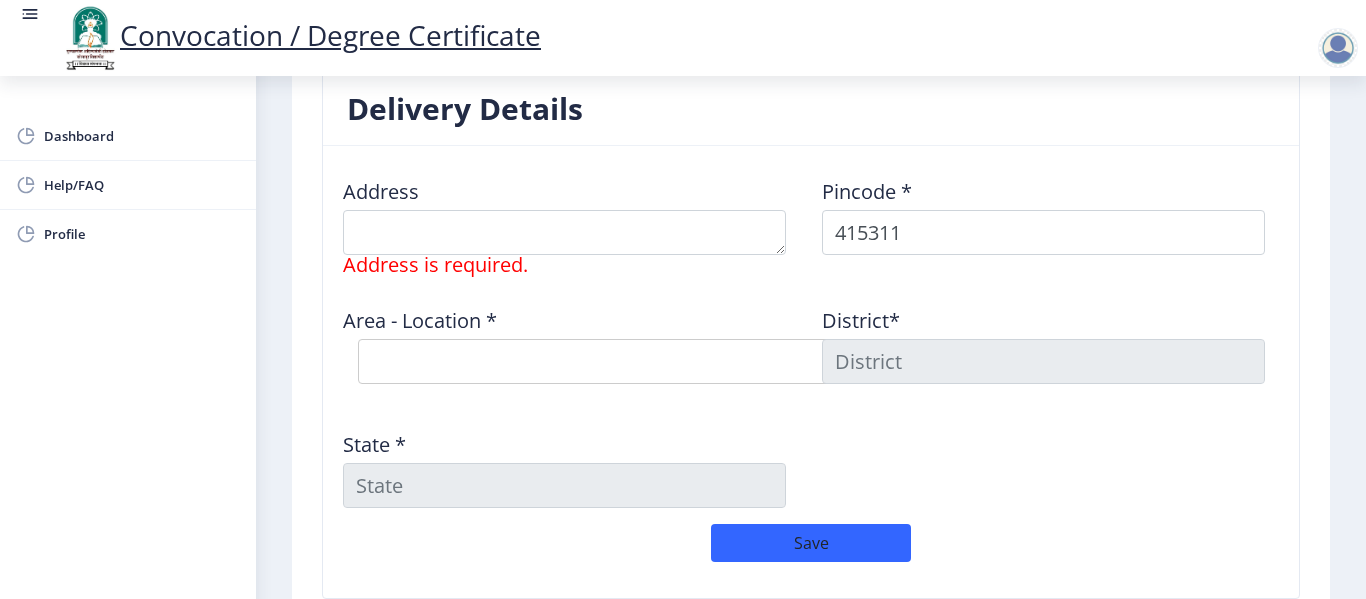 click on "Address    Address is required. Pincode *  415311 Area - Location *  Select Area Location Ainwadi B.O Alsund B.O Bamani B.O Bhalavani B.O Bhikawadi Kurd B.O Chinchani Mangrul B.O Dhavaleshwar B.O Gardi B.O Ghoti Khurd B.O Hingangade B.O Jadhavwadi B.O Karve B.O Khambale B.O Kherade B.O Nagewadi B.O Nevari B.O Pare B.O Renavi B.O Revangaon B.O Salshinge B.O Vite City S.O Vite S.O Yetgaon B.O District*  State *" 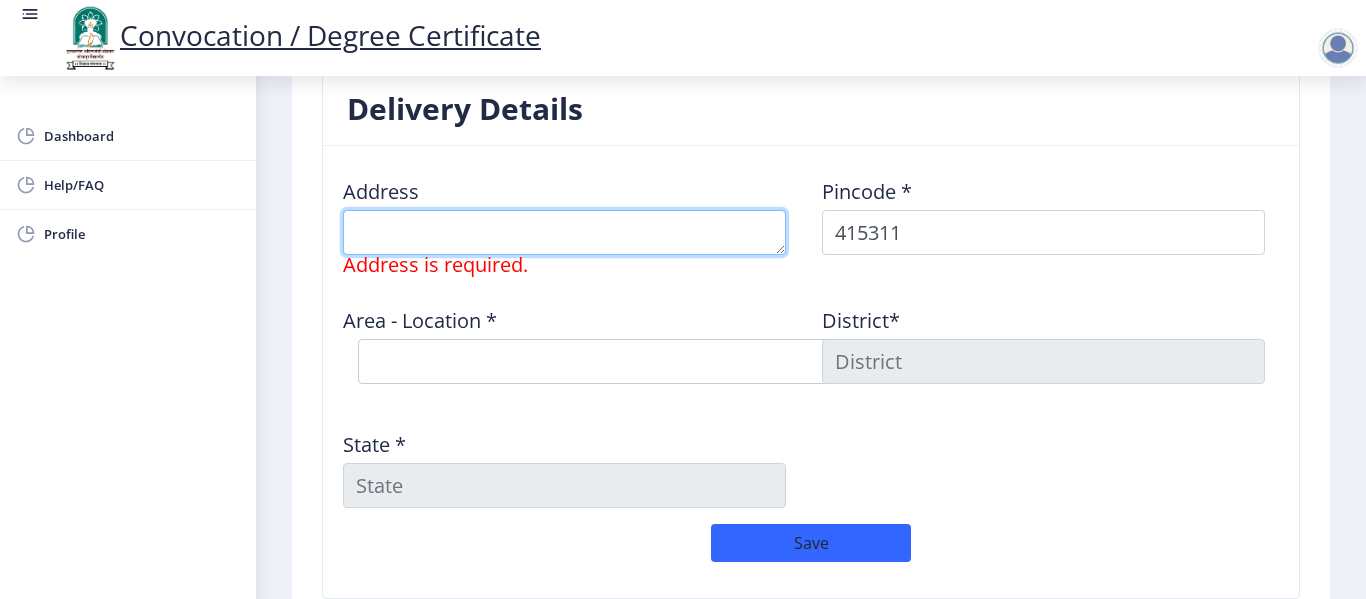 click at bounding box center (564, 232) 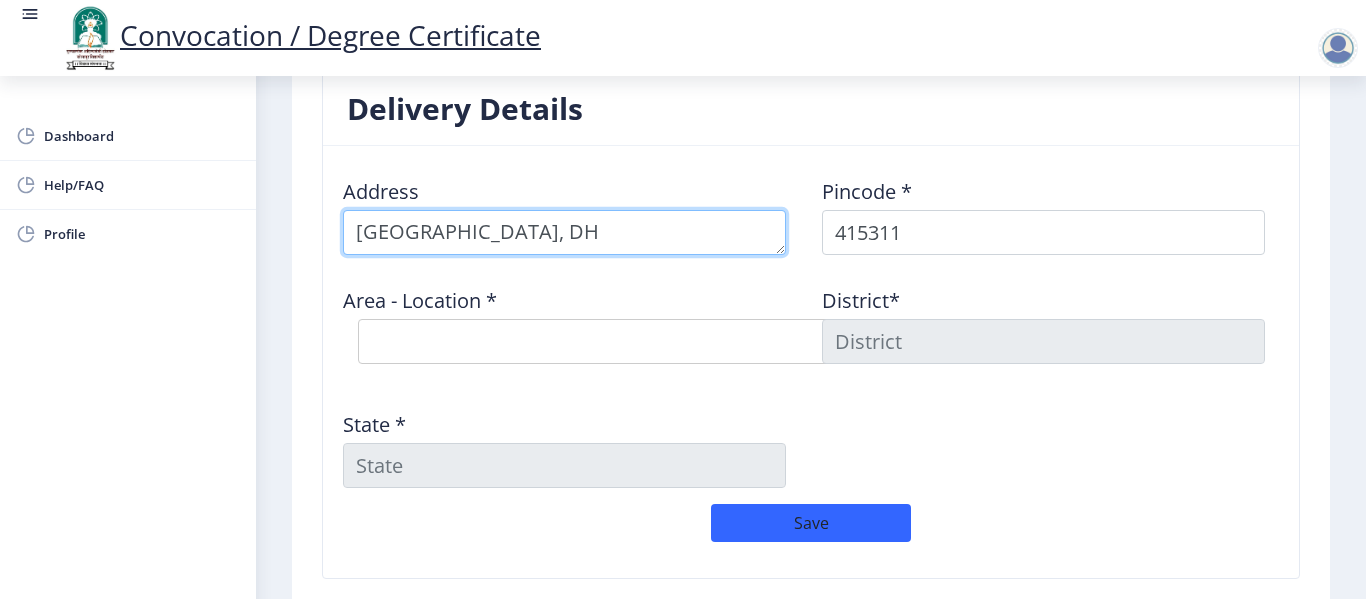 scroll, scrollTop: 21, scrollLeft: 0, axis: vertical 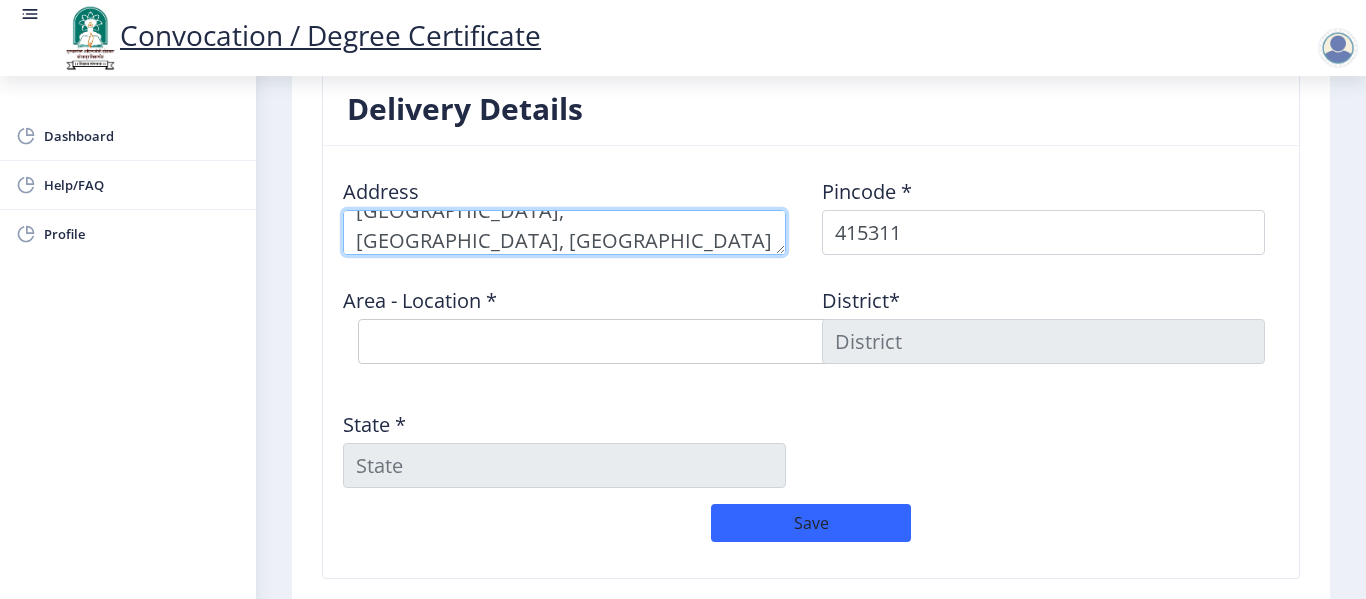 click at bounding box center (564, 232) 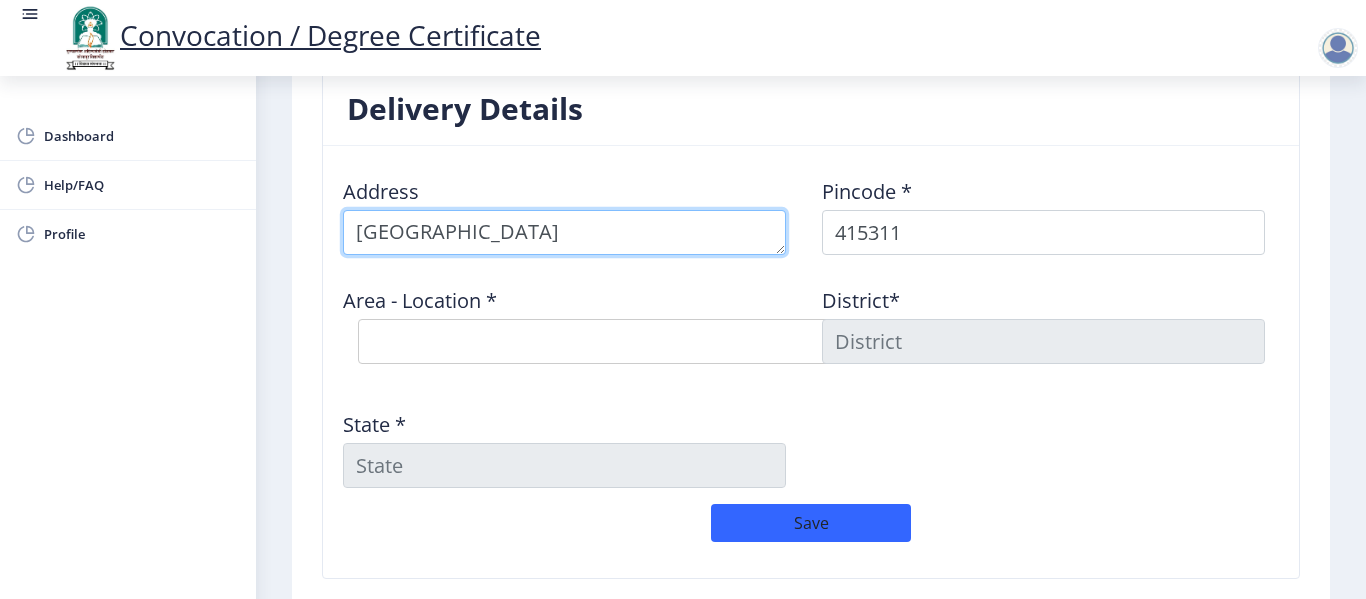 scroll, scrollTop: 21, scrollLeft: 0, axis: vertical 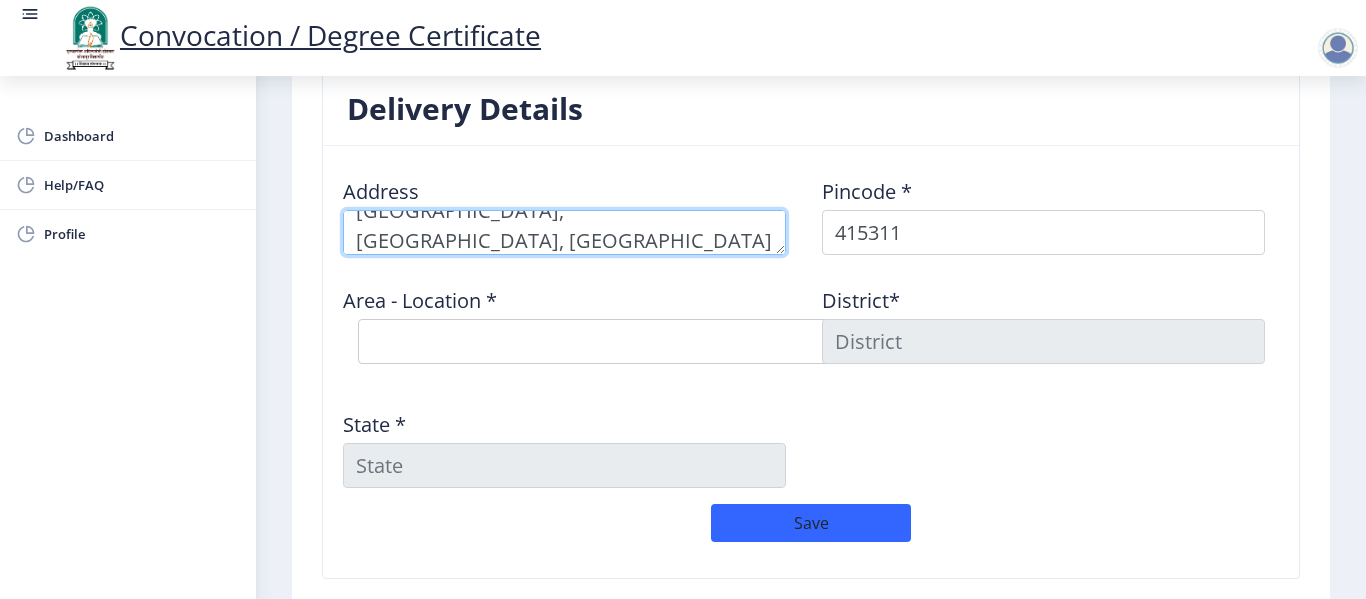 type on "Rol Stop Road, Near Bhairavanath Mandir,  Dhondgewadi, Sangli, Maharashtra" 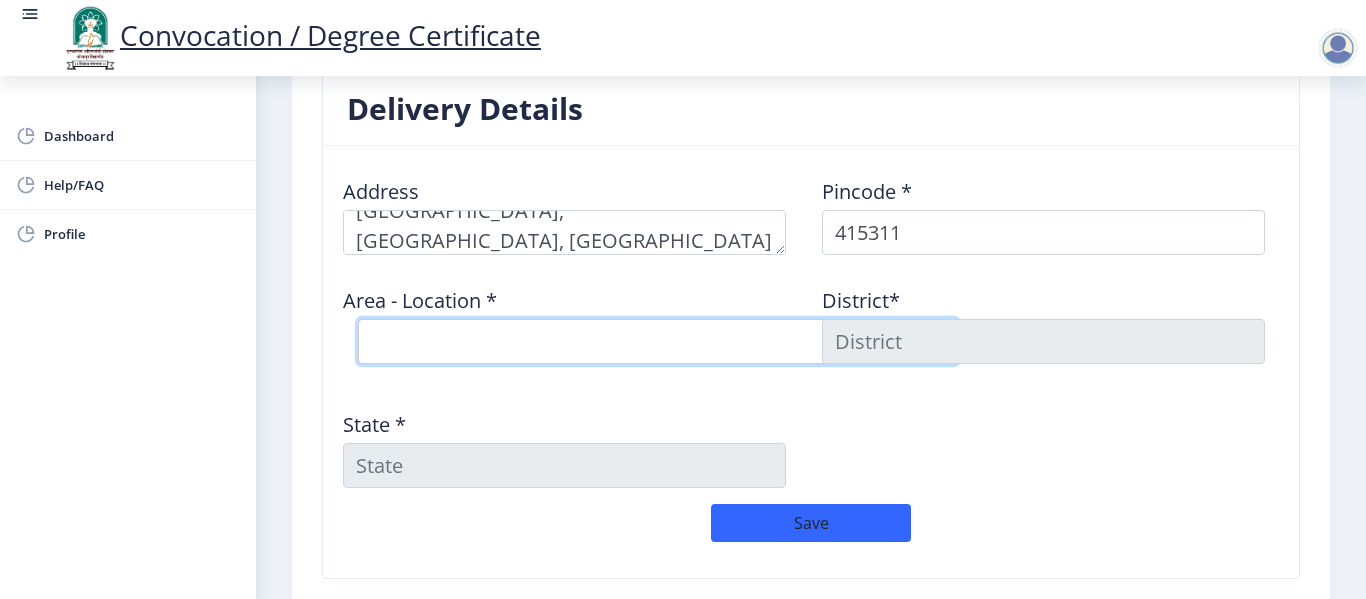 click on "Select Area Location Ainwadi B.O Alsund B.O Bamani B.O Bhalavani B.O Bhikawadi Kurd B.O Chinchani Mangrul B.O Dhavaleshwar B.O Gardi B.O Ghoti Khurd B.O Hingangade B.O Jadhavwadi B.O Karve B.O Khambale B.O Kherade B.O Nagewadi B.O Nevari B.O Pare B.O Renavi B.O Revangaon B.O Salshinge B.O Vite City S.O Vite S.O Yetgaon B.O" at bounding box center [658, 341] 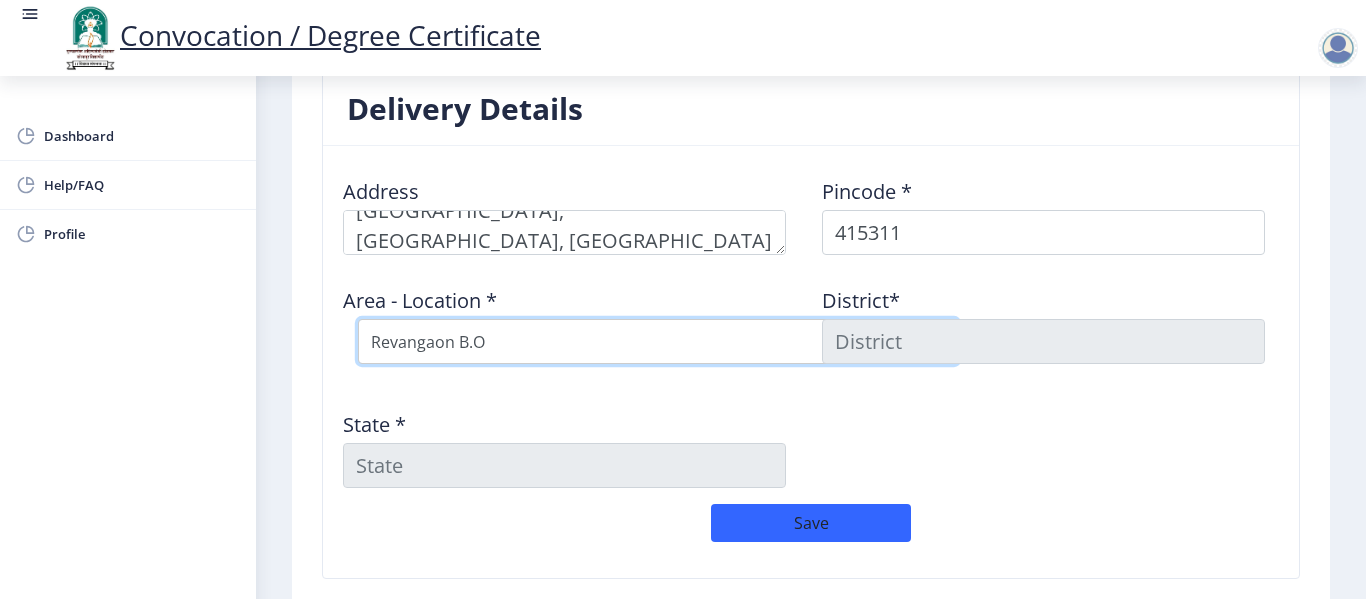 click on "Select Area Location Ainwadi B.O Alsund B.O Bamani B.O Bhalavani B.O Bhikawadi Kurd B.O Chinchani Mangrul B.O Dhavaleshwar B.O Gardi B.O Ghoti Khurd B.O Hingangade B.O Jadhavwadi B.O Karve B.O Khambale B.O Kherade B.O Nagewadi B.O Nevari B.O Pare B.O Renavi B.O Revangaon B.O Salshinge B.O Vite City S.O Vite S.O Yetgaon B.O" at bounding box center [658, 341] 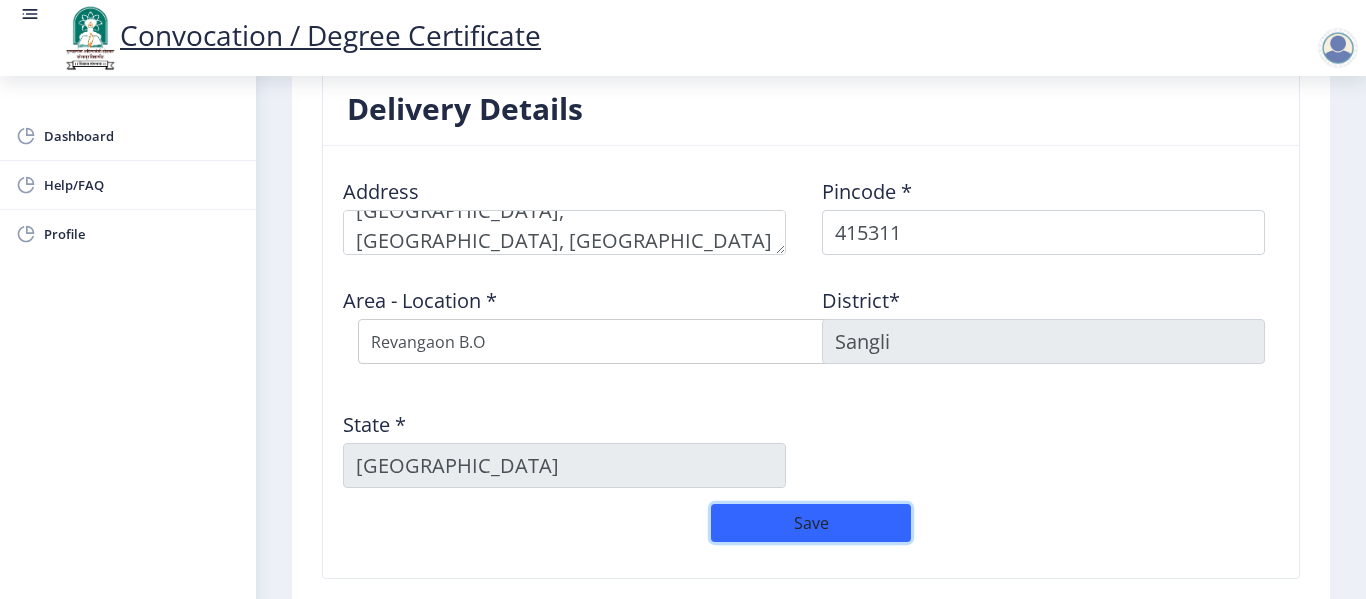 click on "Save" 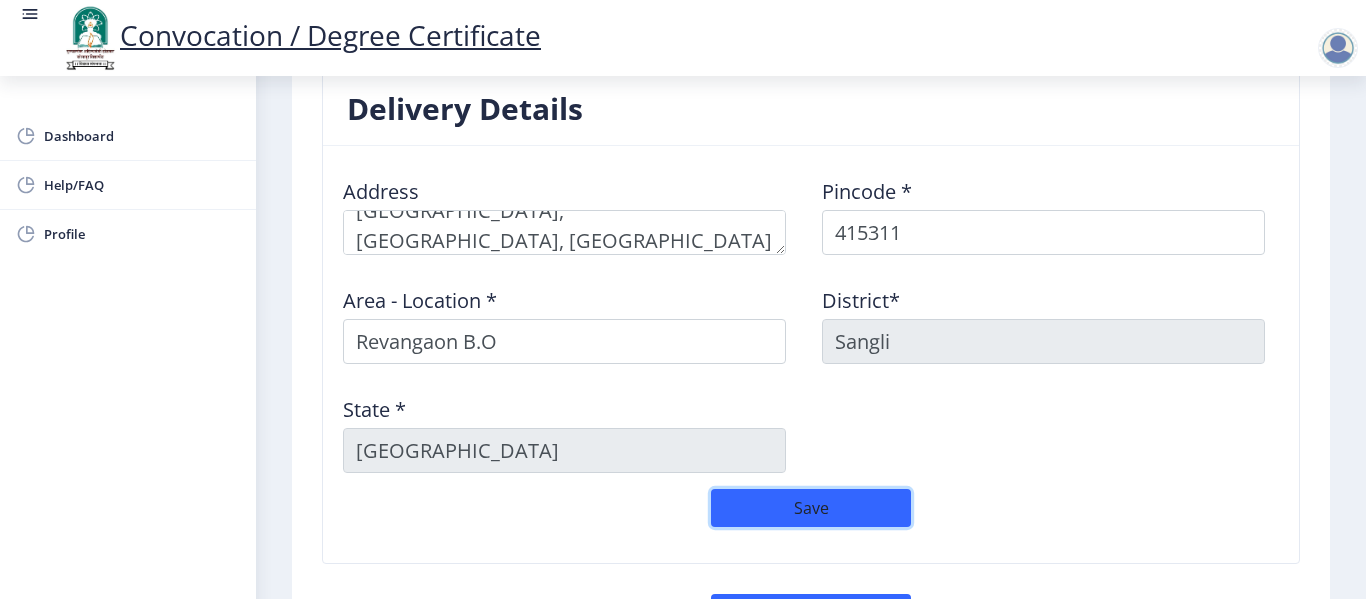 type 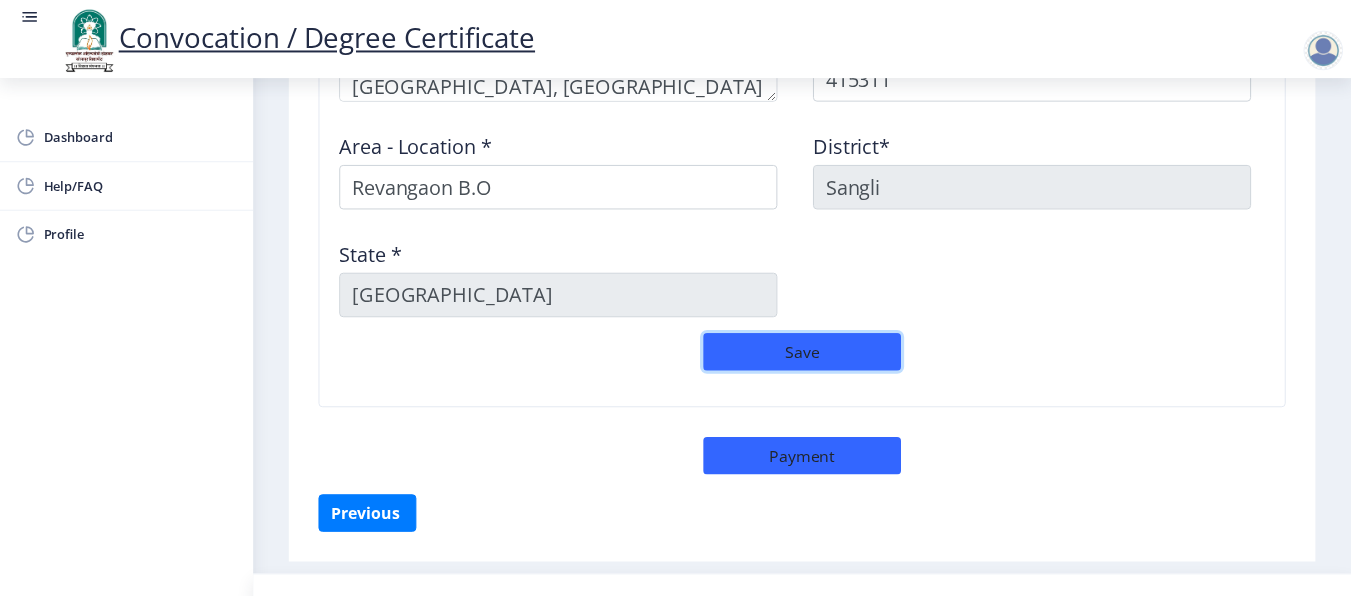 scroll, scrollTop: 1760, scrollLeft: 0, axis: vertical 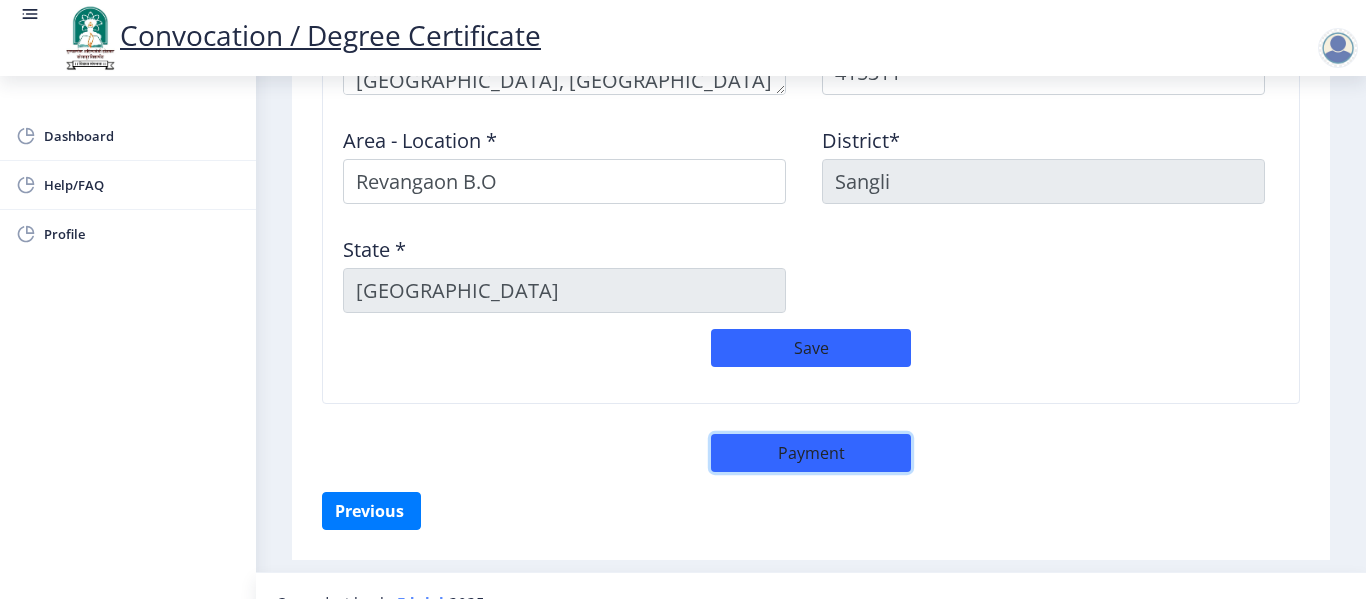 click on "Payment" 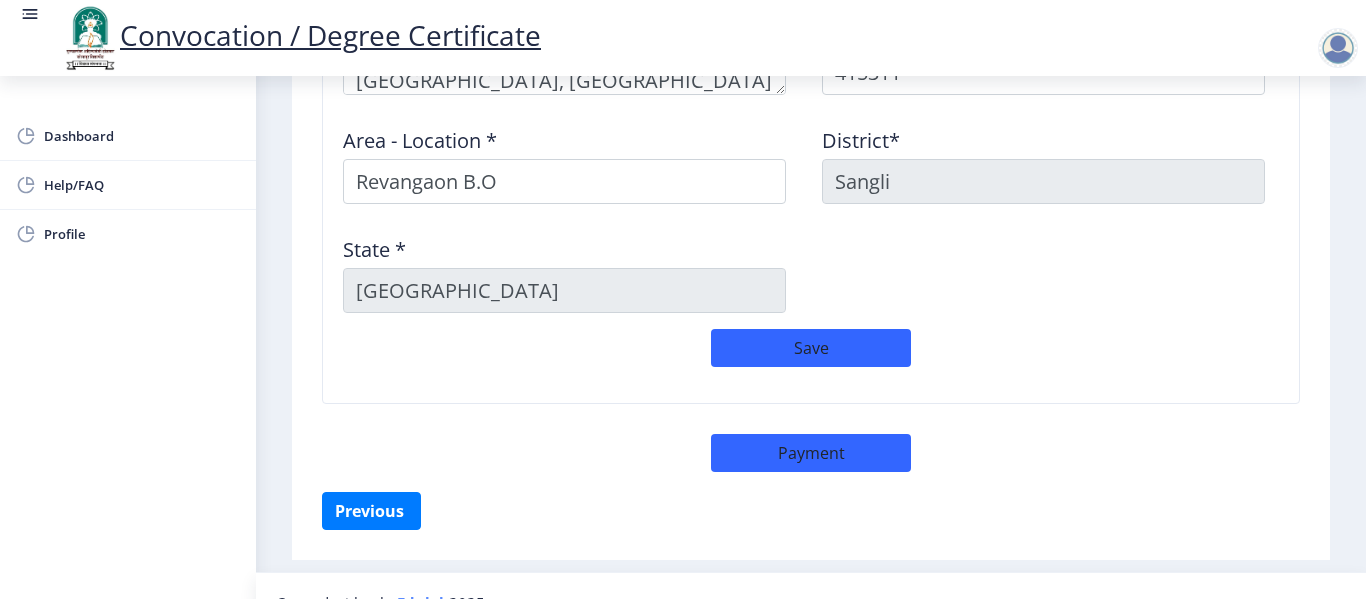 select on "sealed" 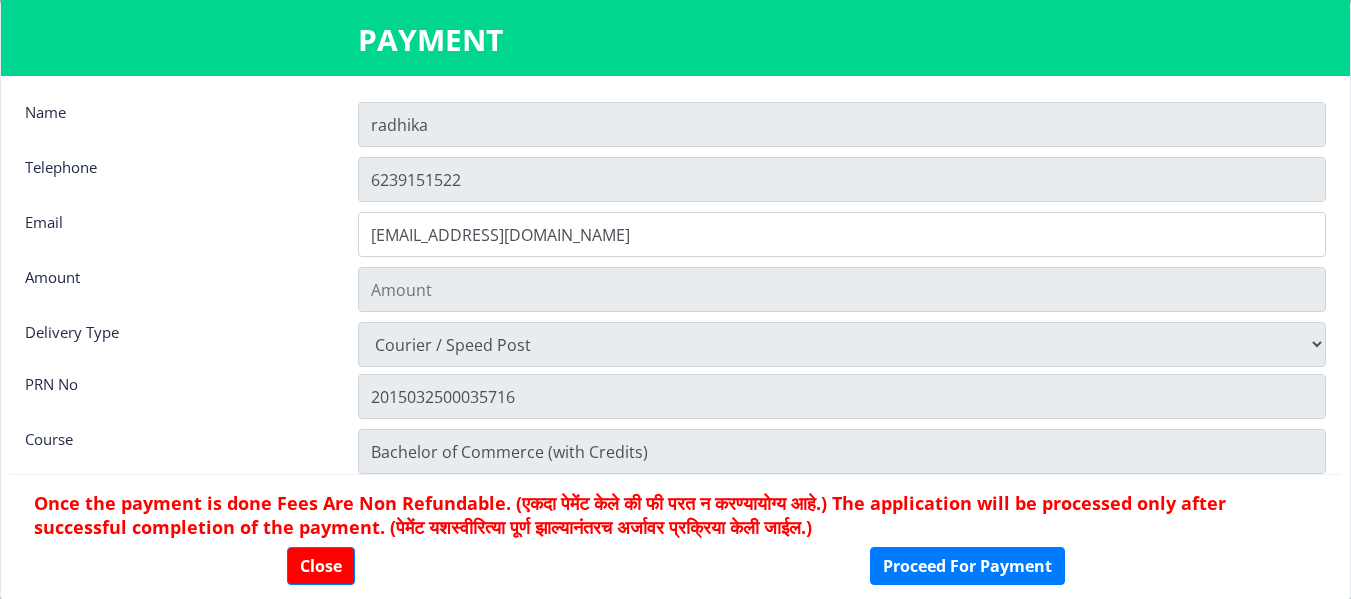 type on "900" 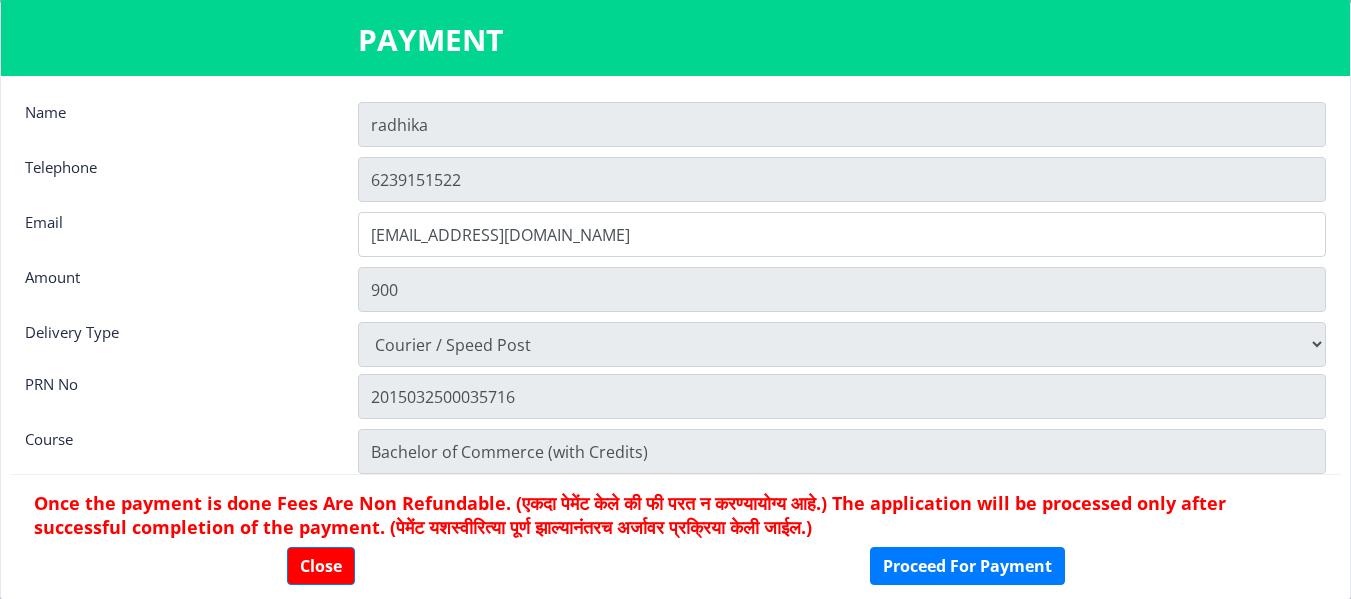 click on "[EMAIL_ADDRESS][DOMAIN_NAME]" 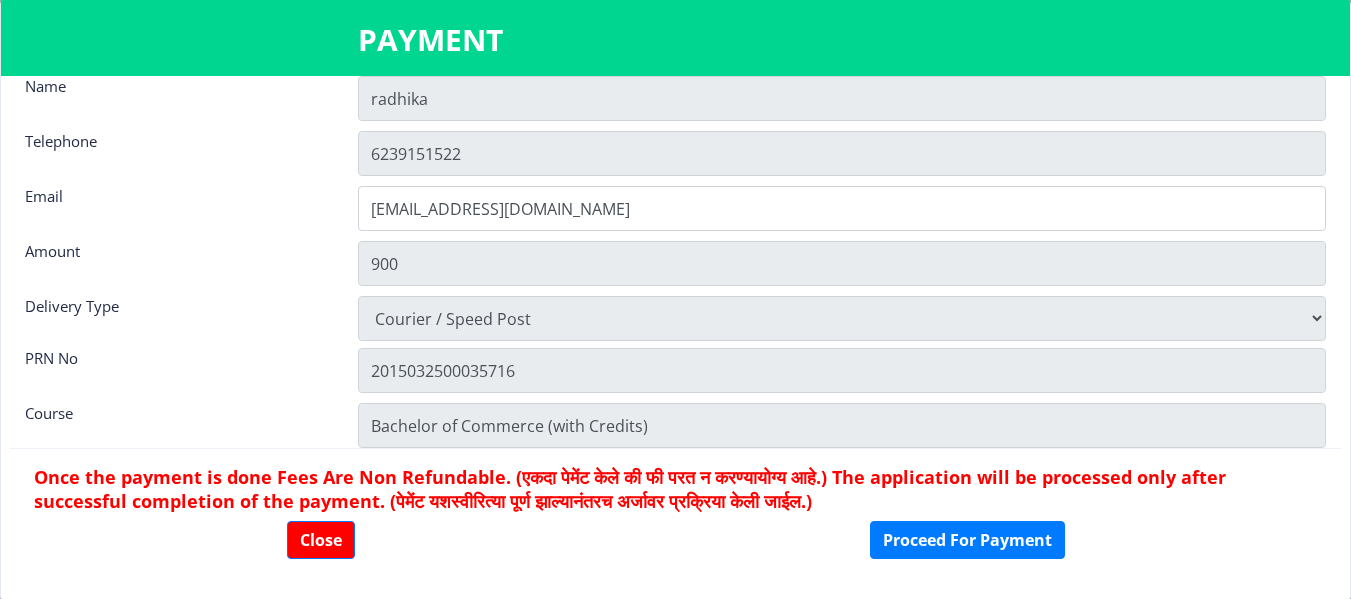 scroll, scrollTop: 28, scrollLeft: 0, axis: vertical 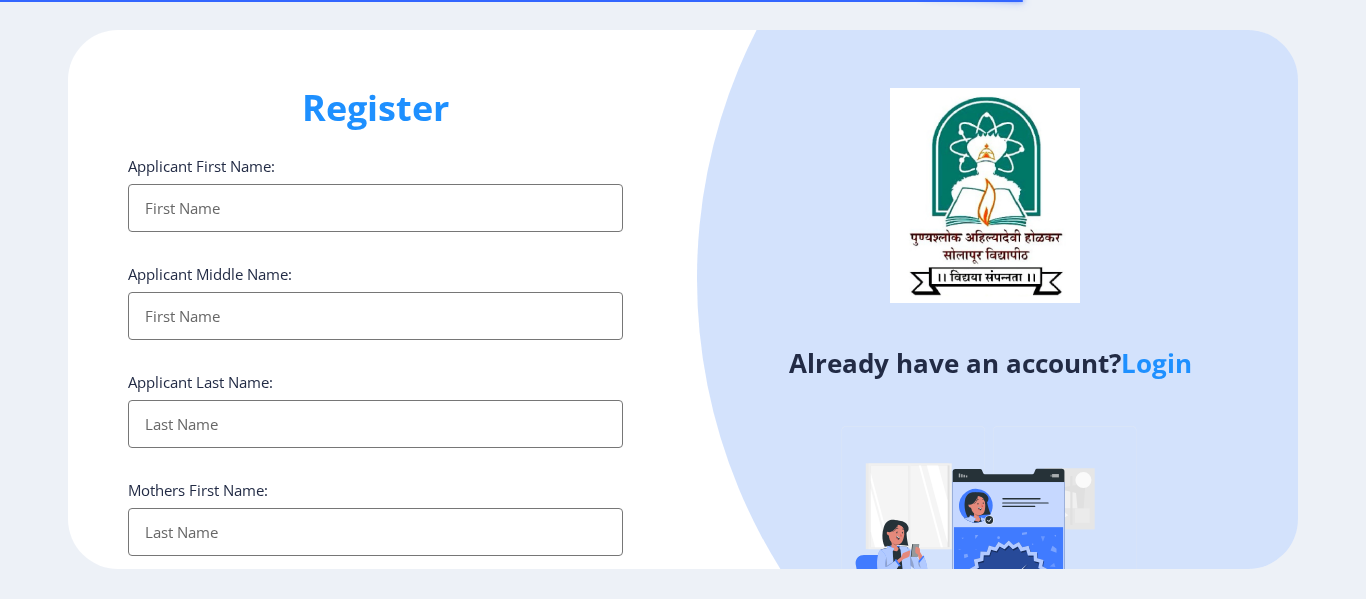 select 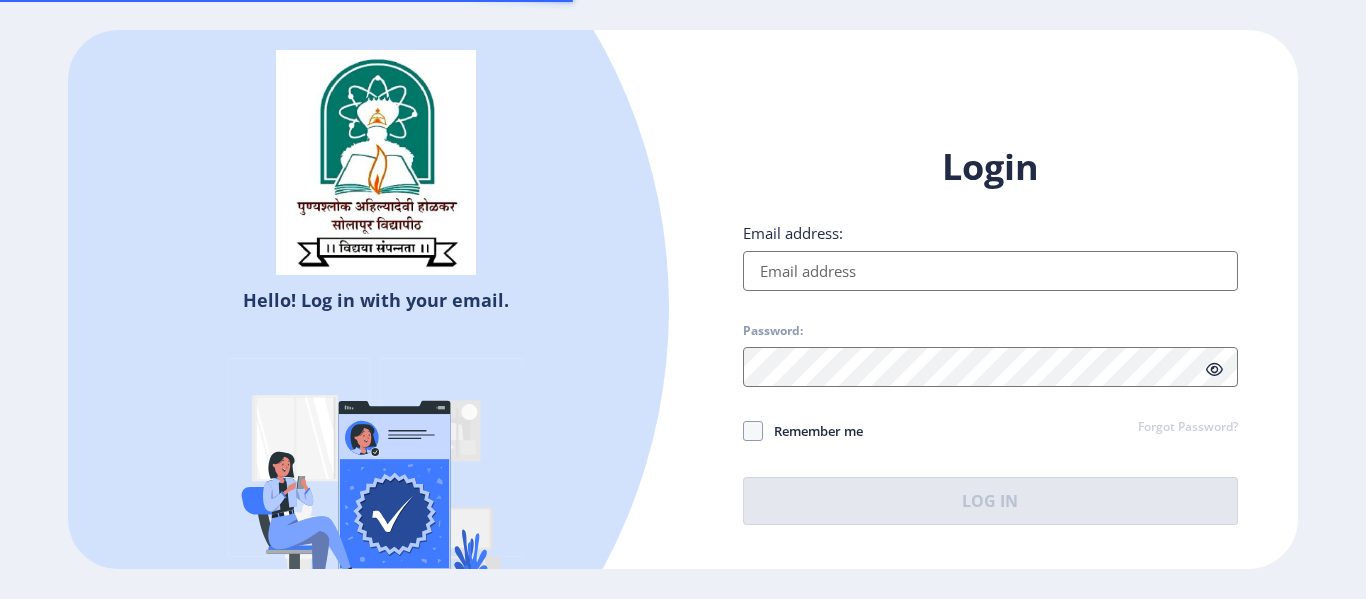 scroll, scrollTop: 0, scrollLeft: 0, axis: both 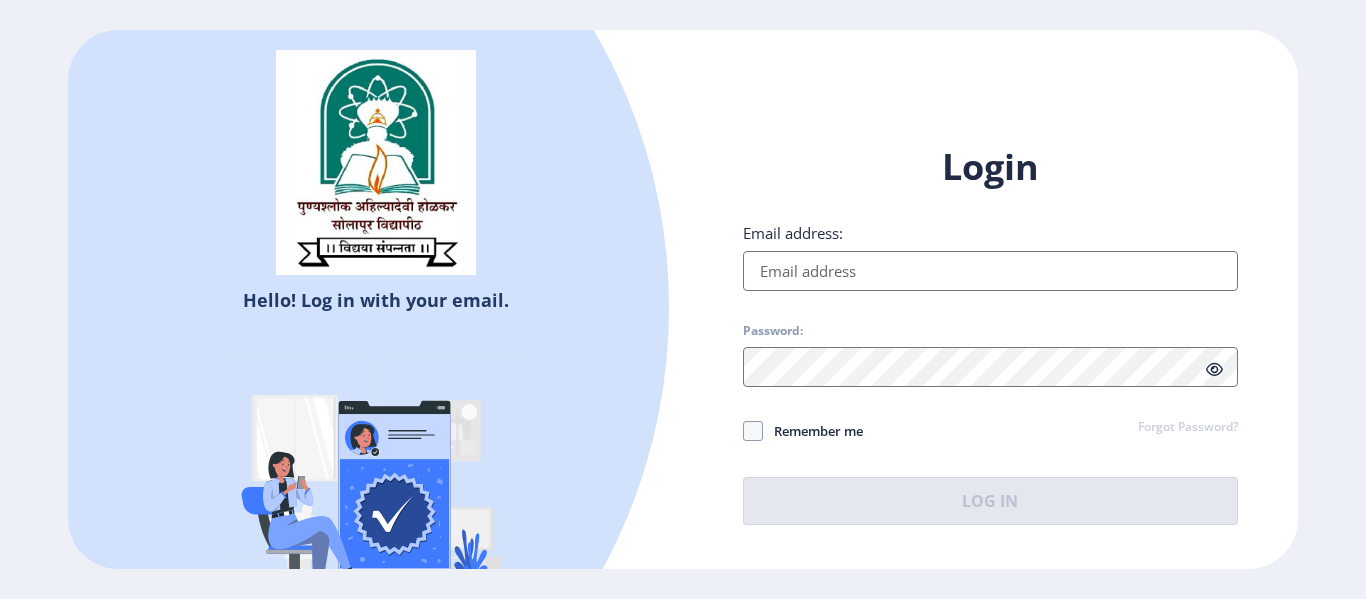 click on "Email address:" at bounding box center (990, 271) 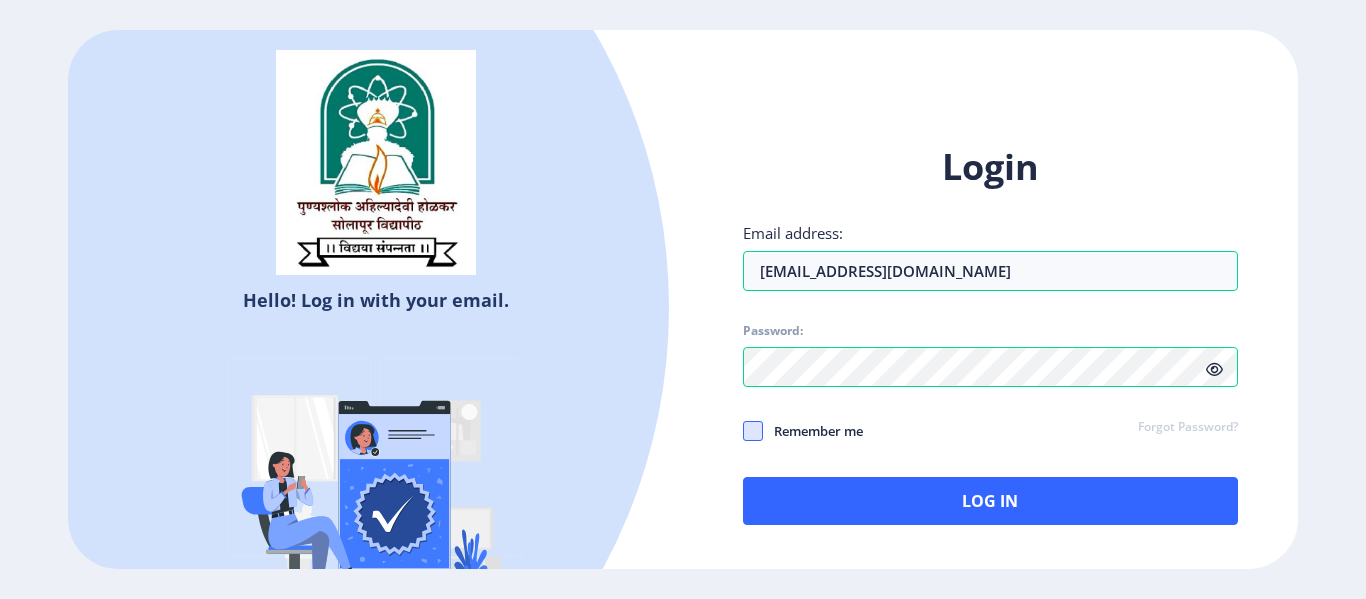 click 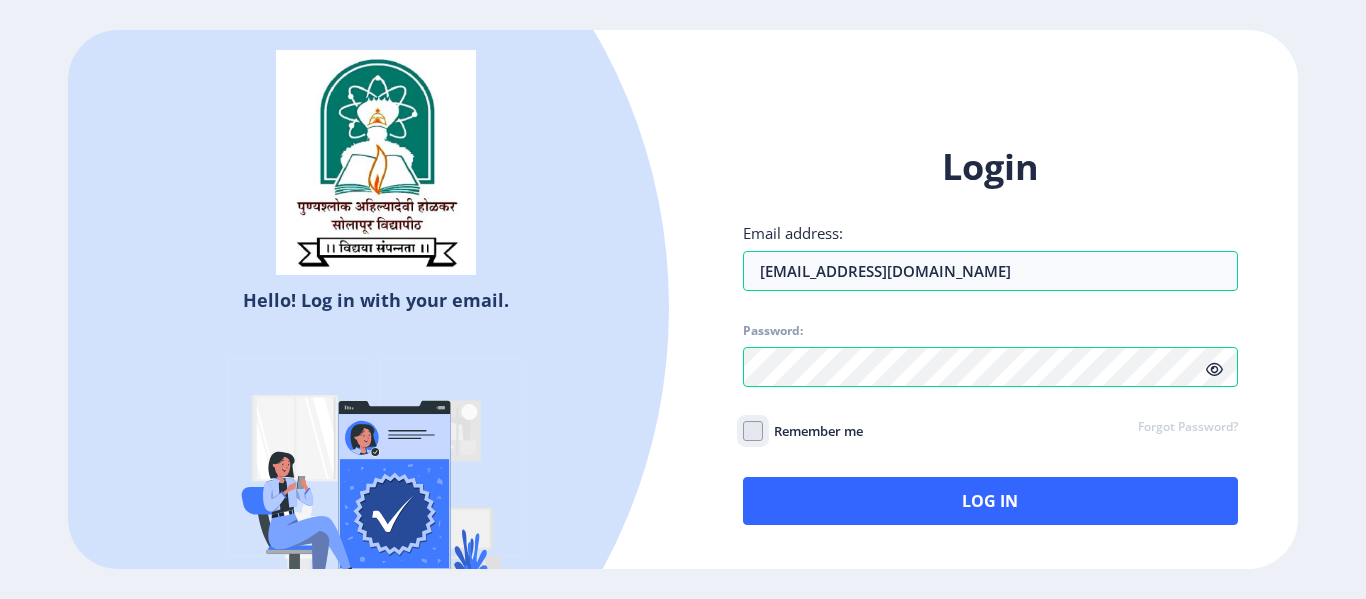click on "Remember me" 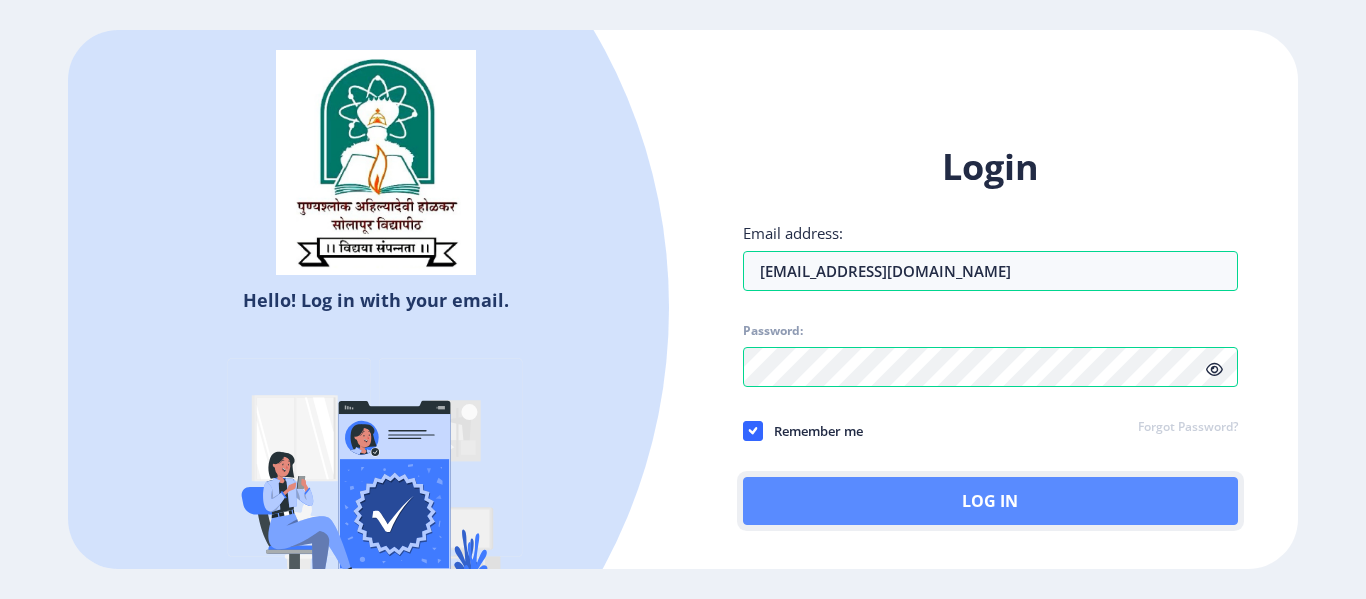 click on "Log In" 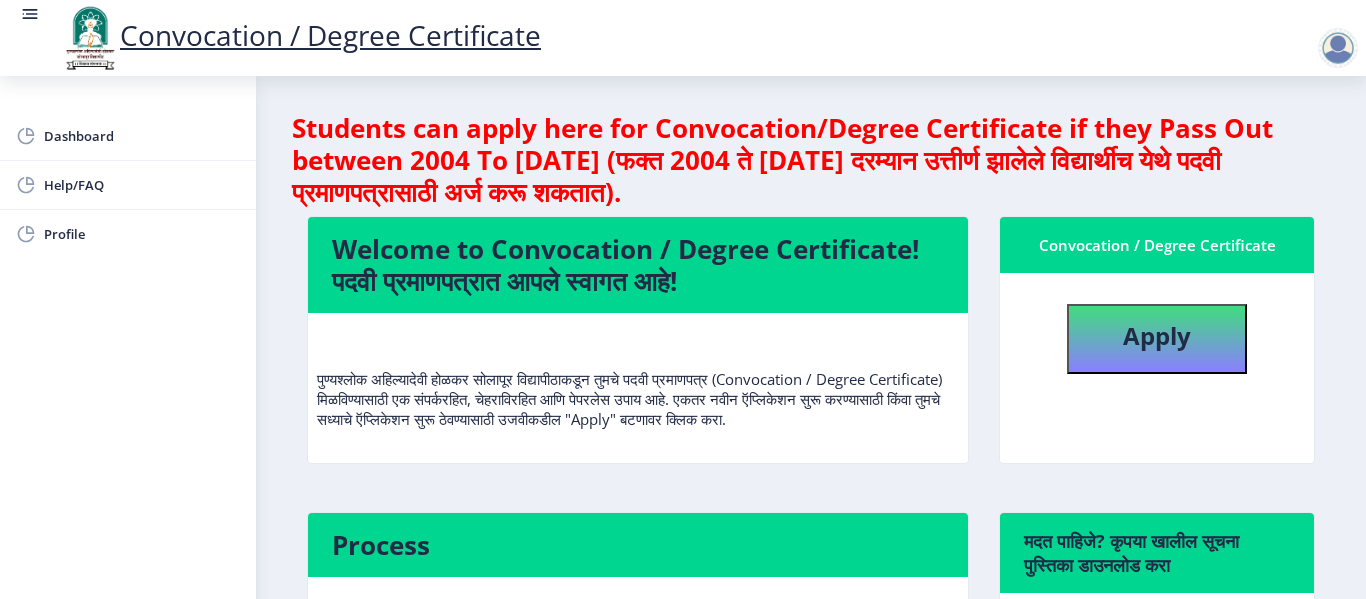 click on "Students can apply here for Convocation/Degree Certificate if they Pass Out between 2004 To October 2021 (फक्त 2004 ते ऑक्टोबर 2021 दरम्यान उत्तीर्ण झालेले विद्यार्थीच येथे पदवी प्रमाणपत्रासाठी अर्ज करू शकतात).  Welcome to Convocation / Degree Certificate!  पदवी प्रमाणपत्रात आपले स्वागत आहे!   Convocation / Degree Certificate   Apply  Process Application Payment NOT DONE  मदत पाहिजे? कृपया खालील सूचना पुस्तिका डाउनलोड करा  Manual" 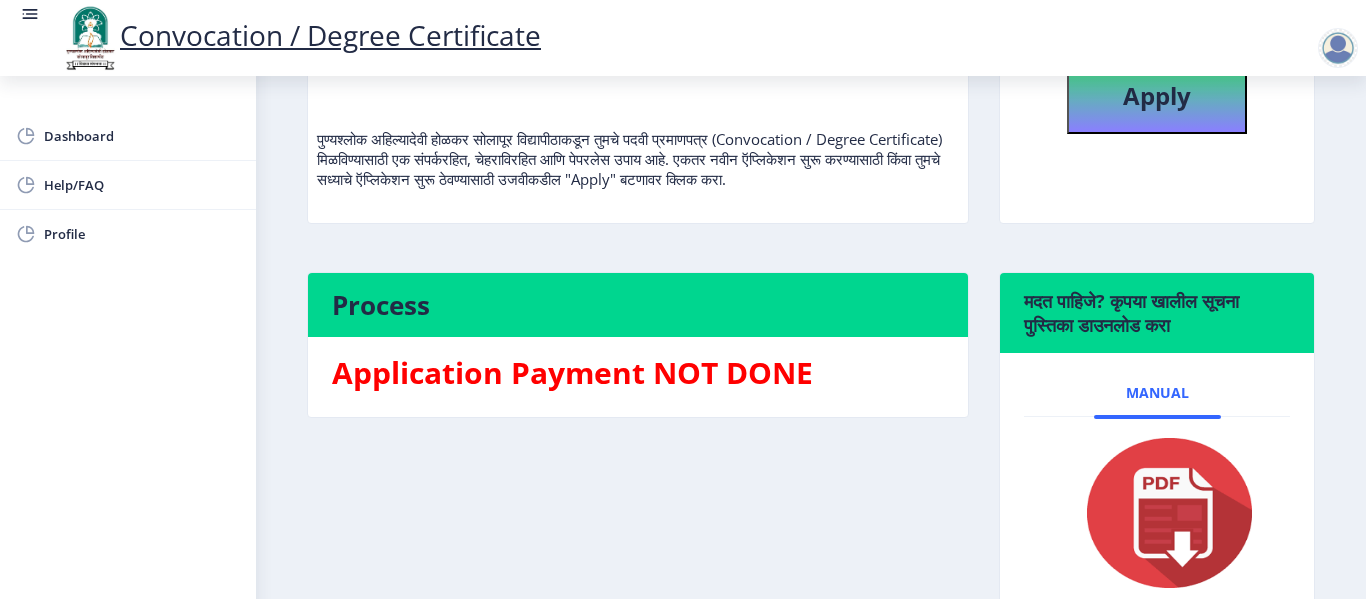 scroll, scrollTop: 280, scrollLeft: 0, axis: vertical 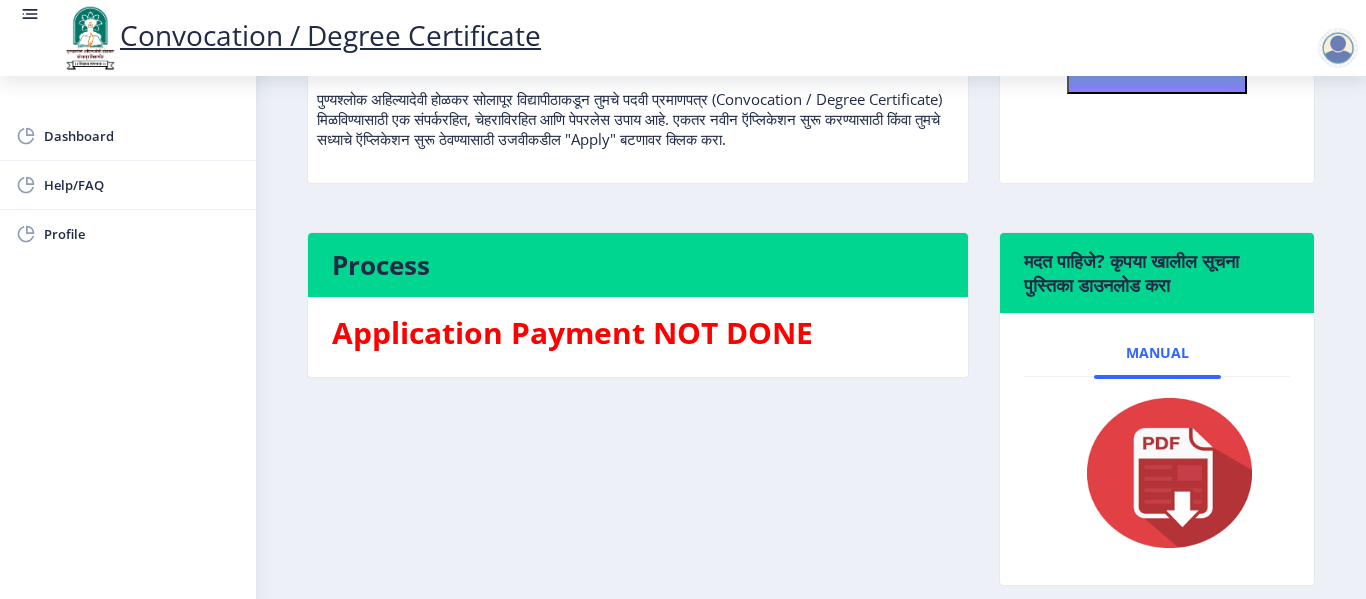 click on "Application Payment NOT DONE" 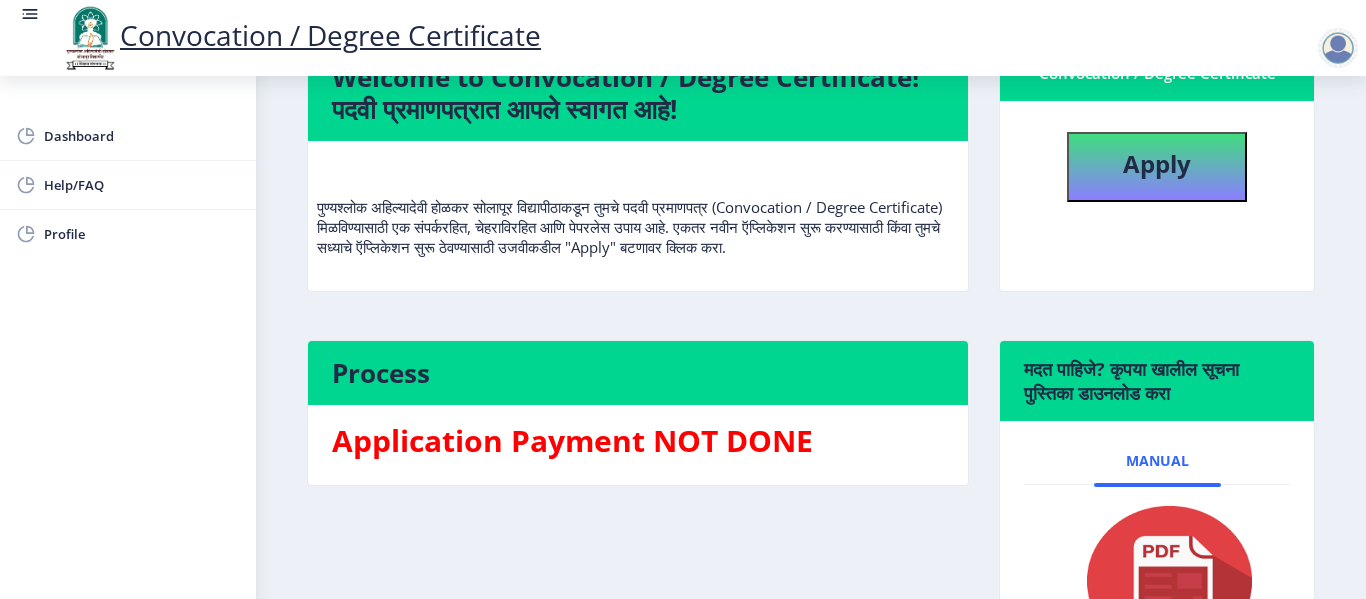 scroll, scrollTop: 210, scrollLeft: 0, axis: vertical 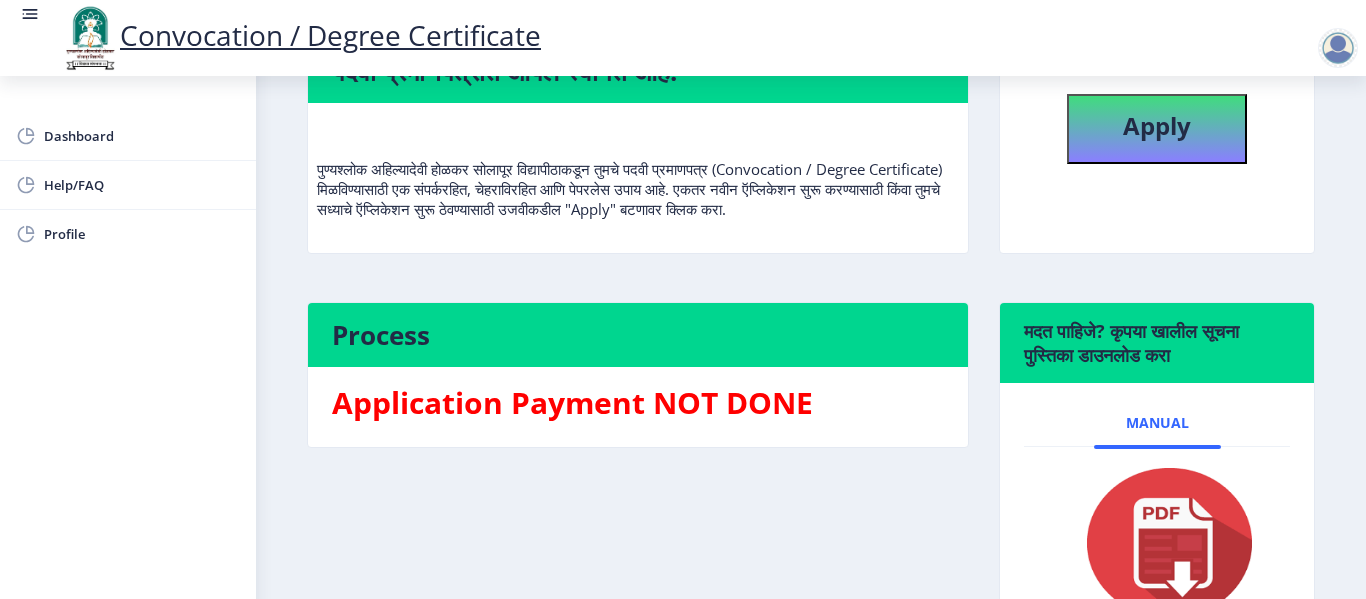 click on "Application Payment NOT DONE" 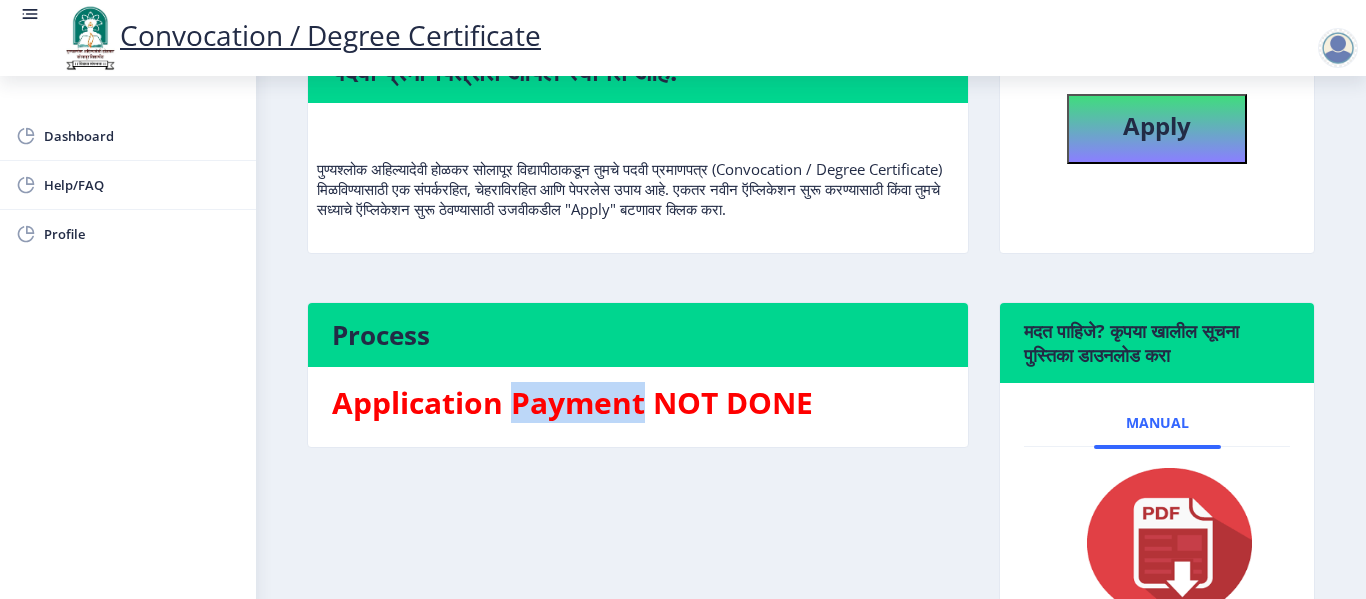 click on "Application Payment NOT DONE" 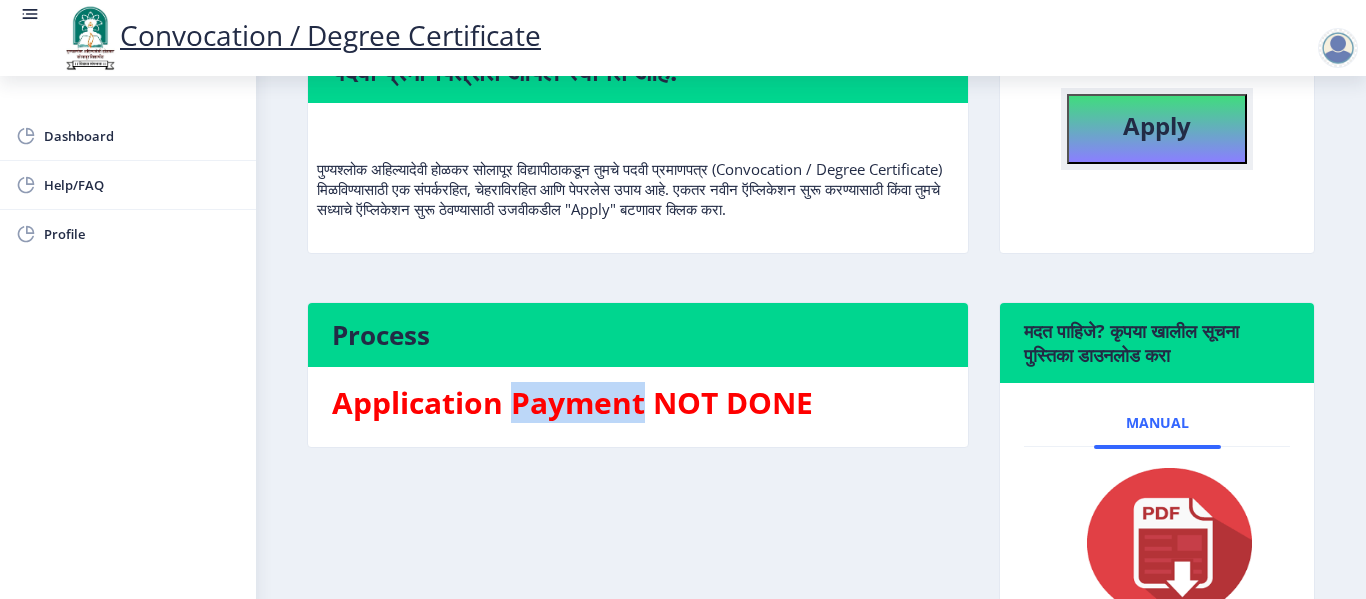 click on "Apply" 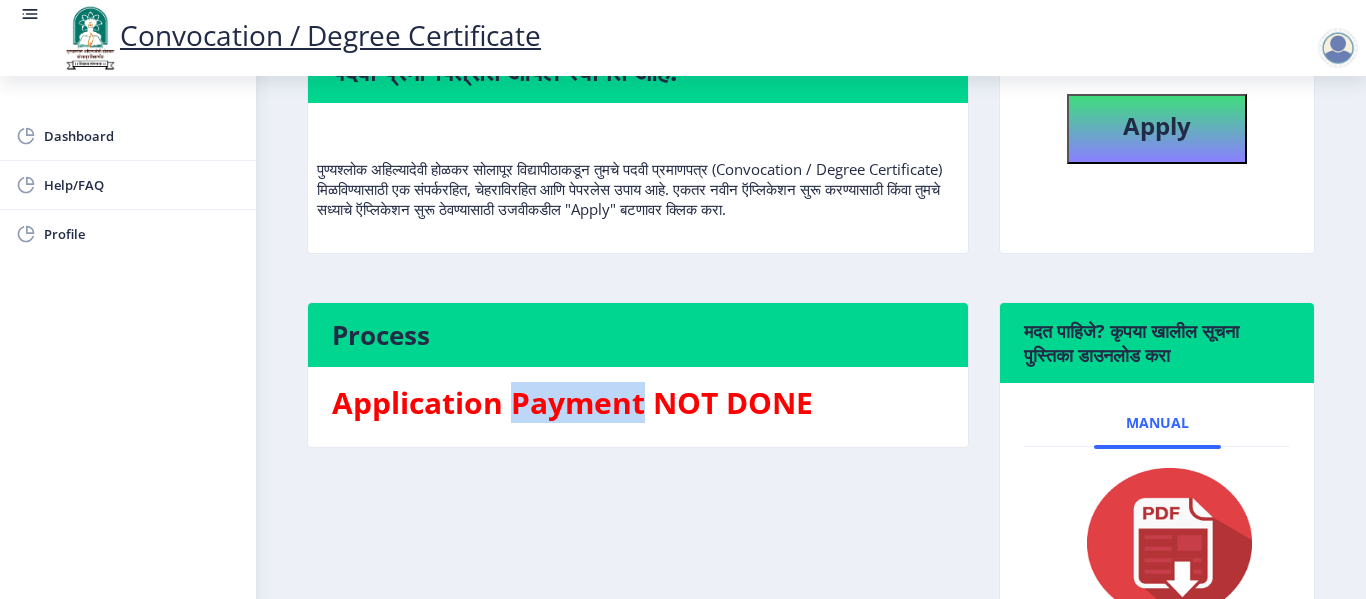 select 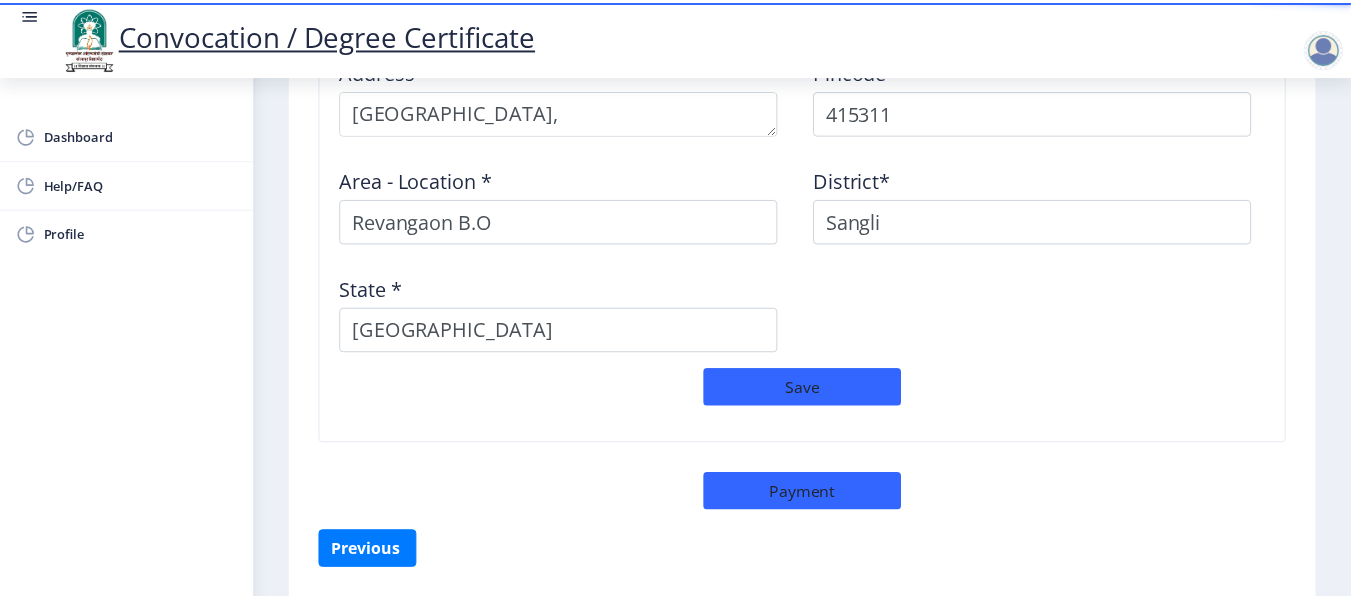 scroll, scrollTop: 1760, scrollLeft: 0, axis: vertical 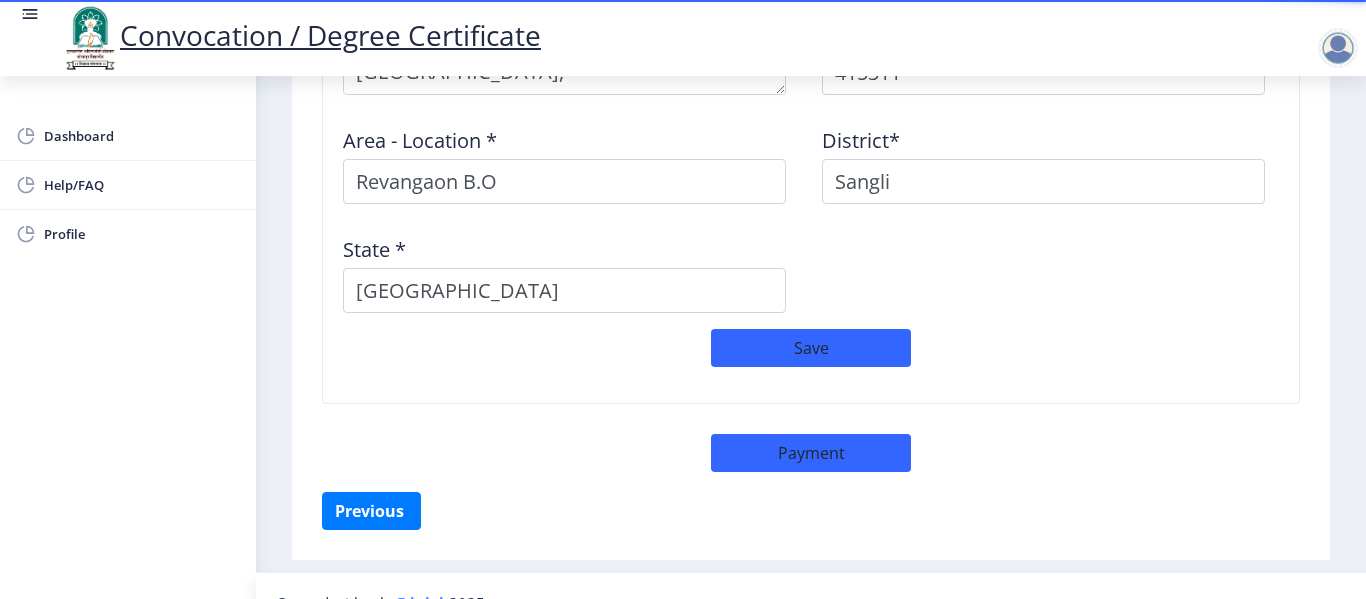 click on "District*  Sangli" 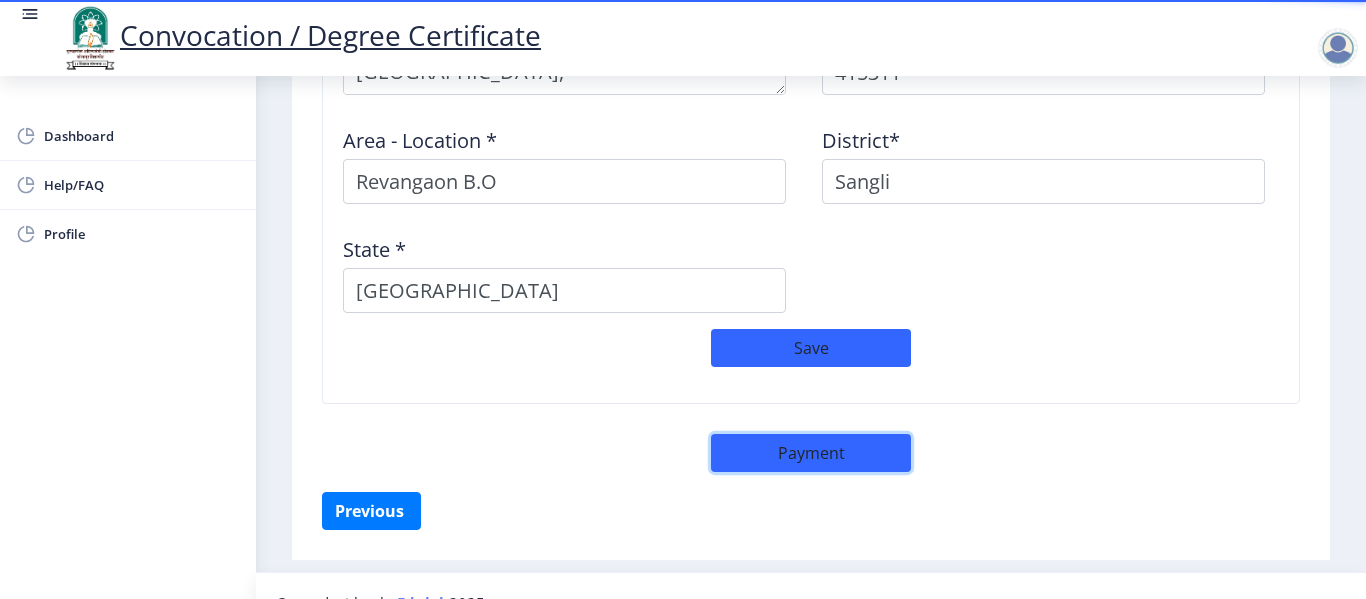 click on "Payment" 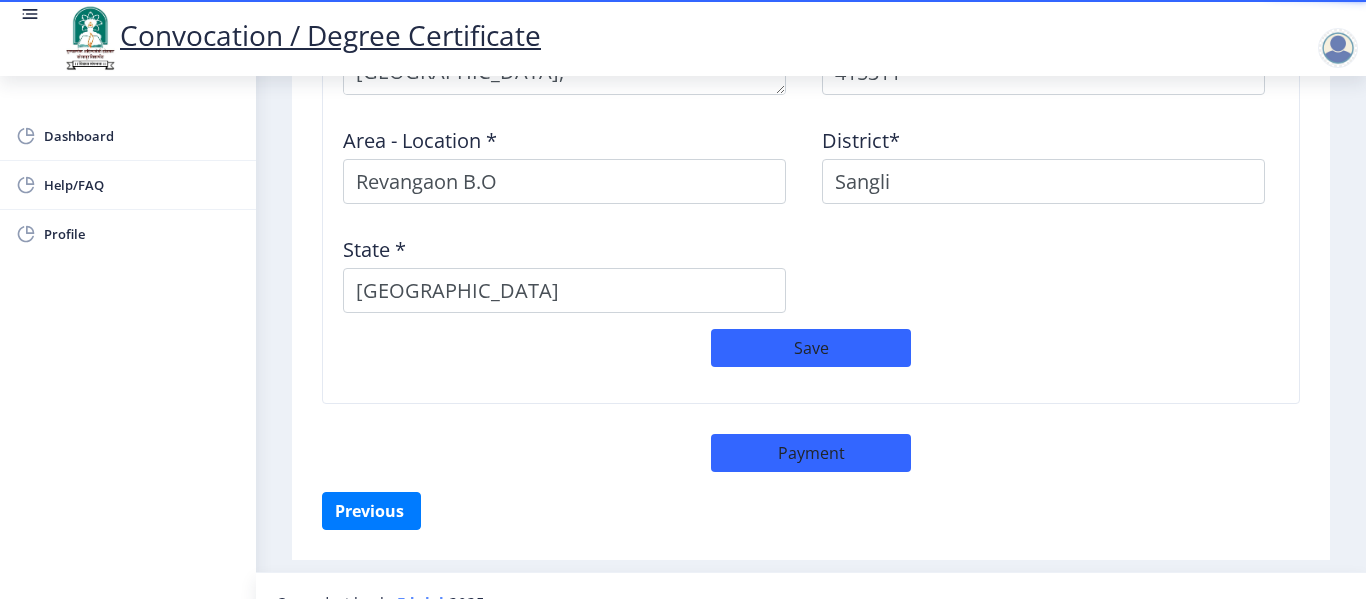 select on "sealed" 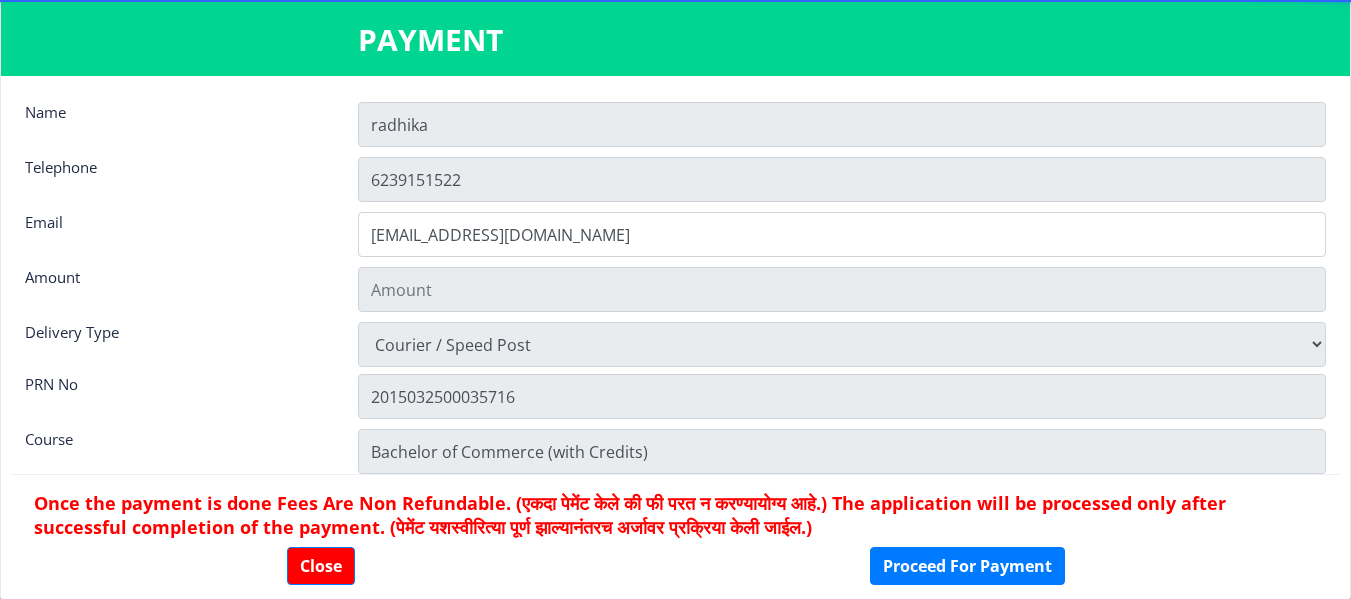 type on "900" 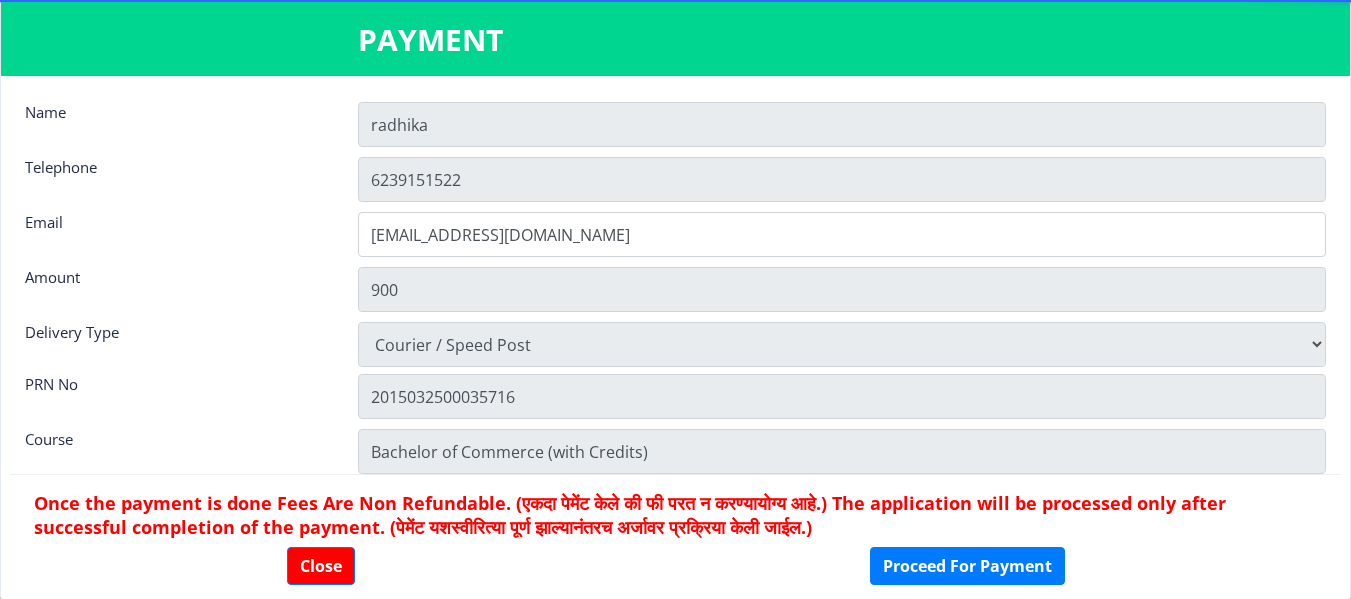 scroll, scrollTop: 28, scrollLeft: 0, axis: vertical 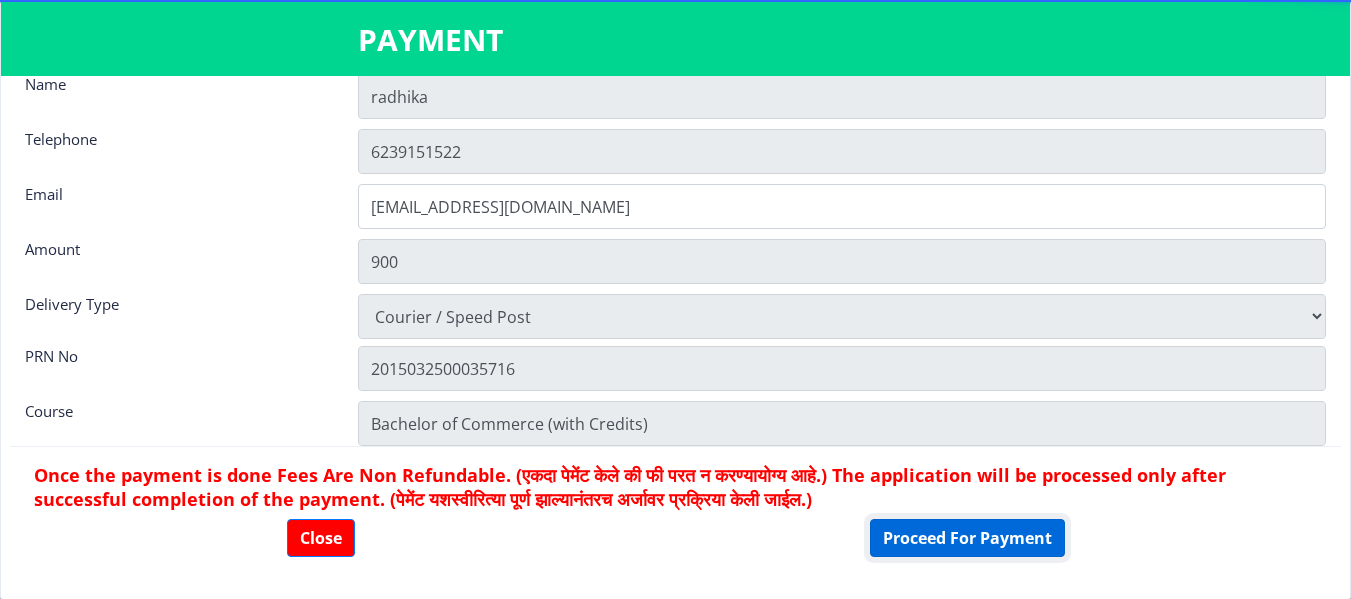 click on "Proceed For Payment" 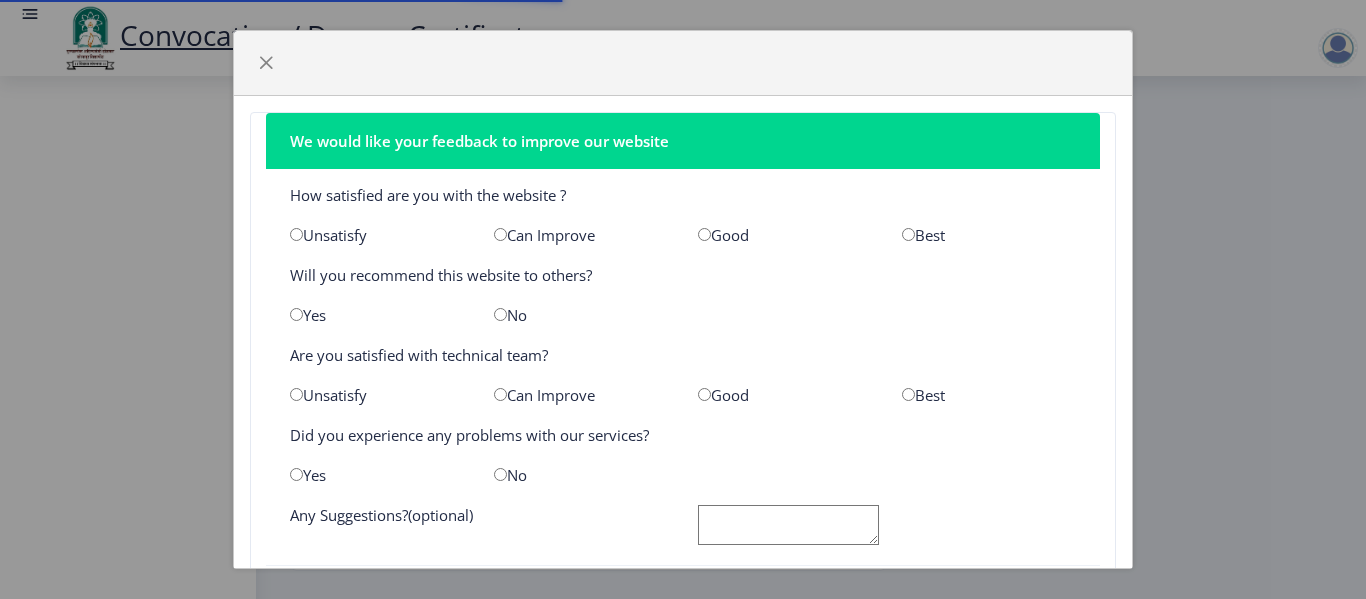 scroll, scrollTop: 0, scrollLeft: 0, axis: both 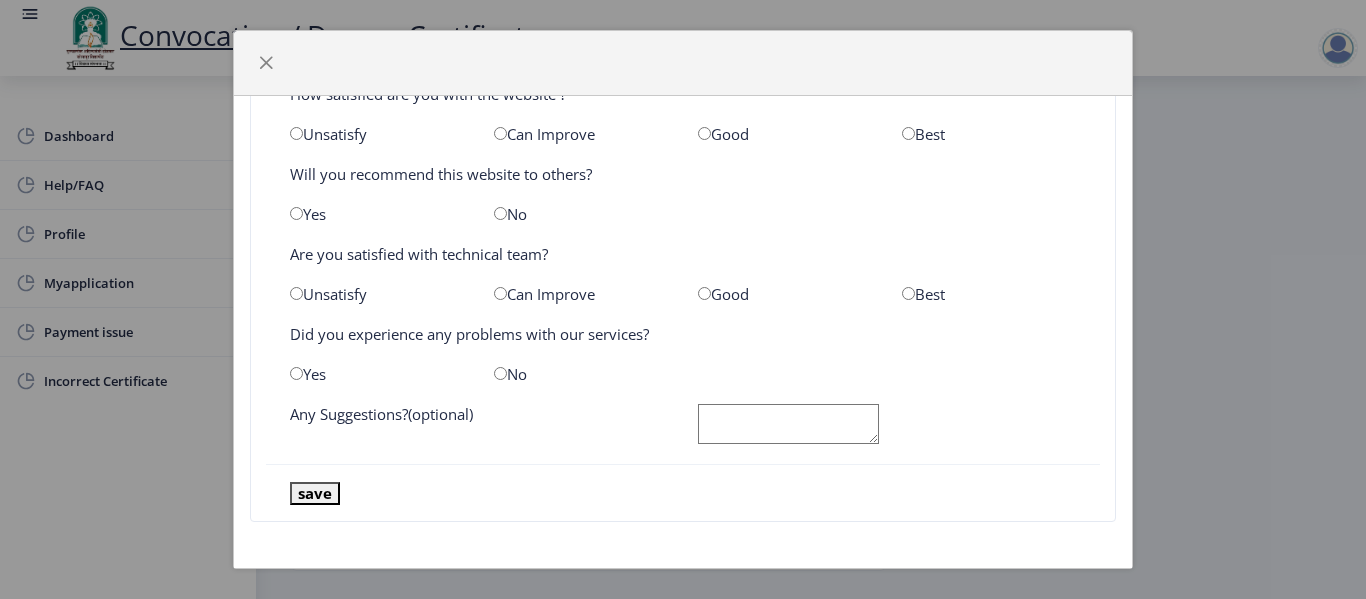drag, startPoint x: 1107, startPoint y: 120, endPoint x: 1127, endPoint y: 123, distance: 20.22375 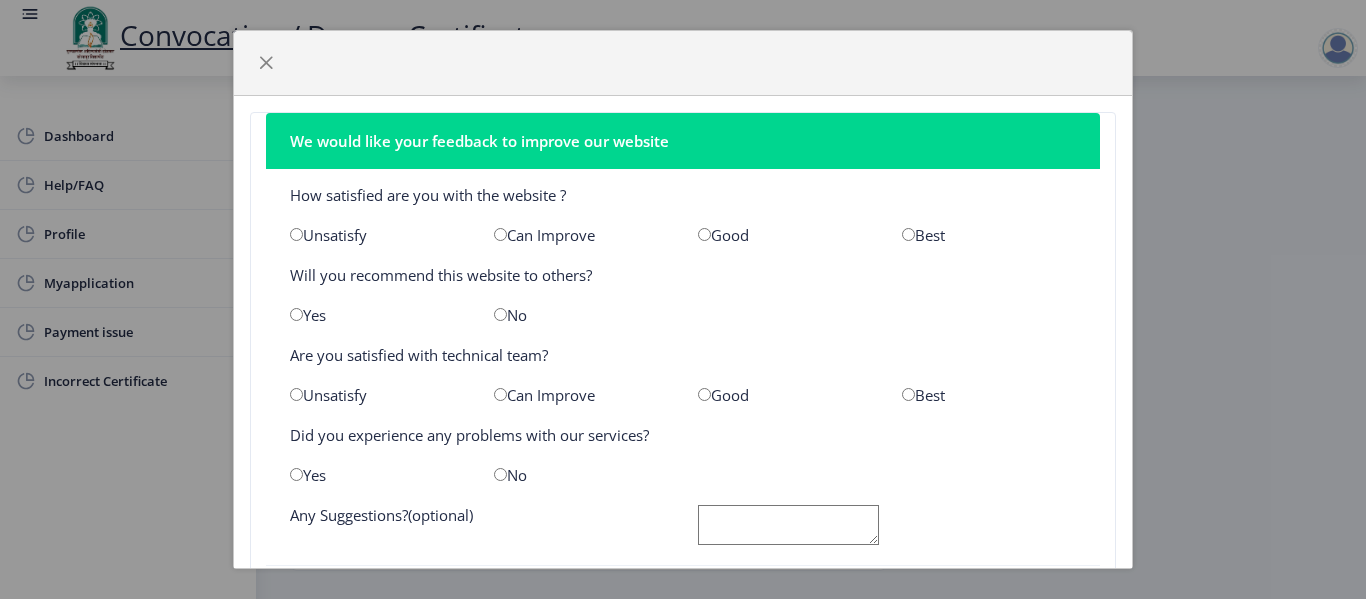 click at bounding box center [704, 234] 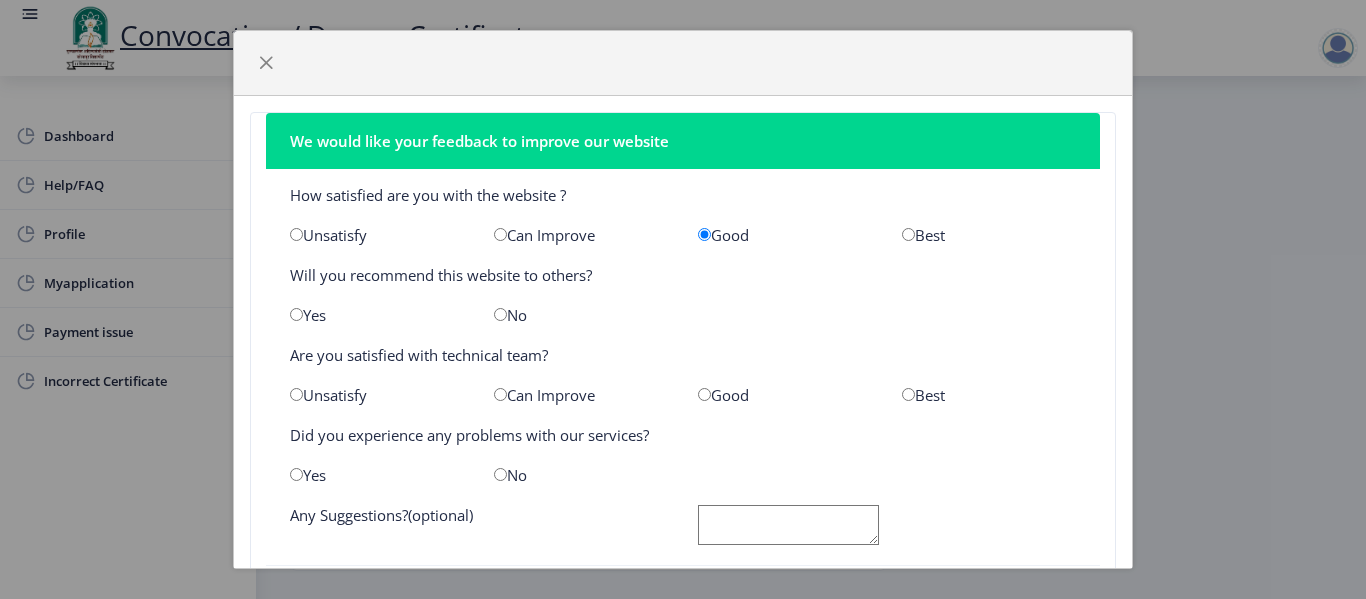 click at bounding box center [296, 314] 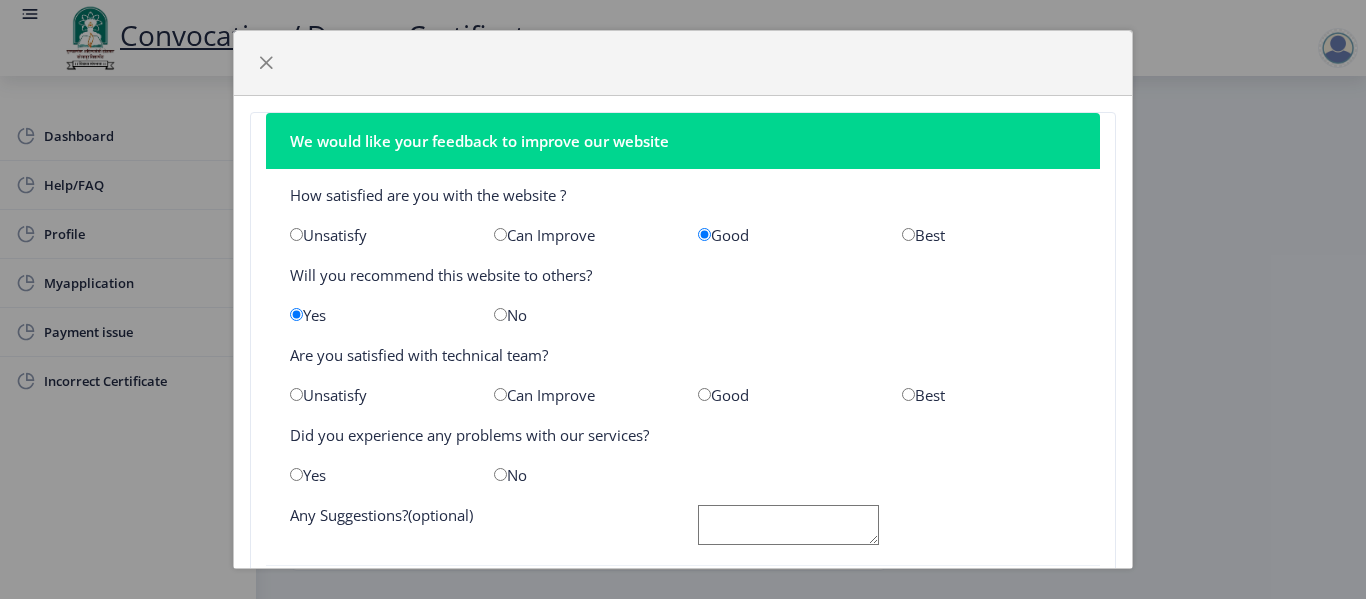 click at bounding box center [704, 394] 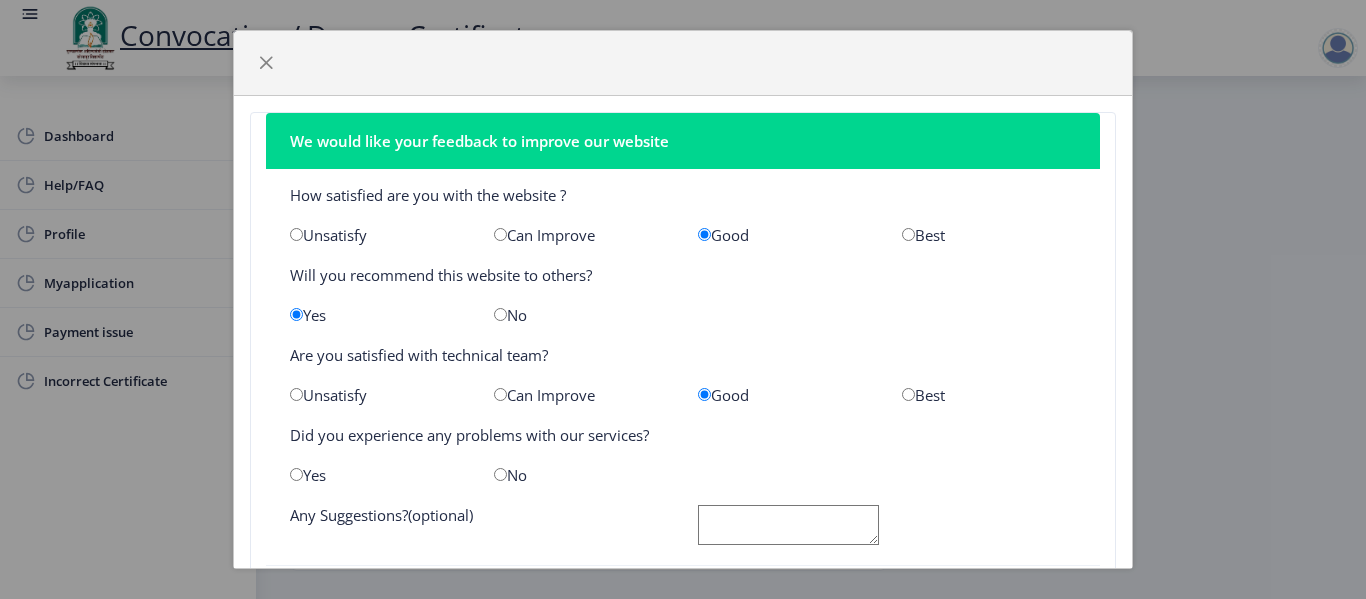 click at bounding box center [500, 394] 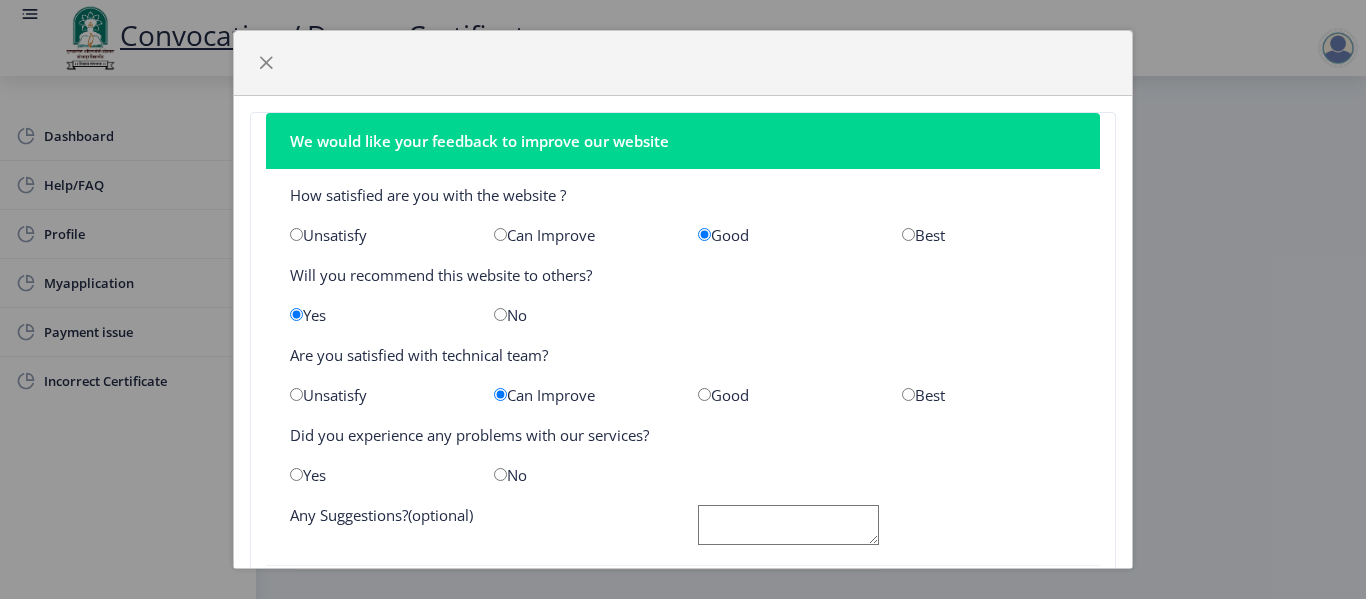 click at bounding box center (704, 394) 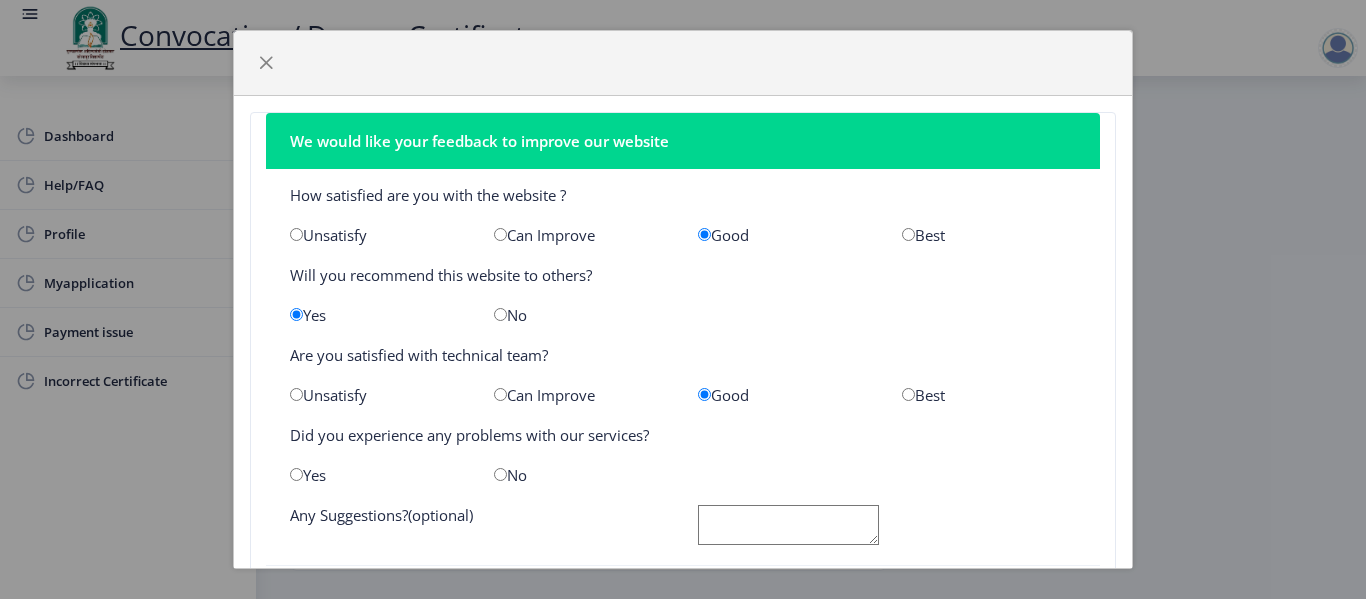 click at bounding box center (500, 474) 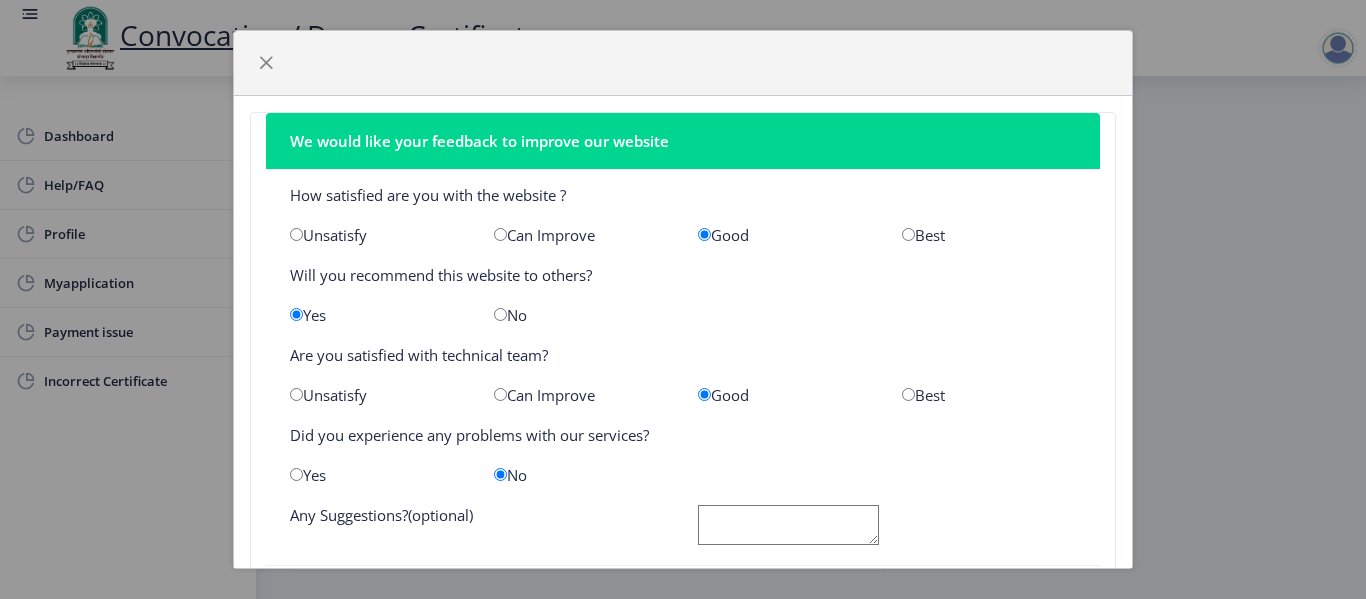 click at bounding box center [296, 474] 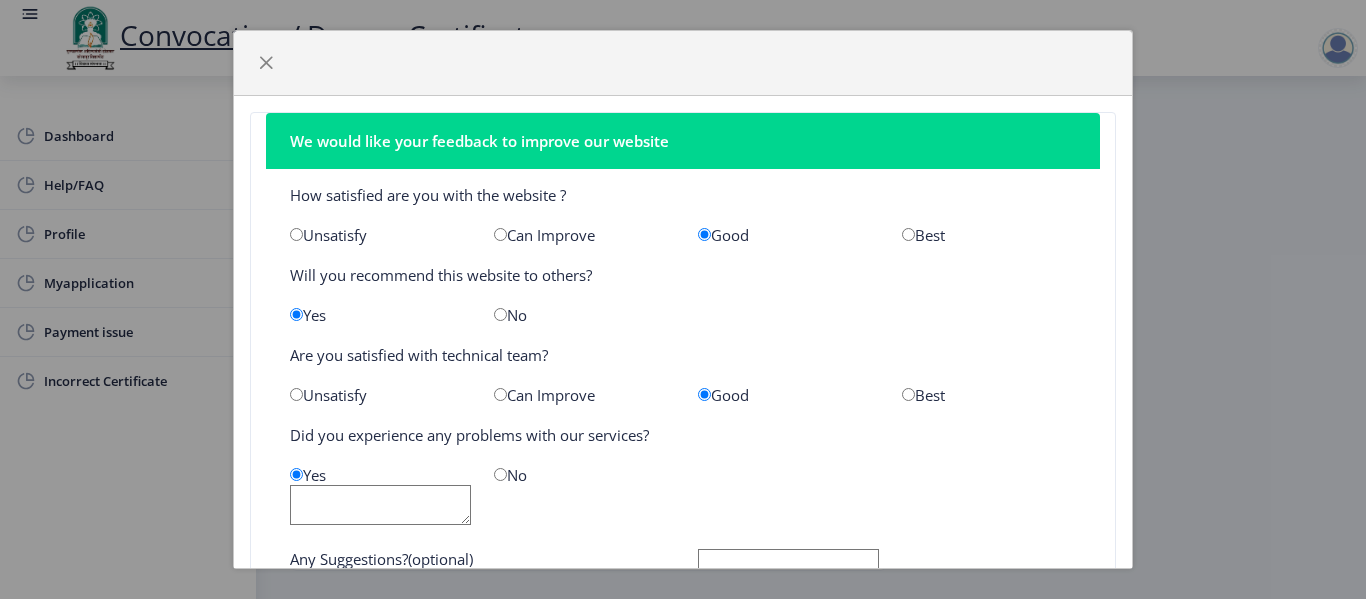 click on "Did you experience any problems with our services?" 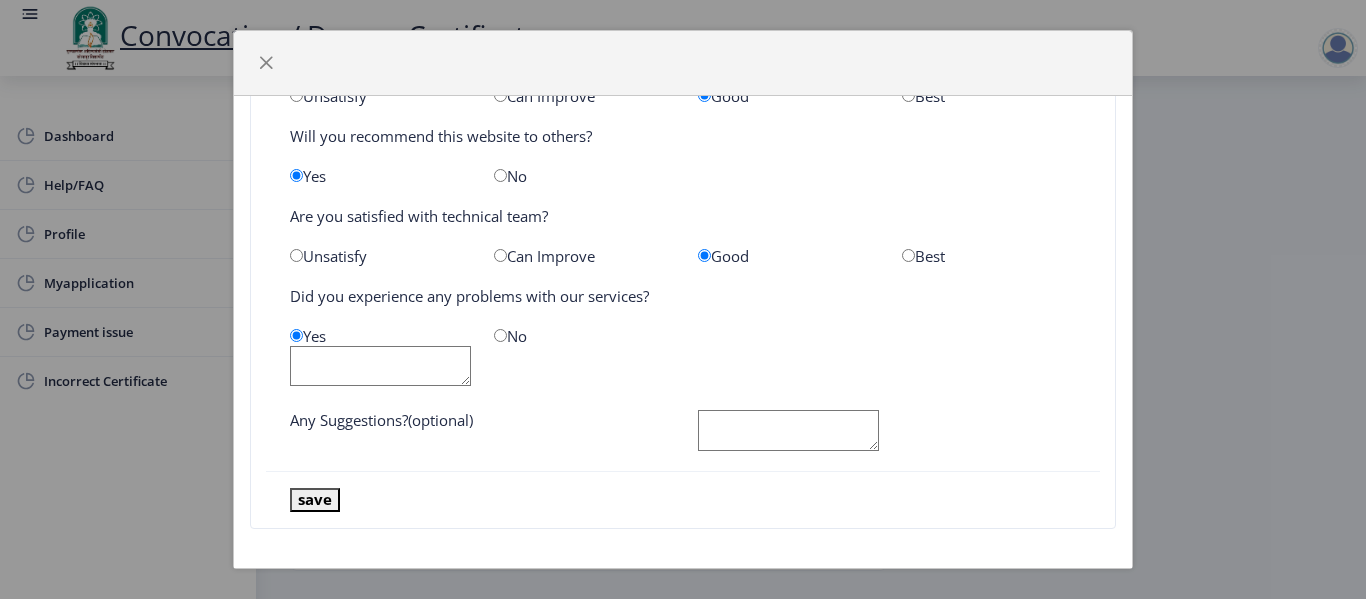 scroll, scrollTop: 146, scrollLeft: 0, axis: vertical 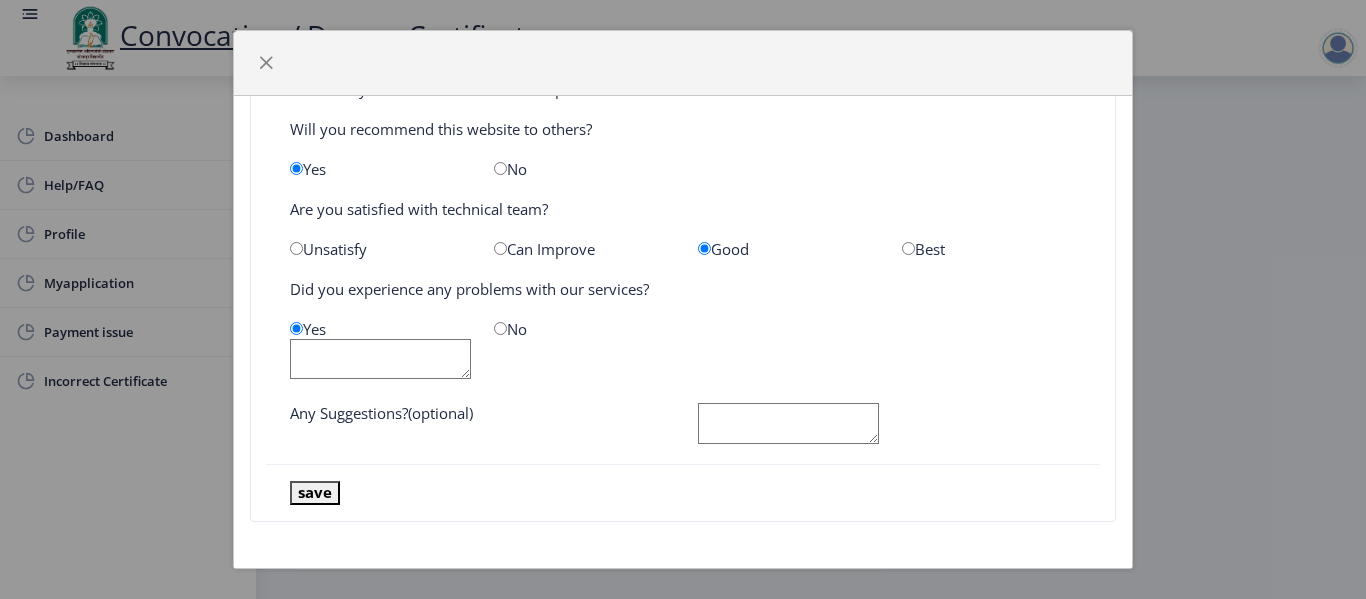 click at bounding box center (500, 328) 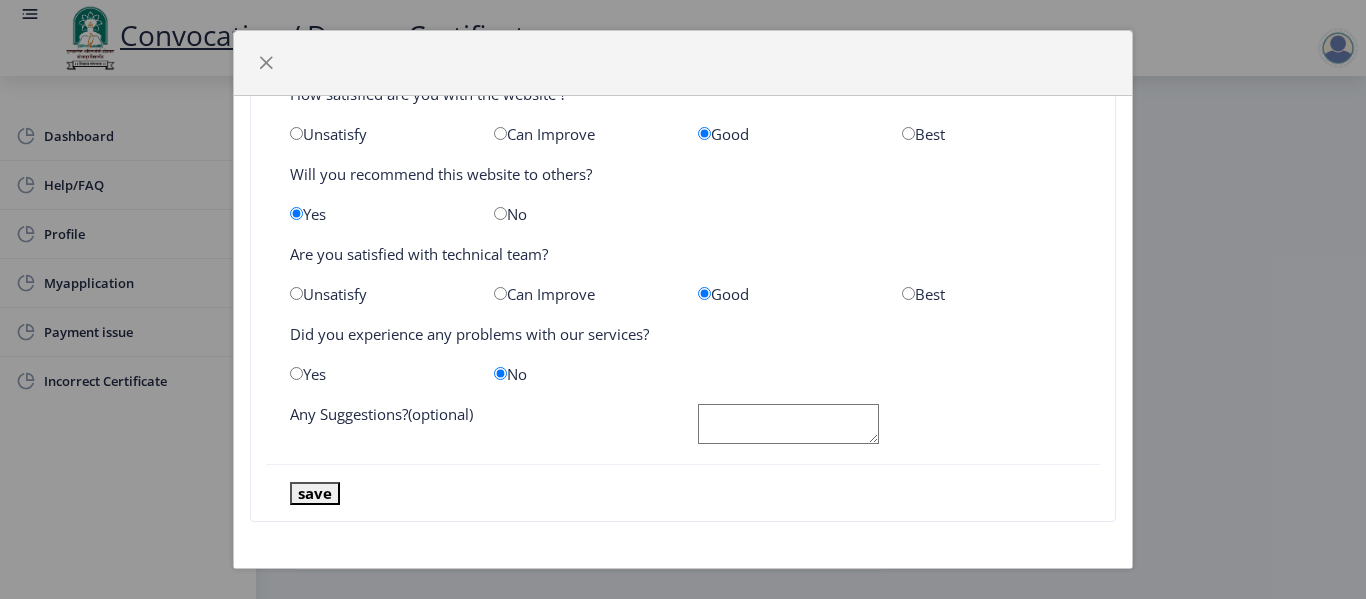 scroll, scrollTop: 101, scrollLeft: 0, axis: vertical 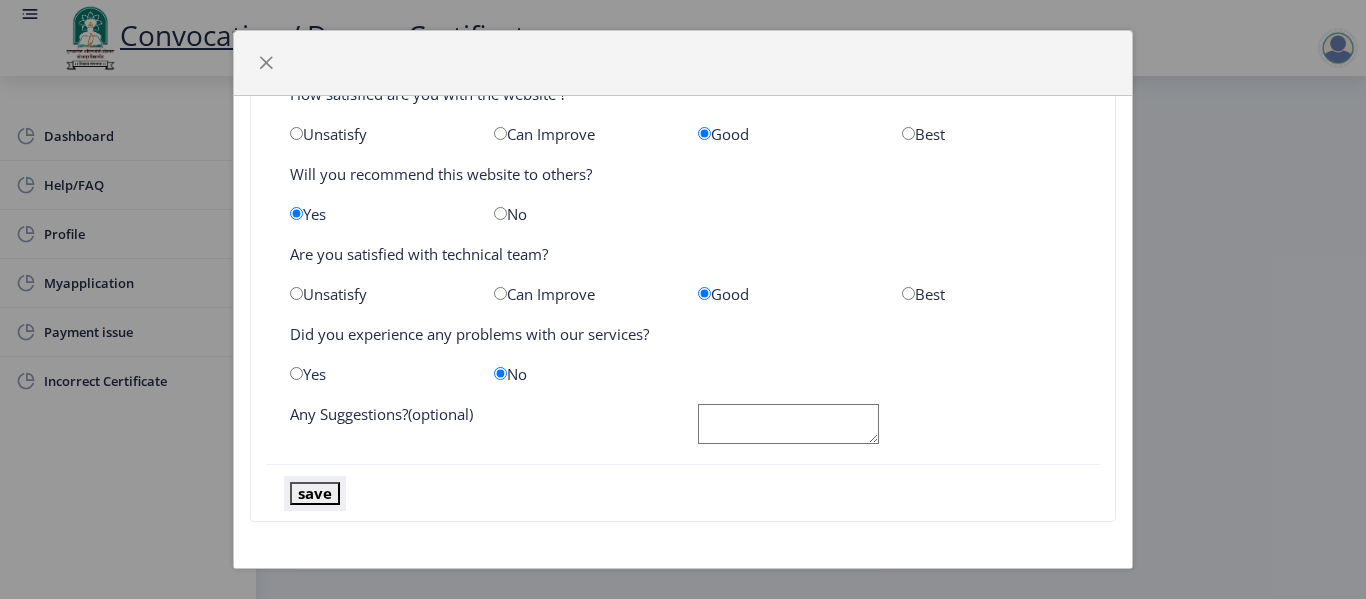 click on "save" 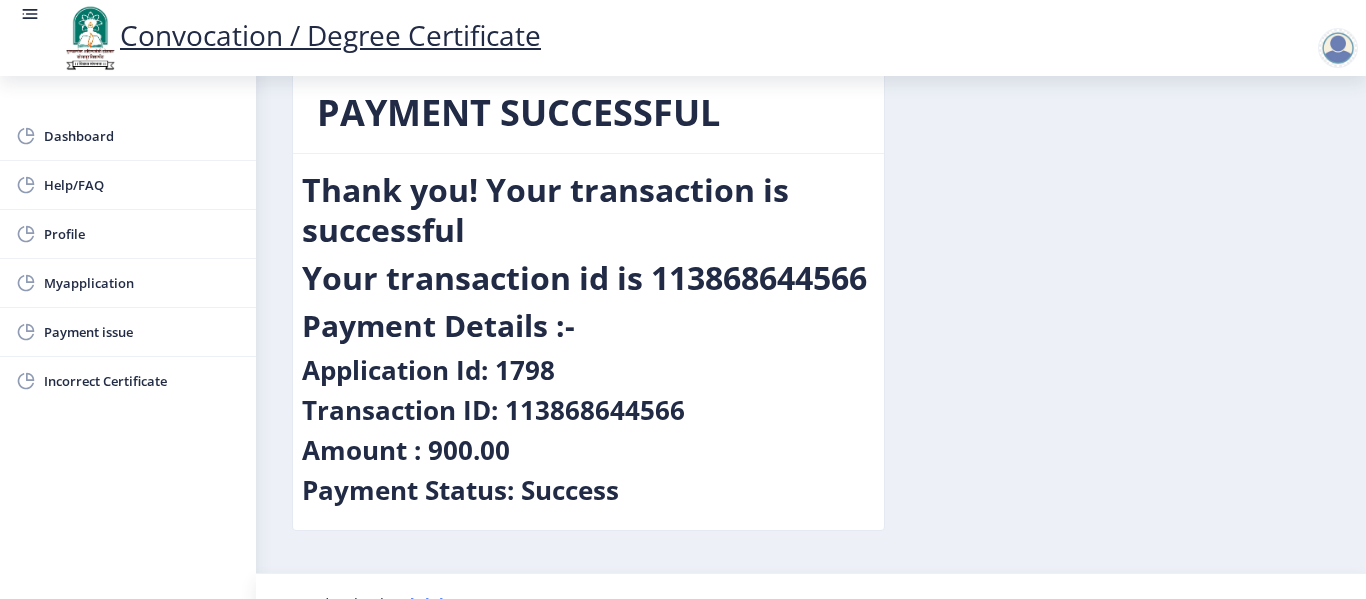 scroll, scrollTop: 75, scrollLeft: 0, axis: vertical 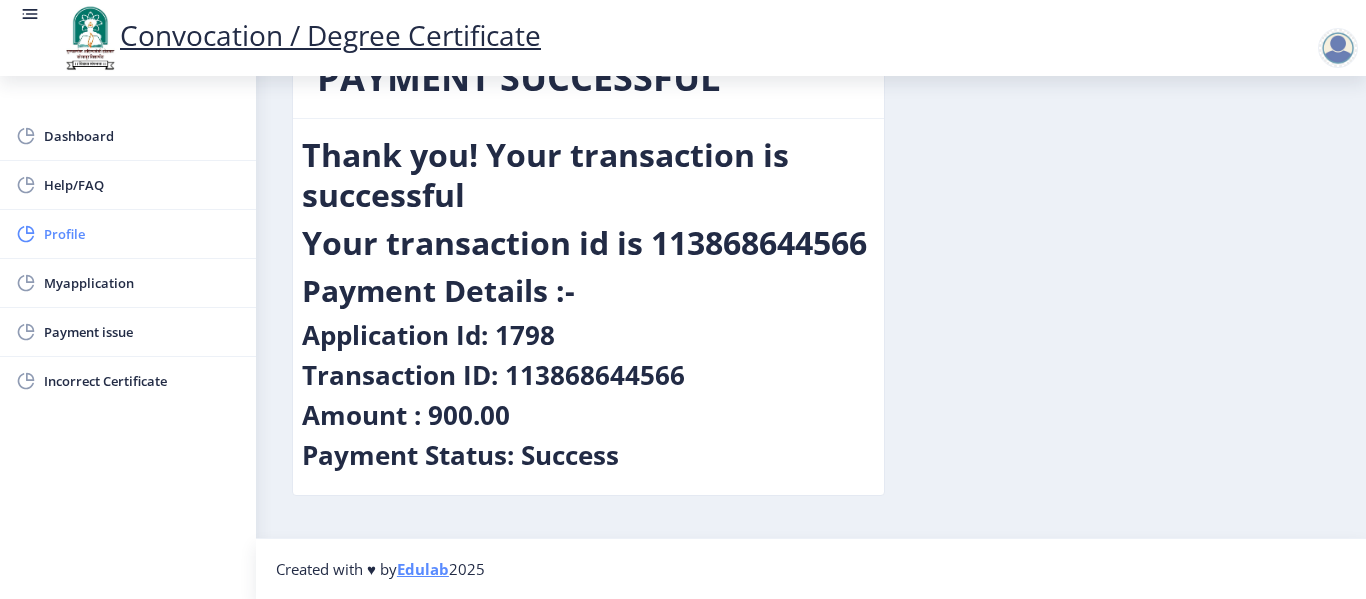 click on "Profile" 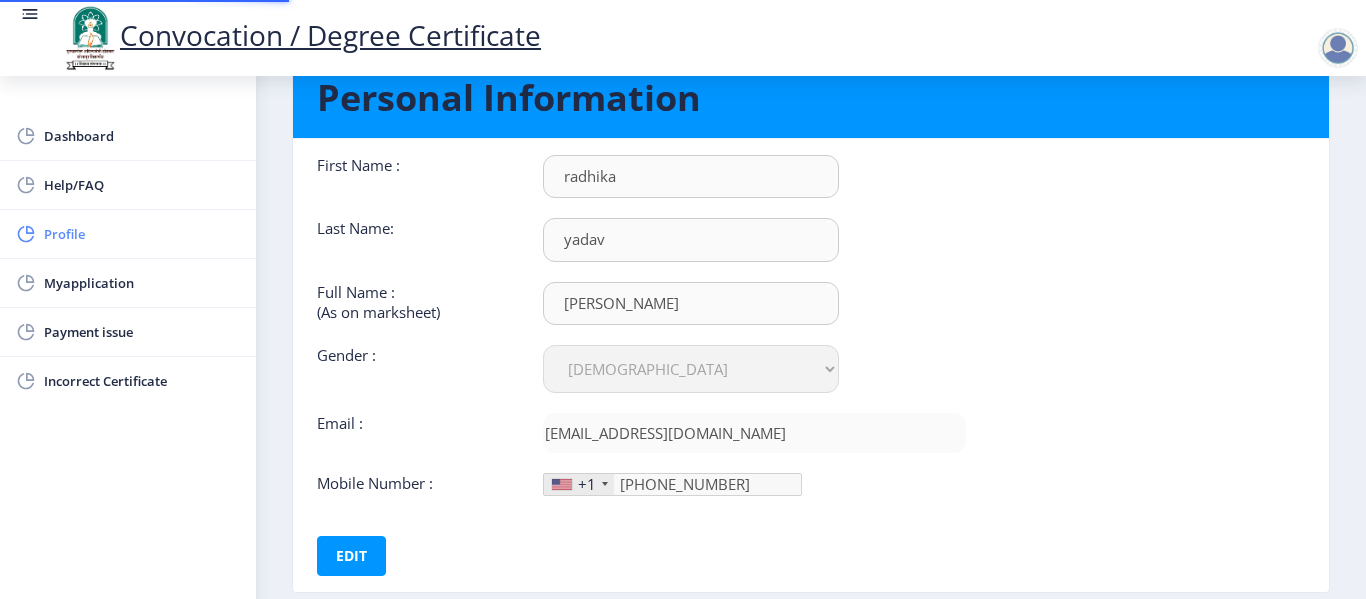 scroll, scrollTop: 0, scrollLeft: 0, axis: both 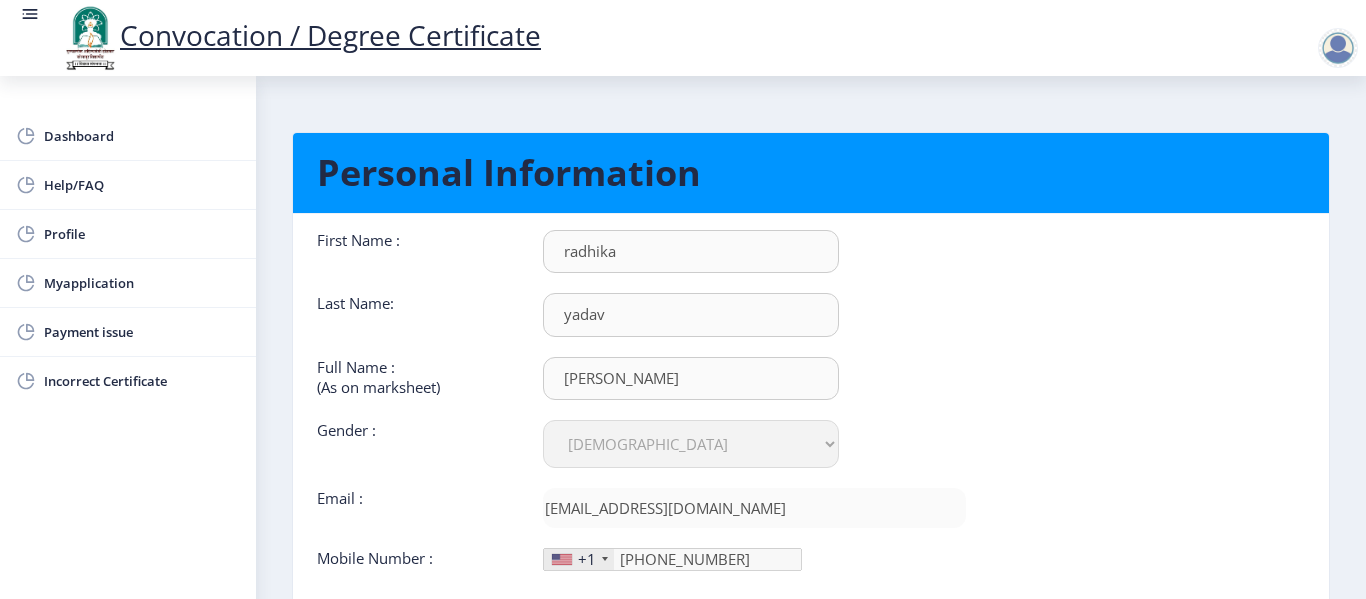 click on "First Name :  [PERSON_NAME] Last Name:  [PERSON_NAME] Full Name : (As on marksheet) [PERSON_NAME] Gender : Select Gender [DEMOGRAPHIC_DATA] [DEMOGRAPHIC_DATA] Other  Email :  [EMAIL_ADDRESS][DOMAIN_NAME]  Mobile Number :  +1 [GEOGRAPHIC_DATA] +1 [GEOGRAPHIC_DATA] +44 [GEOGRAPHIC_DATA] (‫[GEOGRAPHIC_DATA]‬‎) +93 [GEOGRAPHIC_DATA] ([GEOGRAPHIC_DATA]) +355 [GEOGRAPHIC_DATA] (‫[GEOGRAPHIC_DATA]‬‎) +213 [US_STATE] +1 [GEOGRAPHIC_DATA] +376 [GEOGRAPHIC_DATA] +244 [GEOGRAPHIC_DATA] +1 [GEOGRAPHIC_DATA] +1 [GEOGRAPHIC_DATA] +54 [GEOGRAPHIC_DATA] ([GEOGRAPHIC_DATA]) +374 [GEOGRAPHIC_DATA] +297 [GEOGRAPHIC_DATA] +61 [GEOGRAPHIC_DATA] ([GEOGRAPHIC_DATA]) +43 [GEOGRAPHIC_DATA] ([GEOGRAPHIC_DATA]) +994 [GEOGRAPHIC_DATA] +1 [GEOGRAPHIC_DATA] (‫[GEOGRAPHIC_DATA]‬‎) +973 [GEOGRAPHIC_DATA] ([GEOGRAPHIC_DATA]) +880 [GEOGRAPHIC_DATA] +1 [GEOGRAPHIC_DATA] ([GEOGRAPHIC_DATA]) +375 [GEOGRAPHIC_DATA] ([GEOGRAPHIC_DATA]) +32 [GEOGRAPHIC_DATA] +501 [GEOGRAPHIC_DATA] ([GEOGRAPHIC_DATA]) +229 [GEOGRAPHIC_DATA] +1 [GEOGRAPHIC_DATA] (འབྲུག) +975 [GEOGRAPHIC_DATA] +591 [GEOGRAPHIC_DATA] ([GEOGRAPHIC_DATA]) +387 [GEOGRAPHIC_DATA] +267 [GEOGRAPHIC_DATA] ([GEOGRAPHIC_DATA]) +55 [GEOGRAPHIC_DATA] +246 [GEOGRAPHIC_DATA] +1 [GEOGRAPHIC_DATA] +673 [GEOGRAPHIC_DATA] ([GEOGRAPHIC_DATA]) +359 [GEOGRAPHIC_DATA] +226 +257 +855 +237 +1" 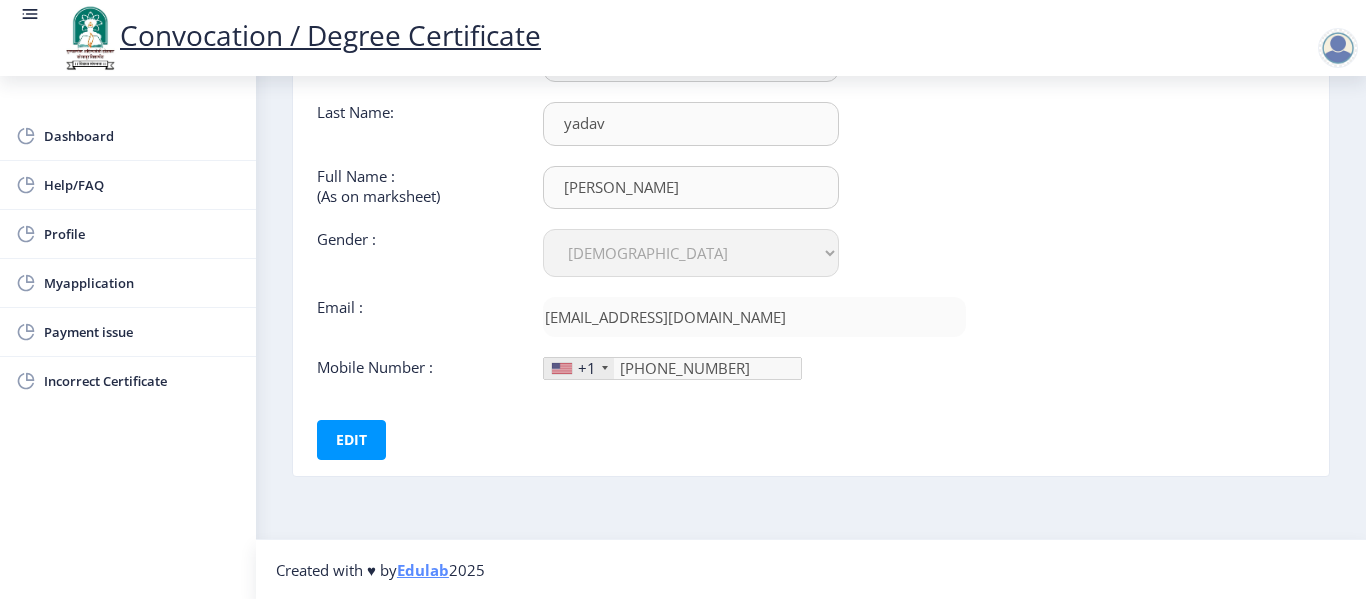scroll, scrollTop: 192, scrollLeft: 0, axis: vertical 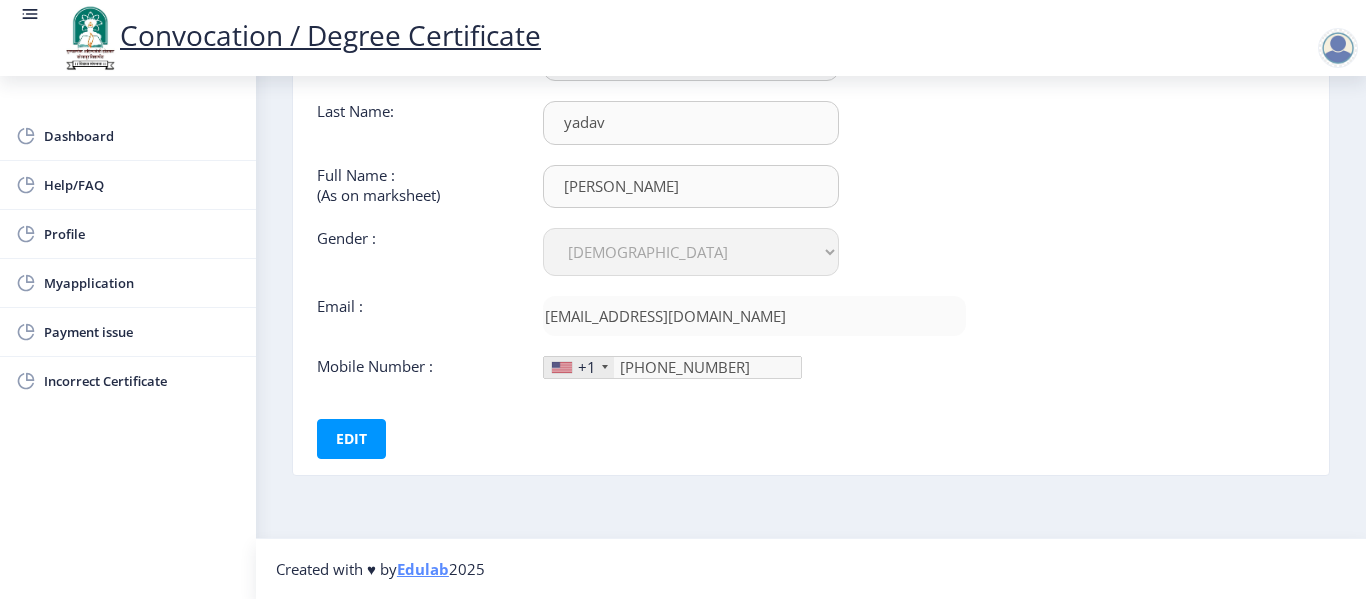 click 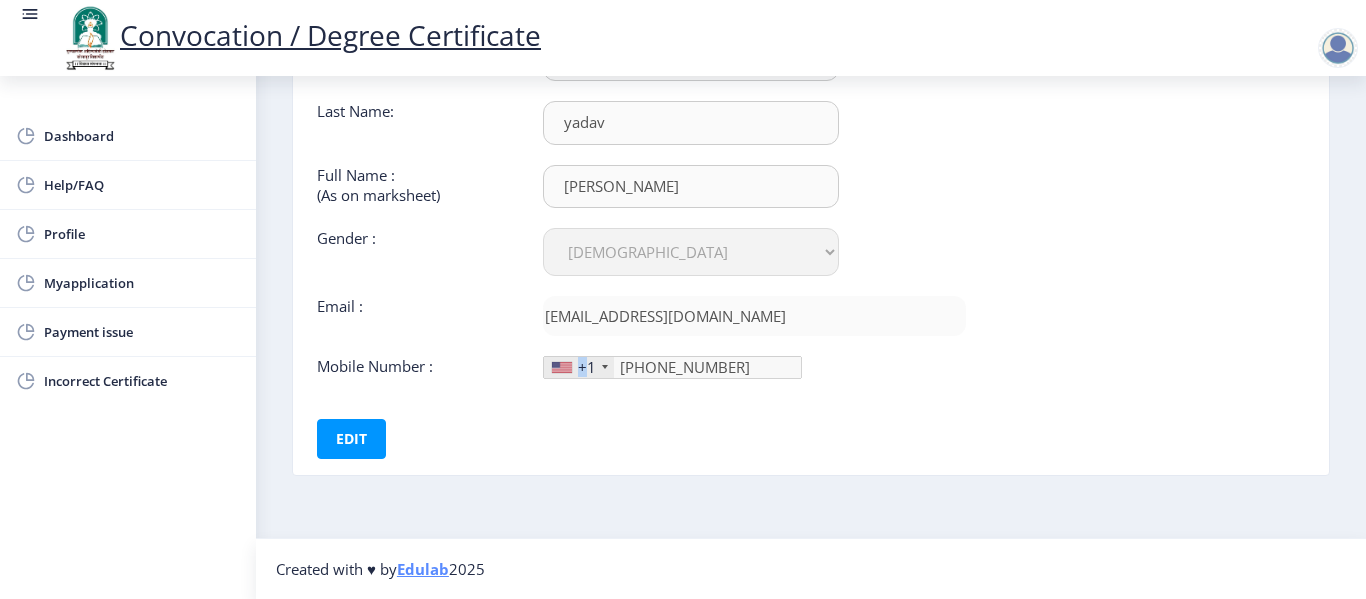 click on "+1" 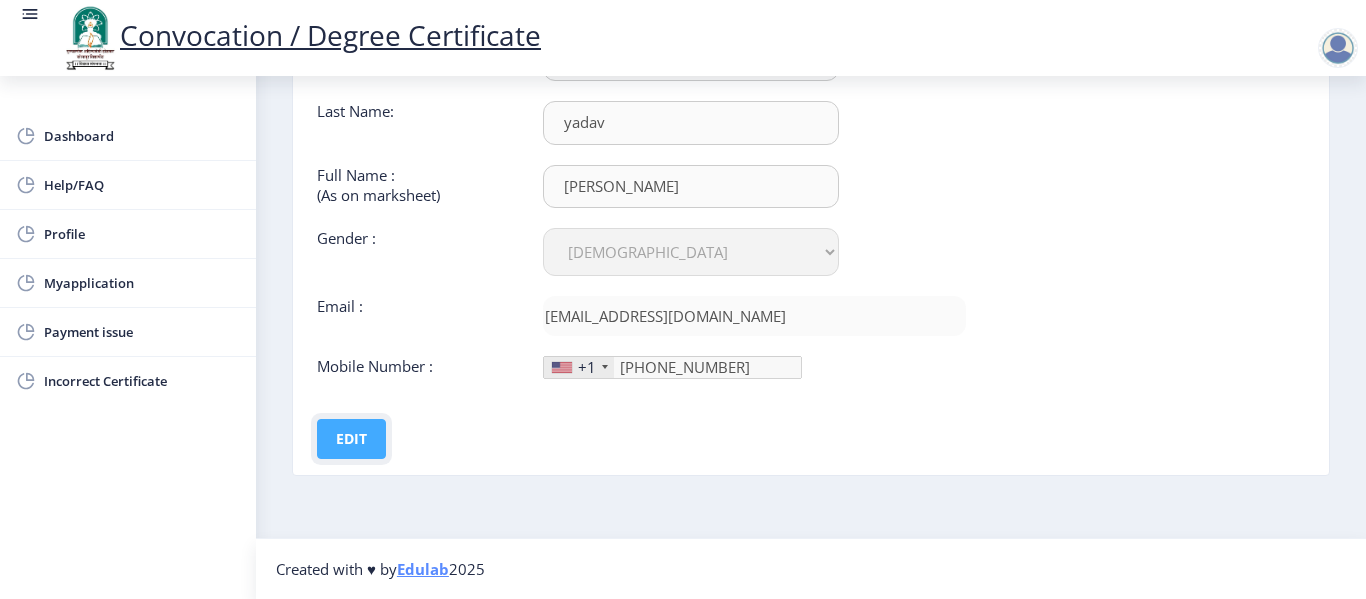 click on "Edit" 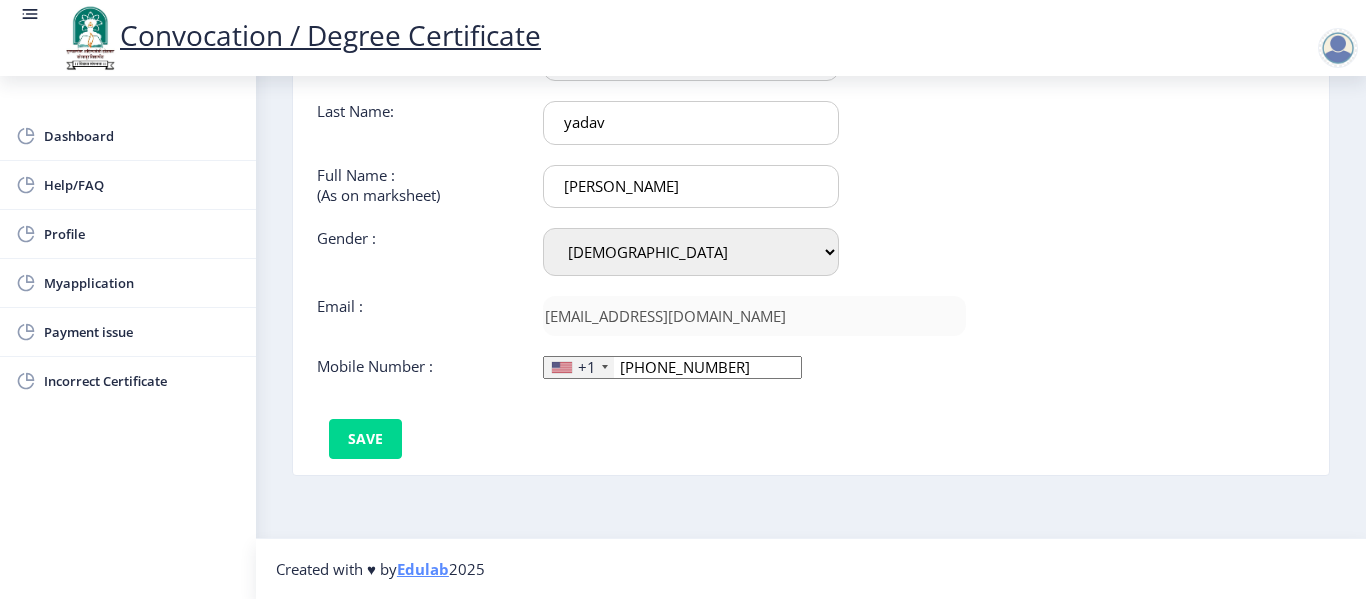 click on "[PERSON_NAME]" 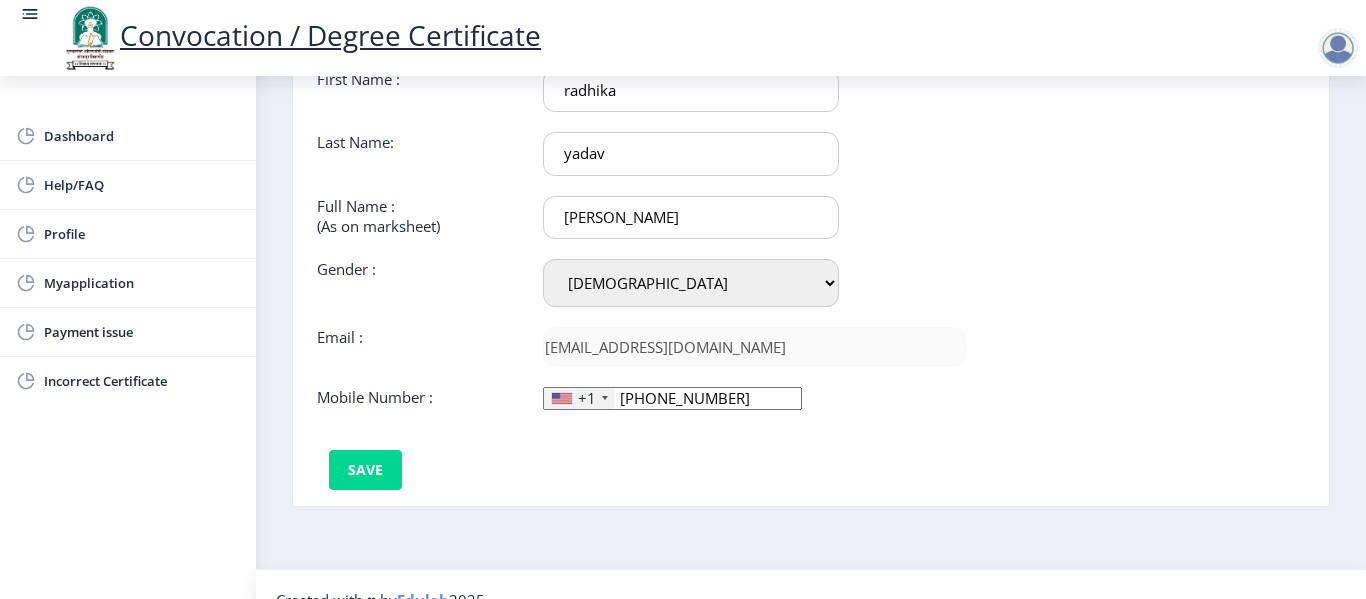 scroll, scrollTop: 192, scrollLeft: 0, axis: vertical 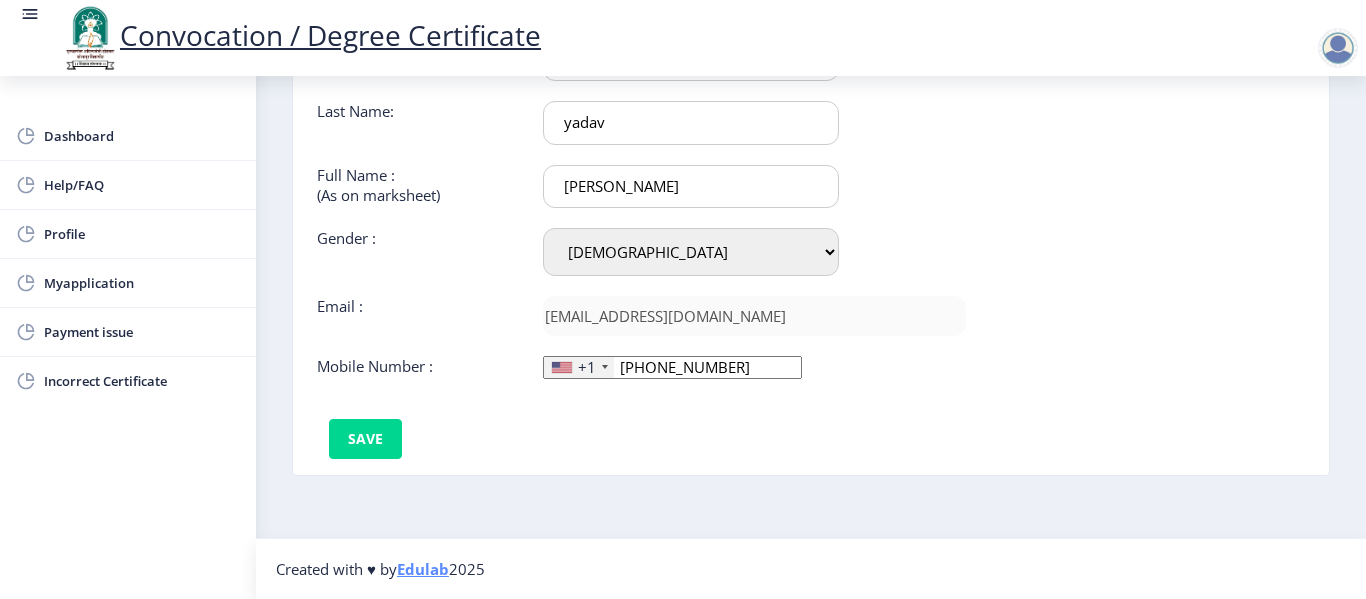 click on "+1" 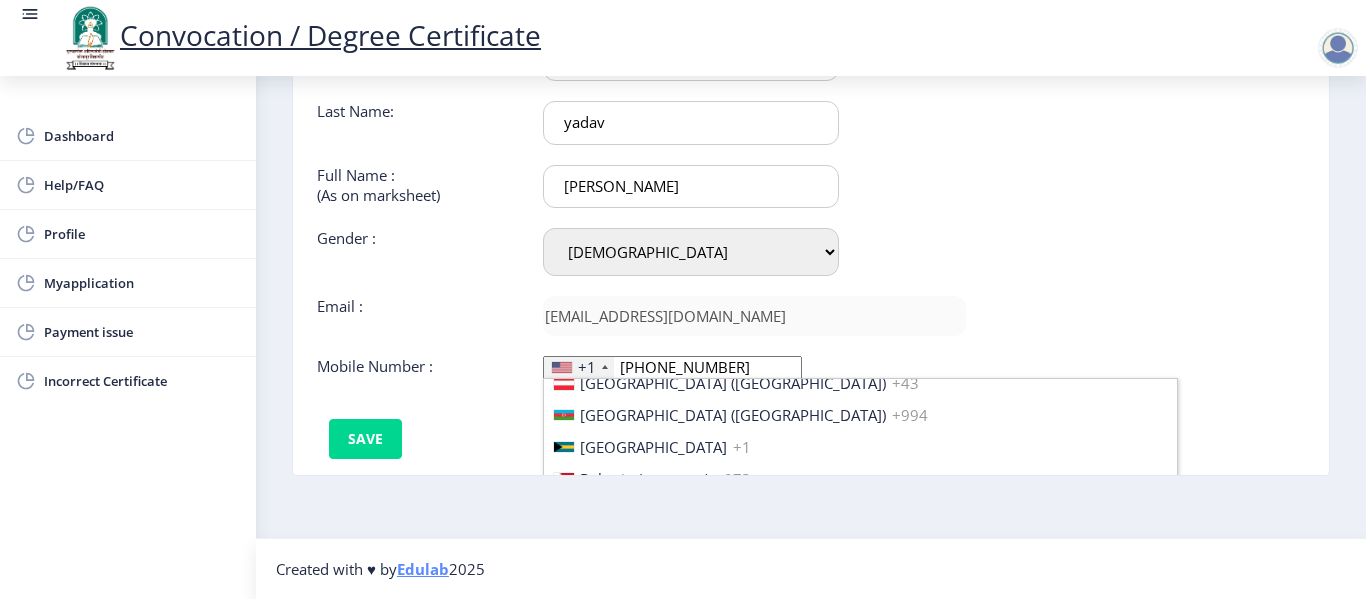 scroll, scrollTop: 519, scrollLeft: 0, axis: vertical 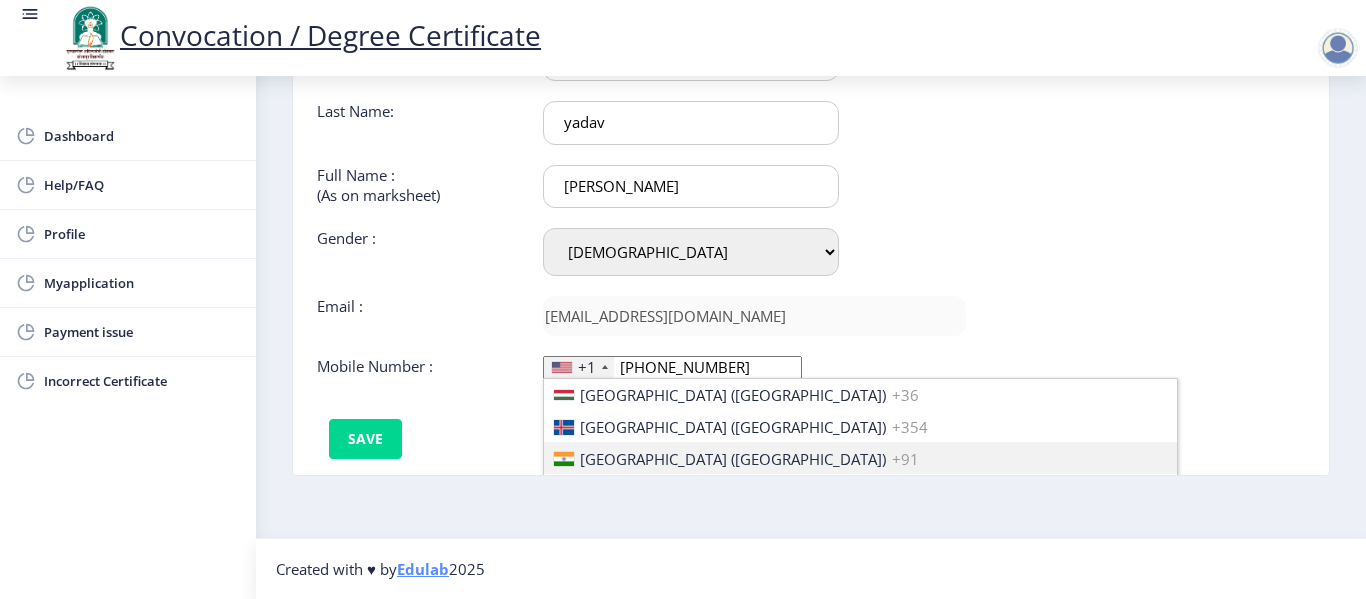click on "[GEOGRAPHIC_DATA] ([GEOGRAPHIC_DATA])" at bounding box center [733, 459] 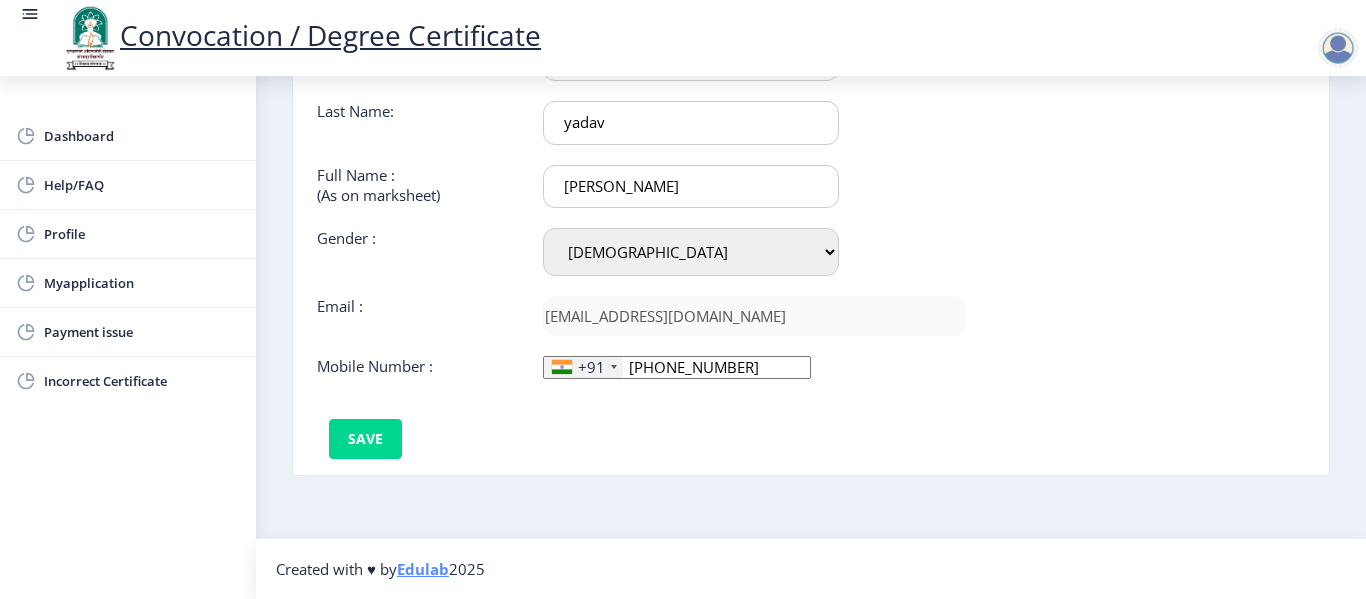 click on "[PHONE_NUMBER]" 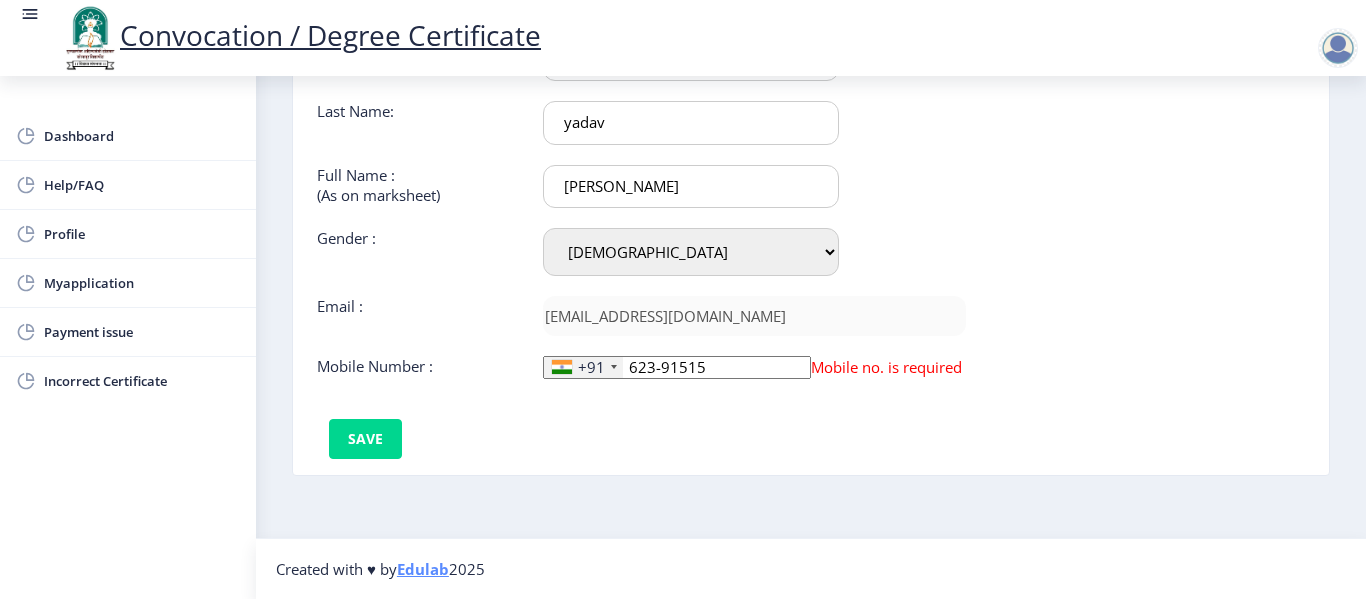 click on "623-91515" 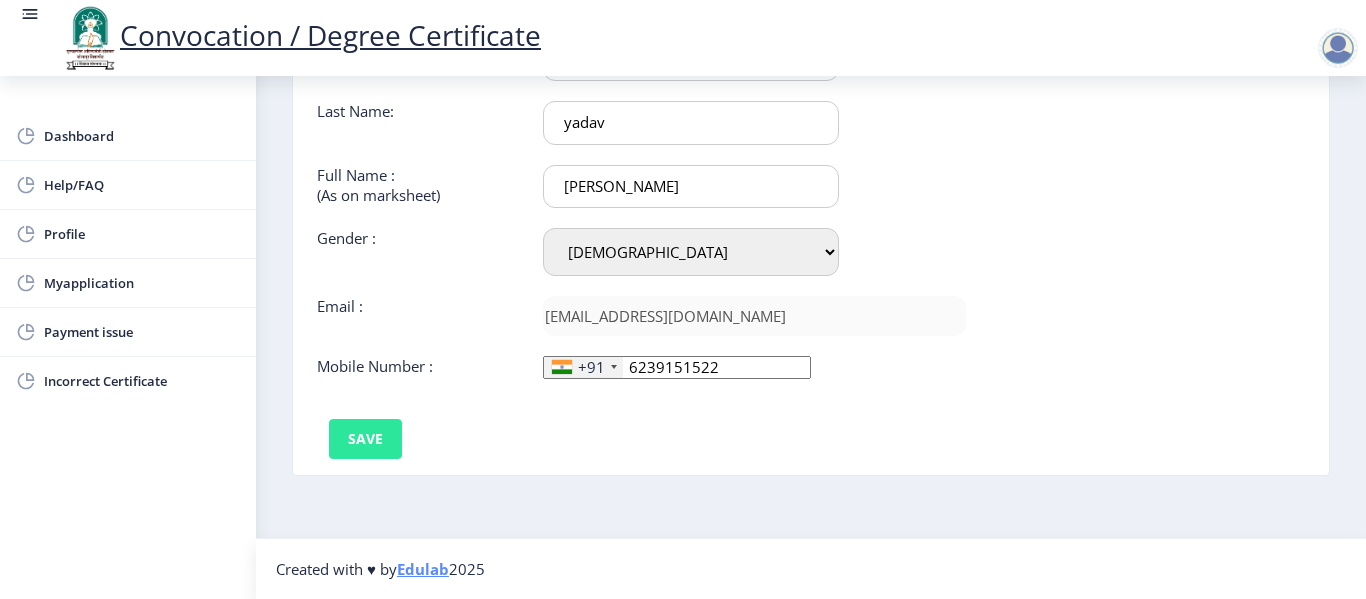 type on "6239151522" 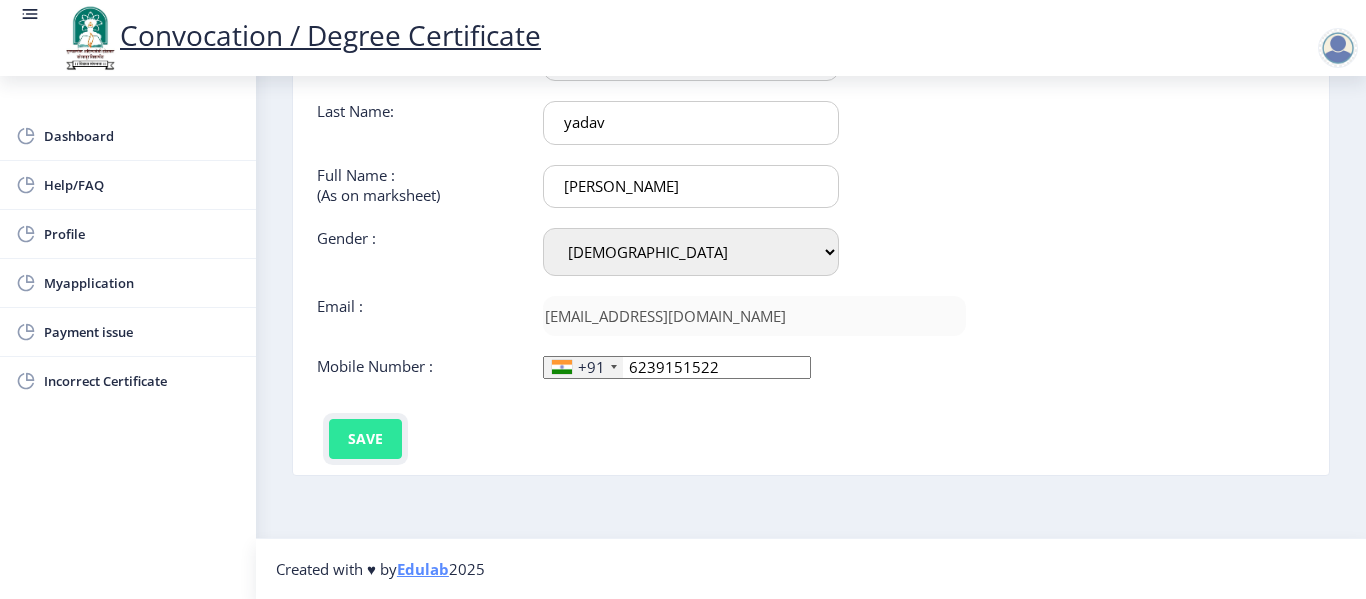 click on "Save" 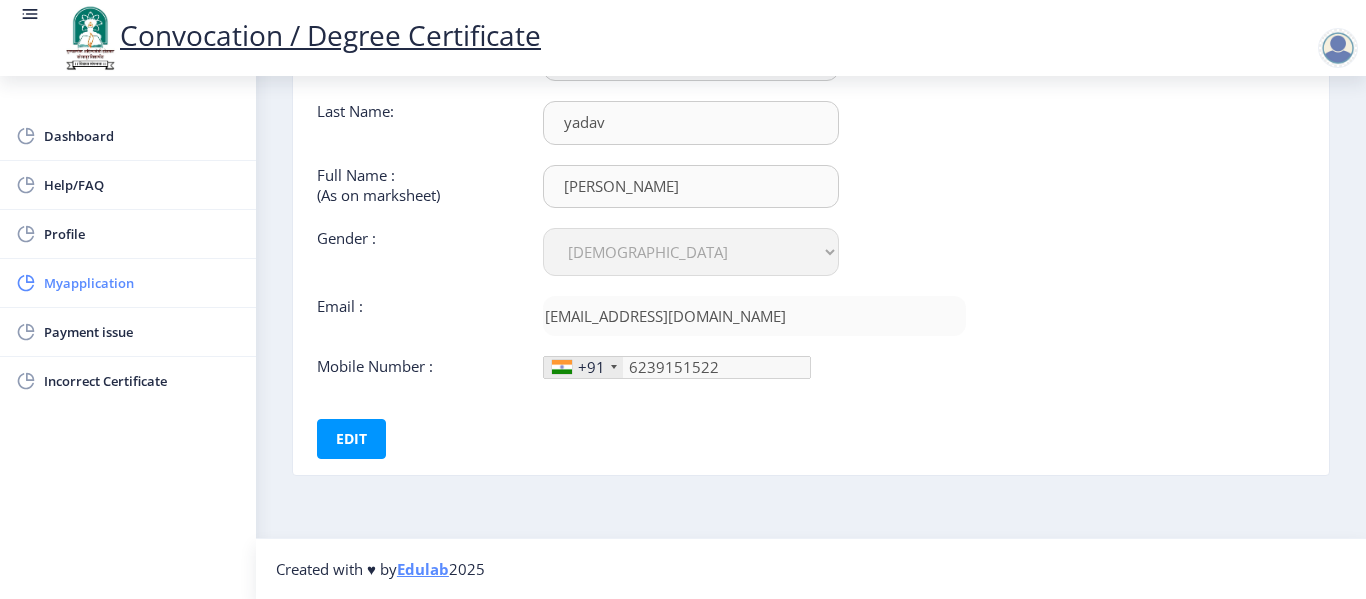 click on "Myapplication" 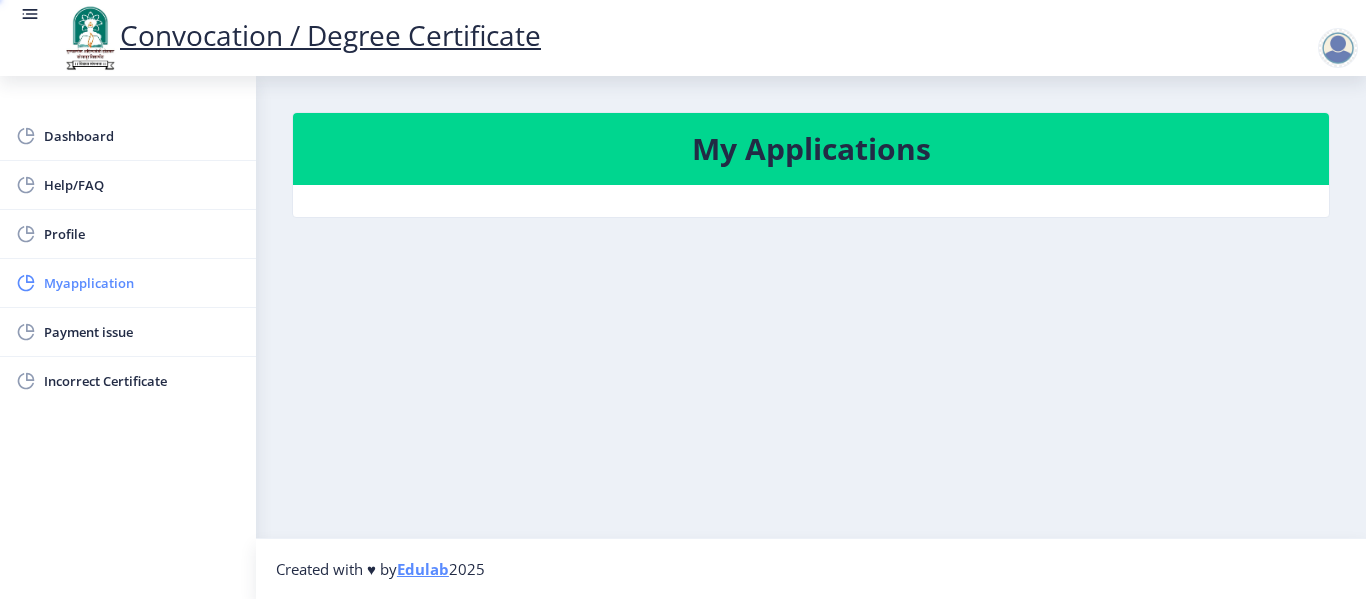 scroll, scrollTop: 0, scrollLeft: 0, axis: both 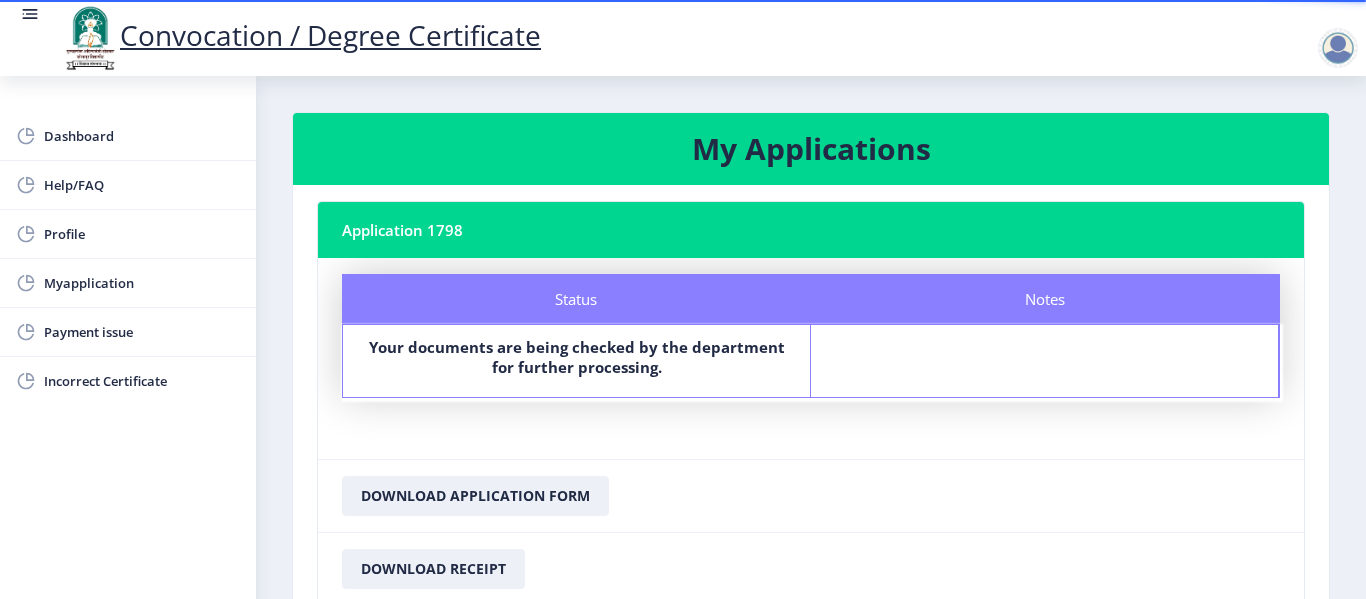 click 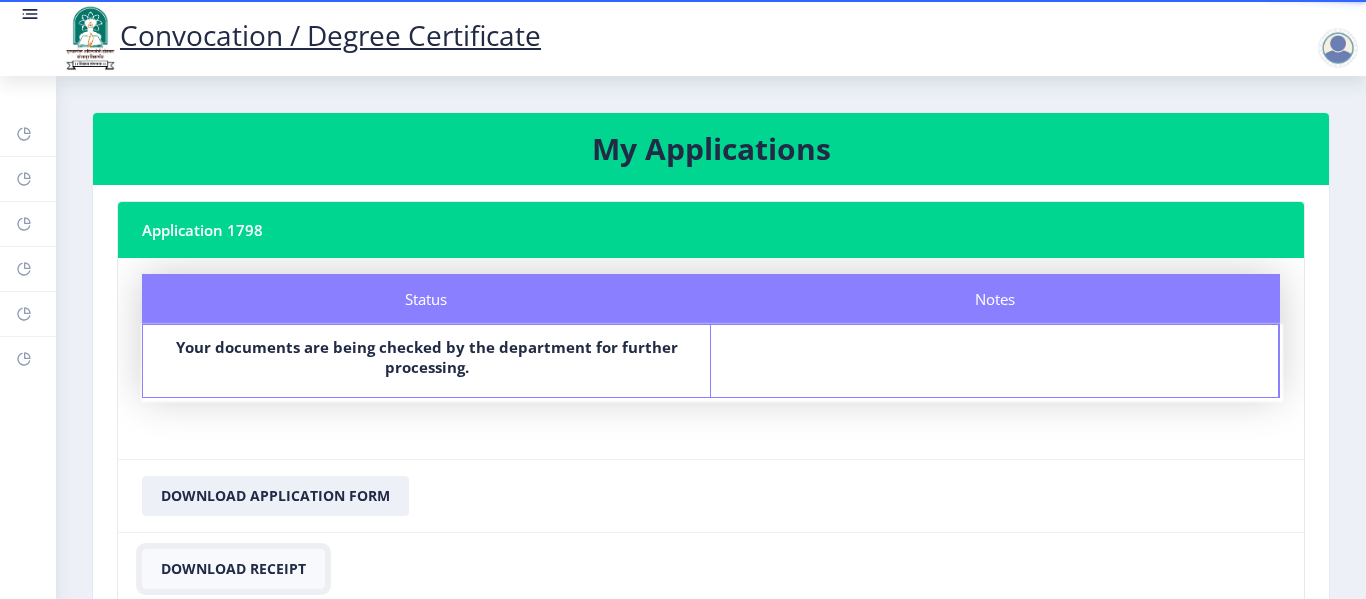 click on "Download Receipt" 